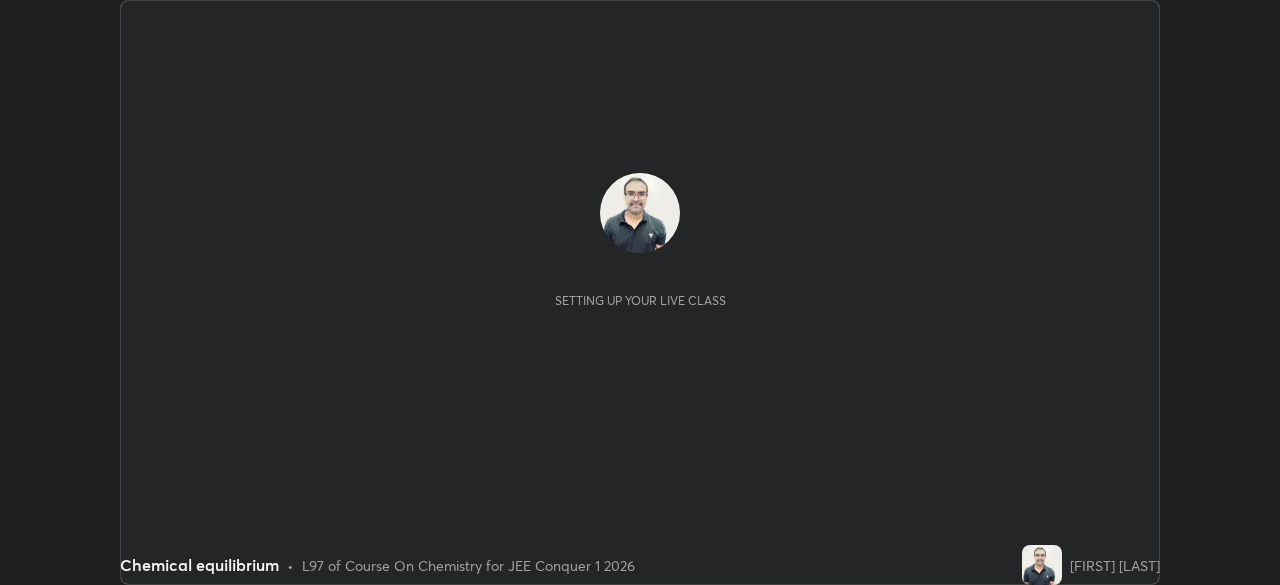 scroll, scrollTop: 0, scrollLeft: 0, axis: both 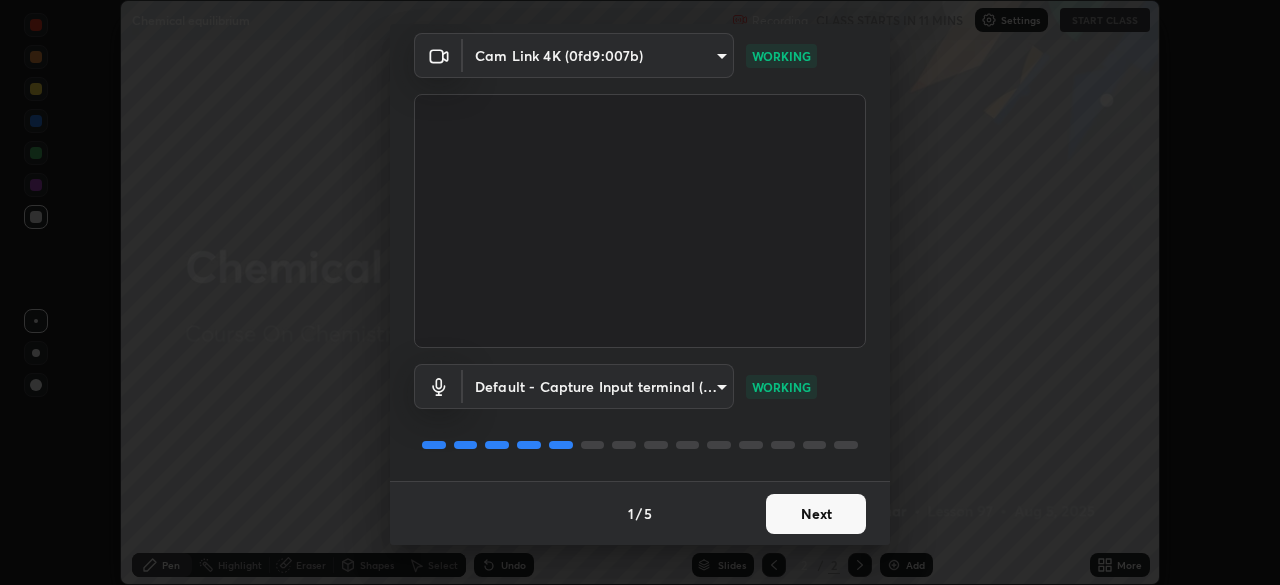 click on "Next" at bounding box center (816, 514) 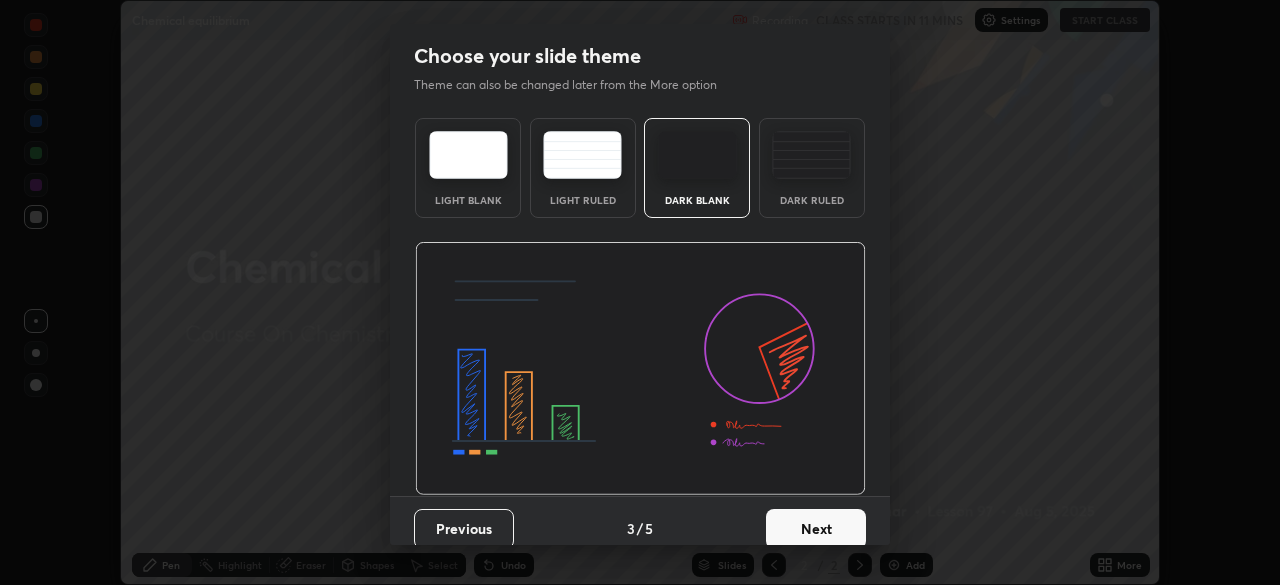click on "Next" at bounding box center (816, 529) 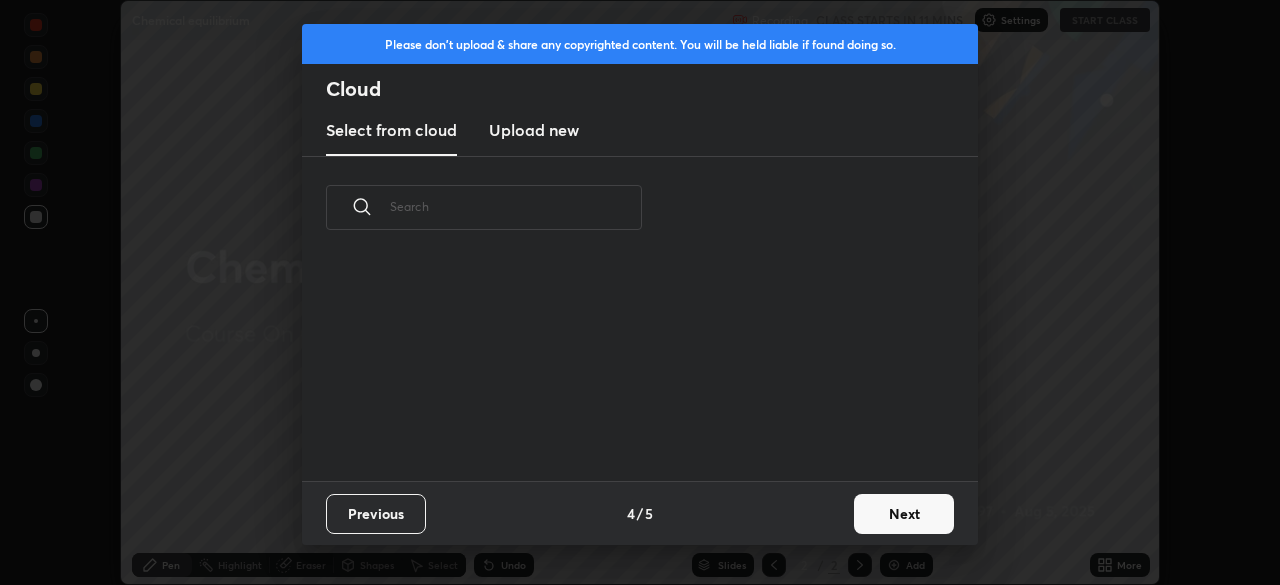 click on "Next" at bounding box center [904, 514] 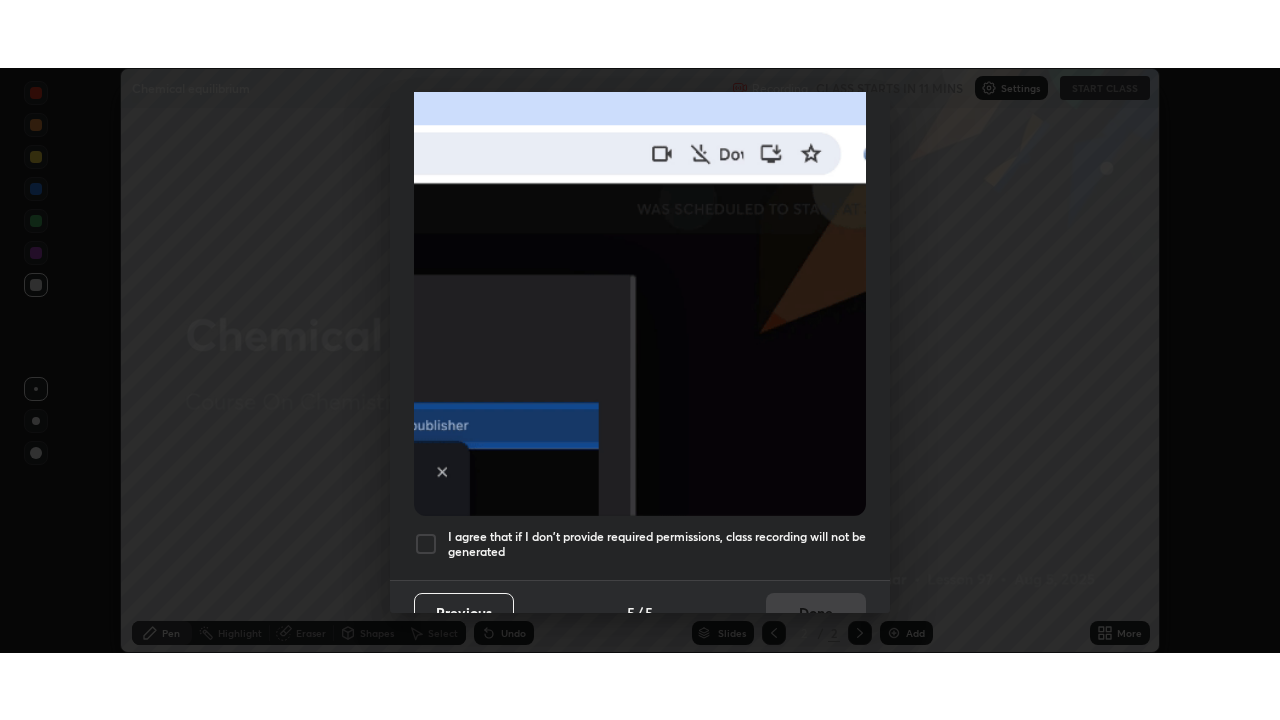 scroll, scrollTop: 479, scrollLeft: 0, axis: vertical 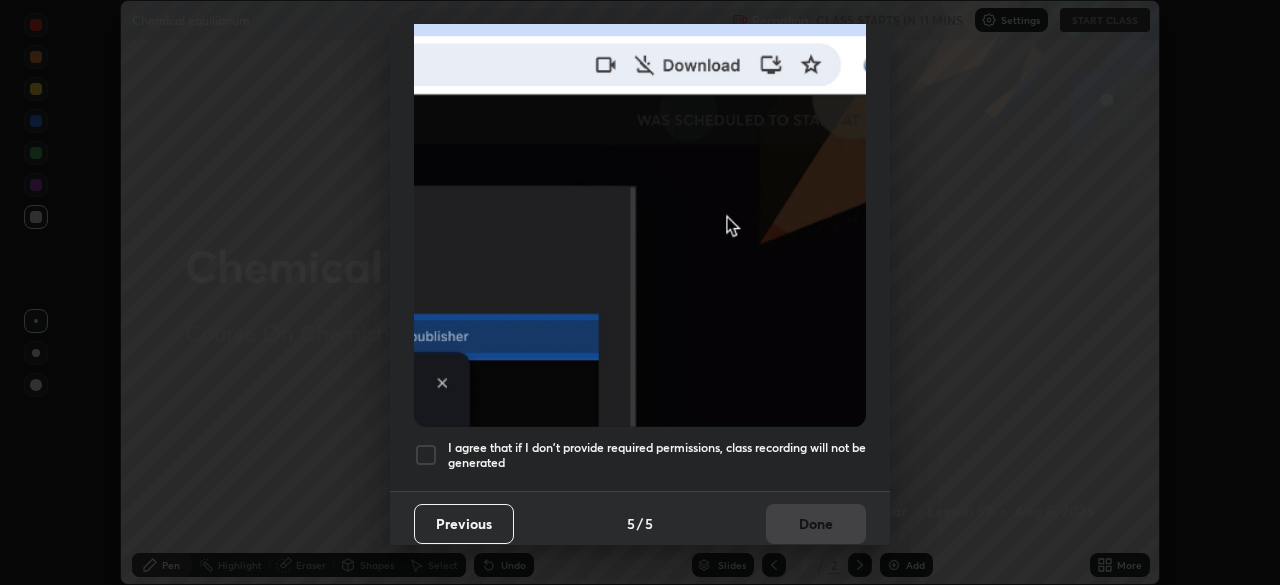 click at bounding box center [426, 455] 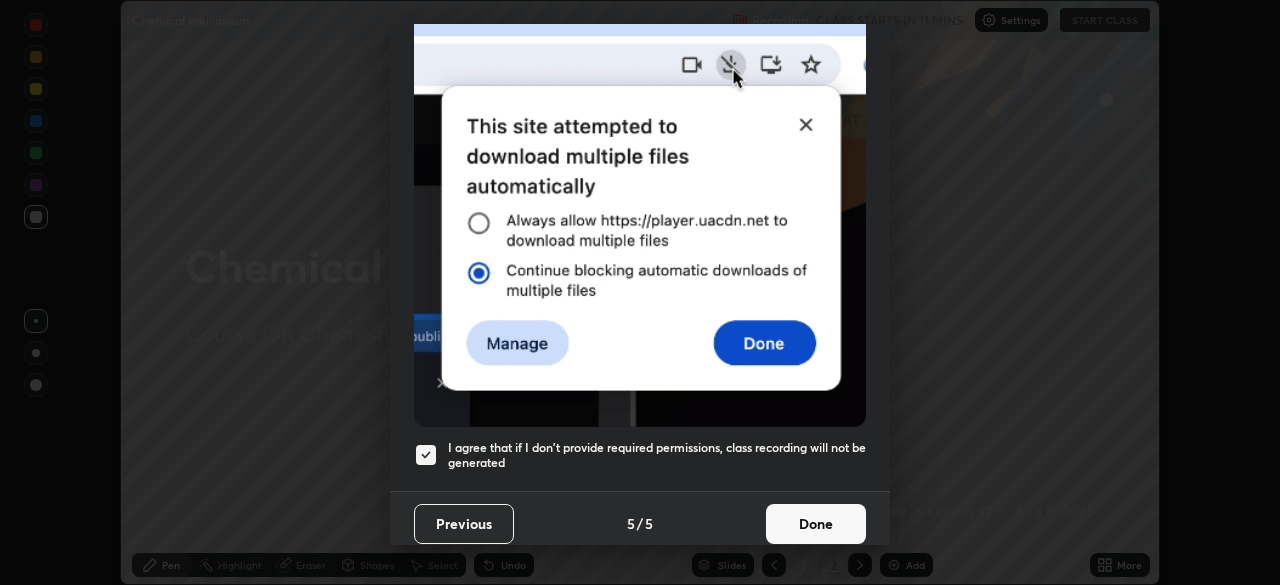 click on "Done" at bounding box center (816, 524) 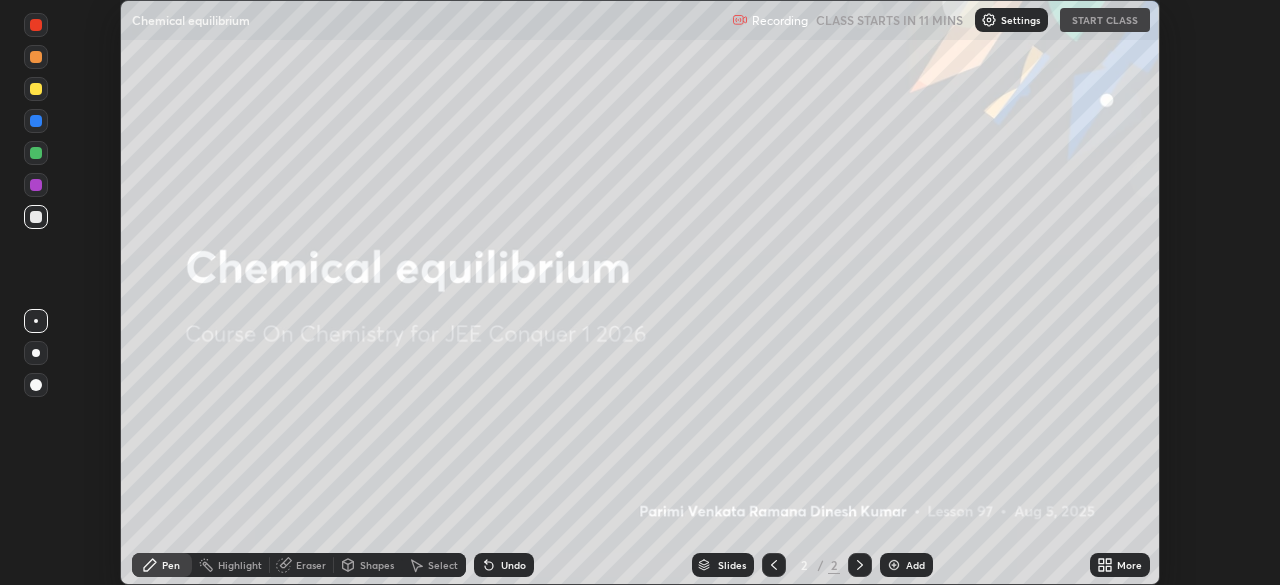 click on "Recording CLASS STARTS IN 11 MINS Settings START CLASS" at bounding box center (941, 20) 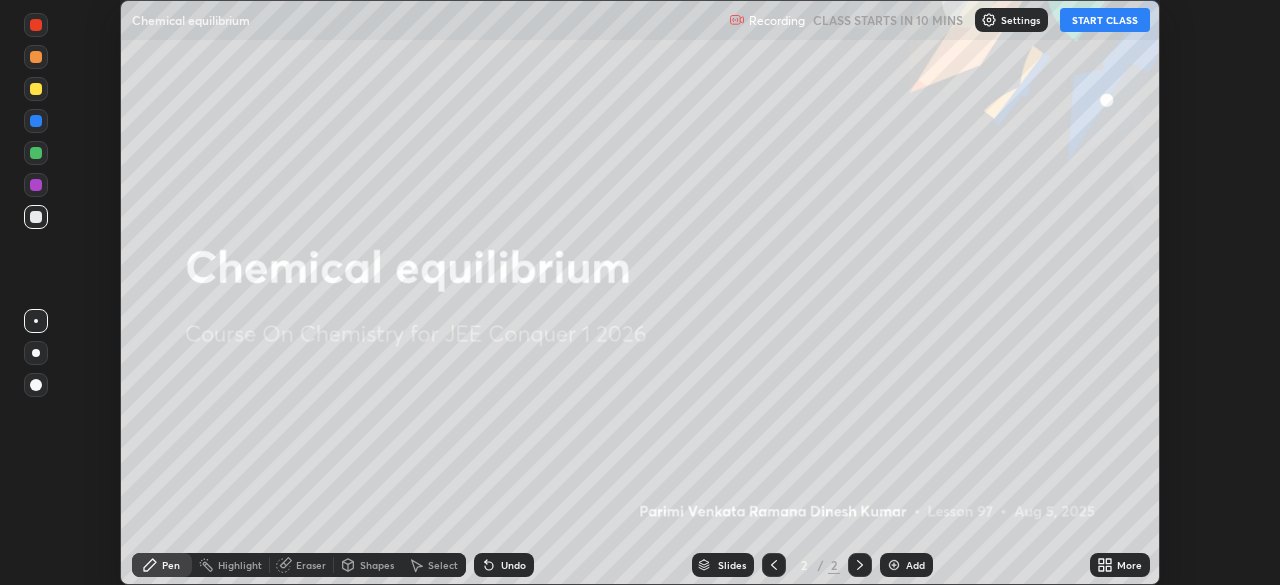 click on "START CLASS" at bounding box center (1105, 20) 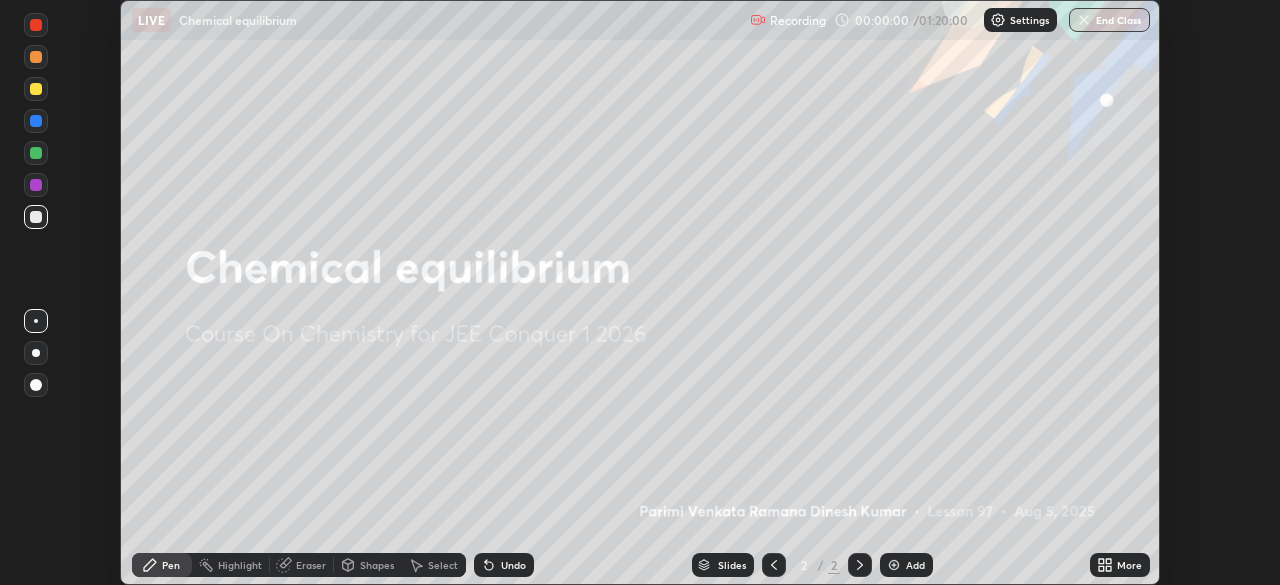 click on "More" at bounding box center [1129, 565] 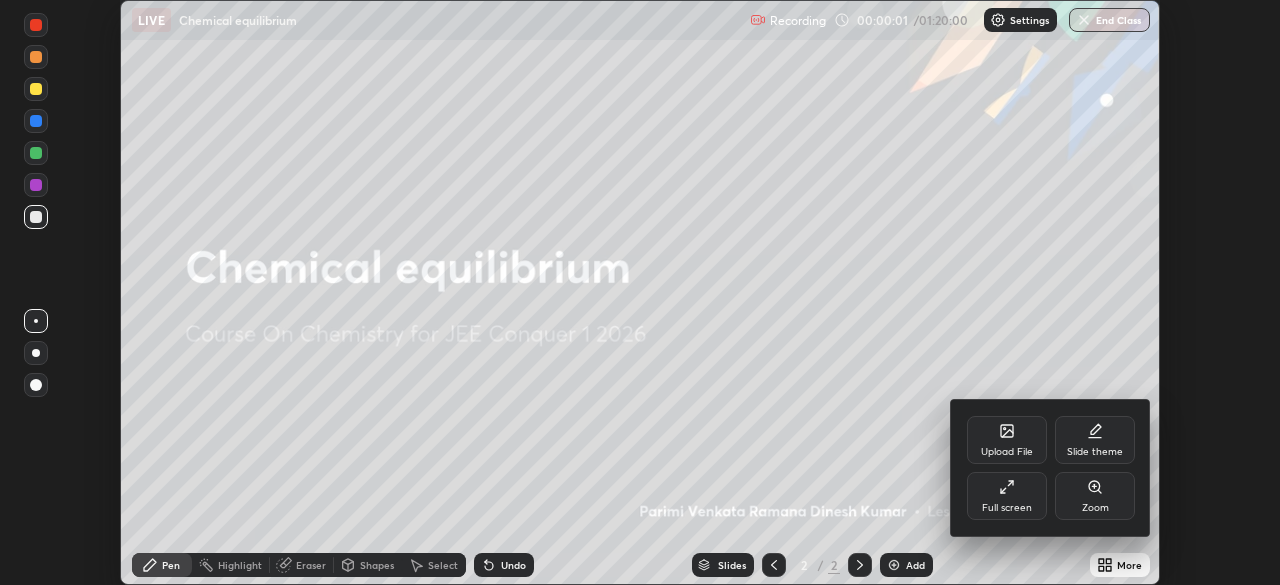 click on "Full screen" at bounding box center (1007, 496) 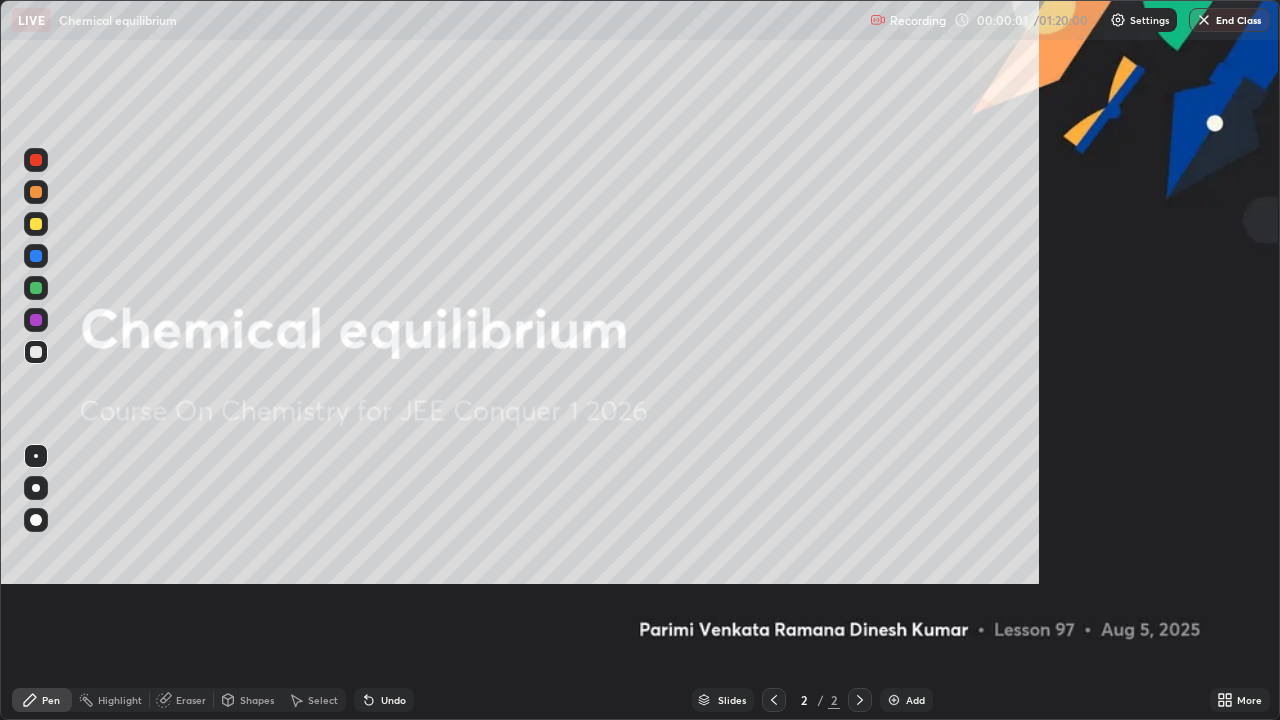 scroll, scrollTop: 99280, scrollLeft: 98720, axis: both 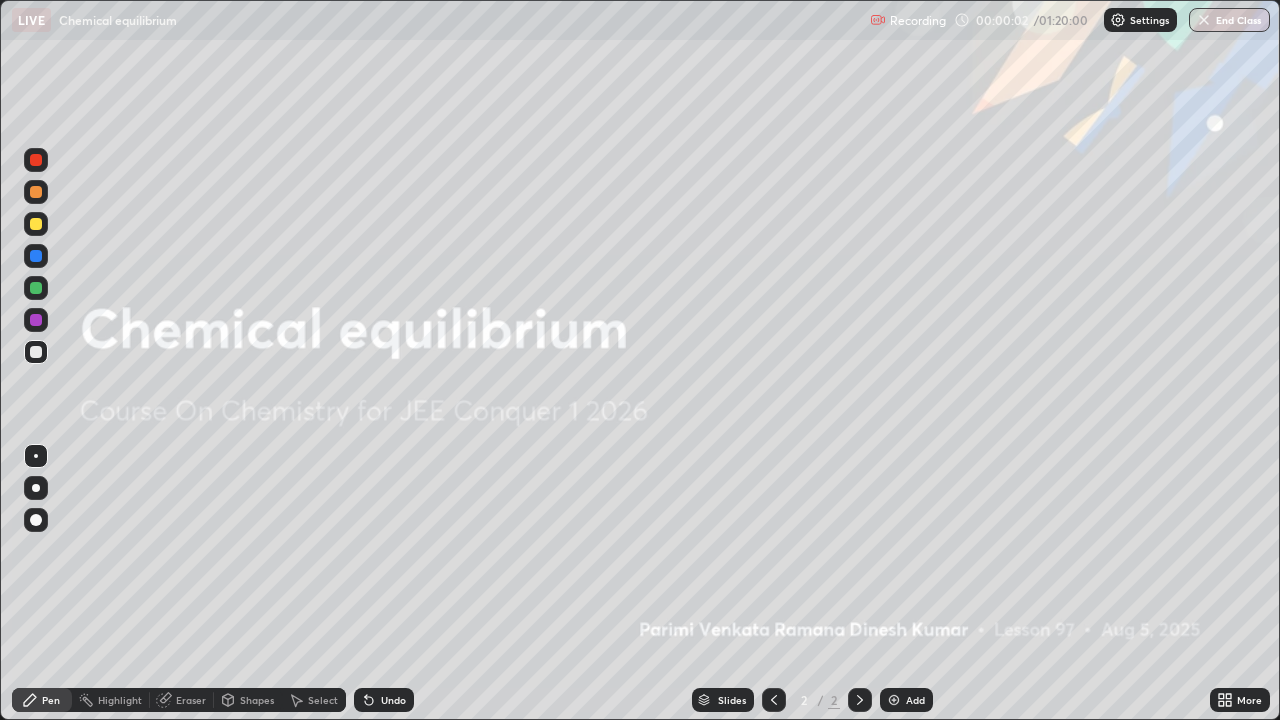 click on "Add" at bounding box center (915, 700) 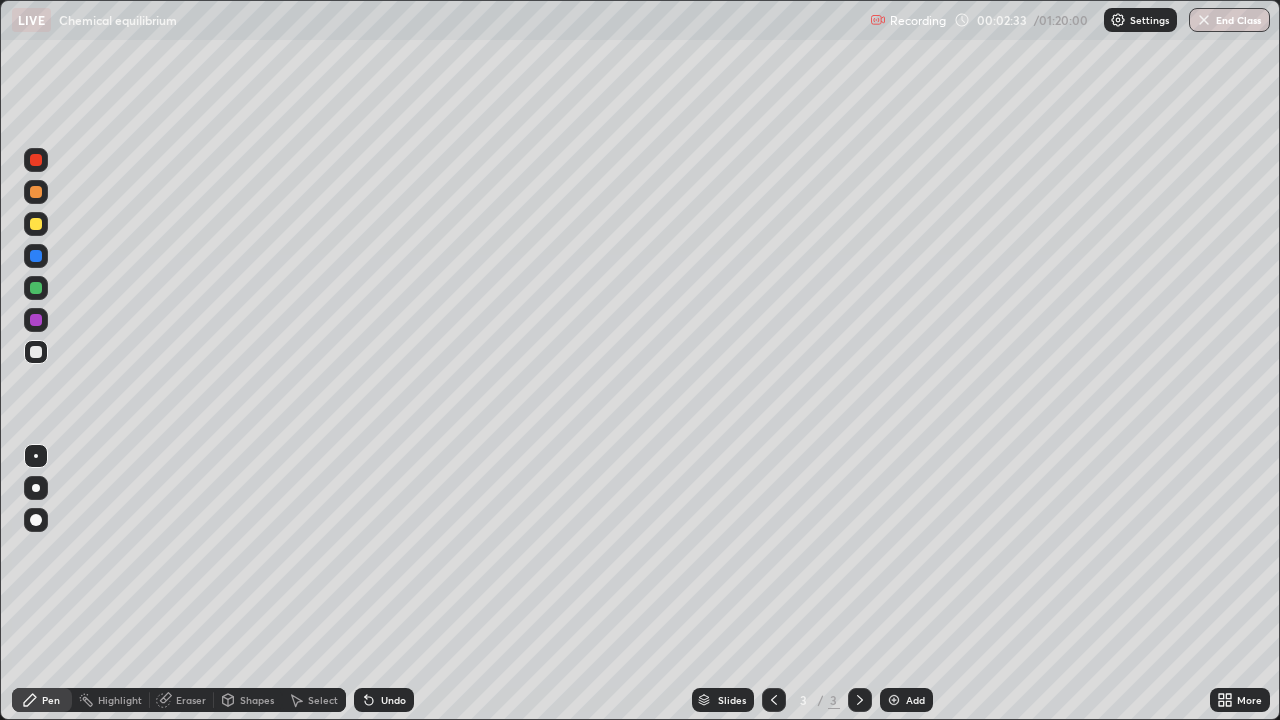 click at bounding box center [36, 320] 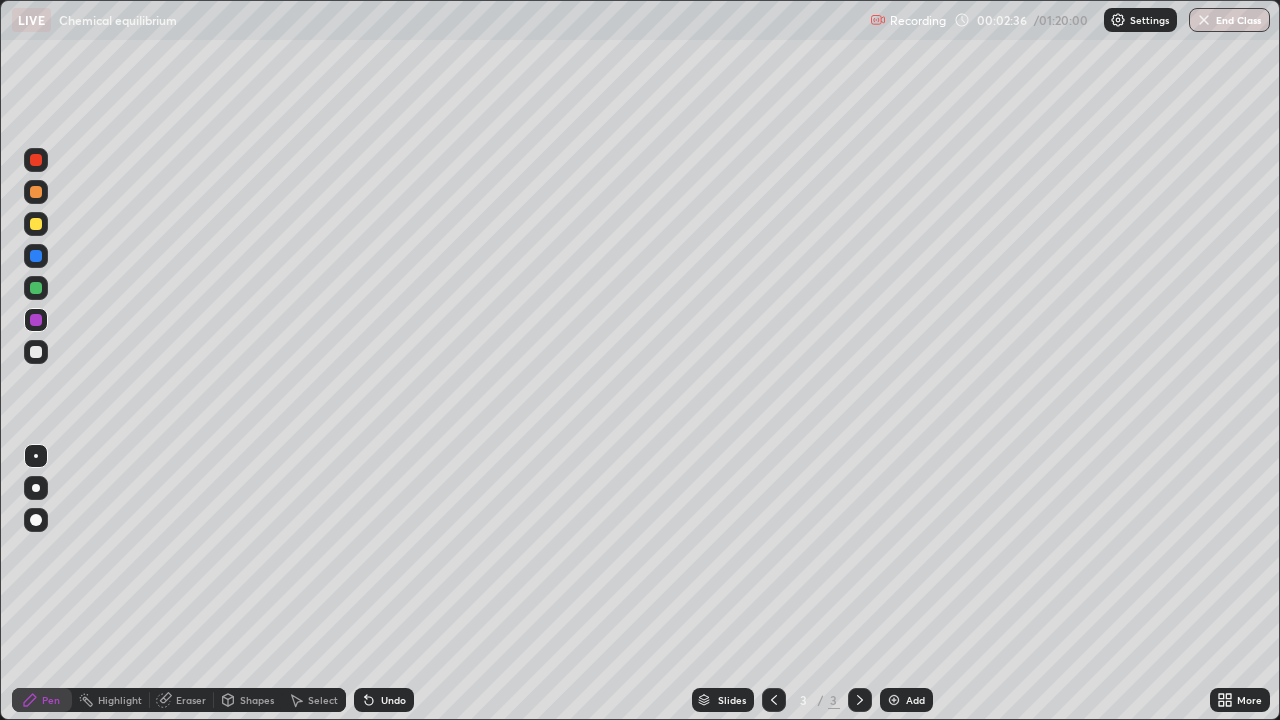 click at bounding box center [36, 488] 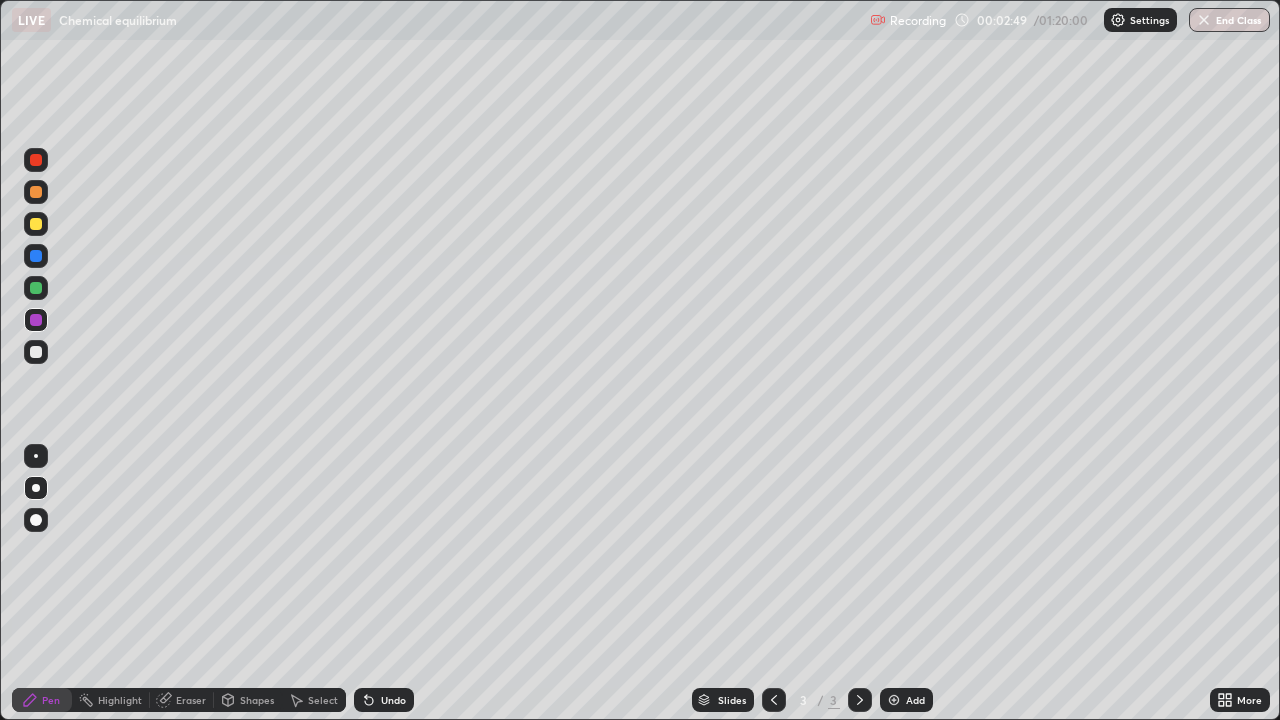 click at bounding box center [36, 288] 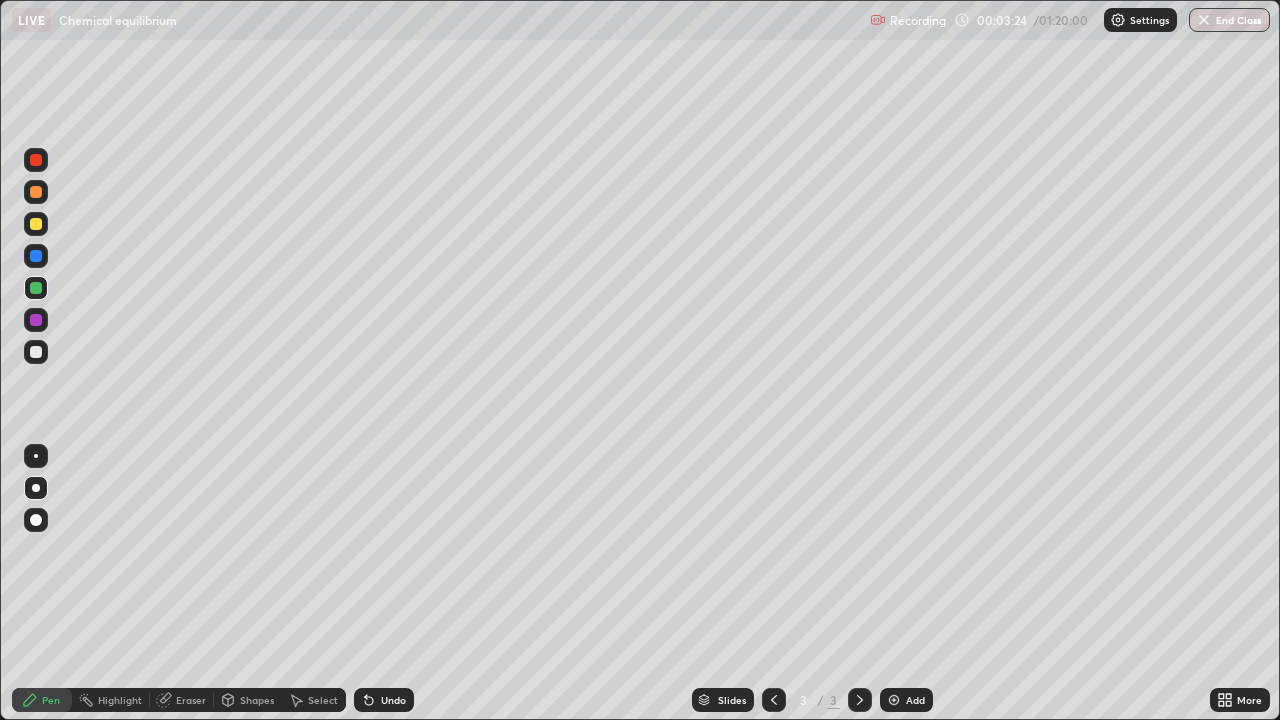 click at bounding box center [36, 352] 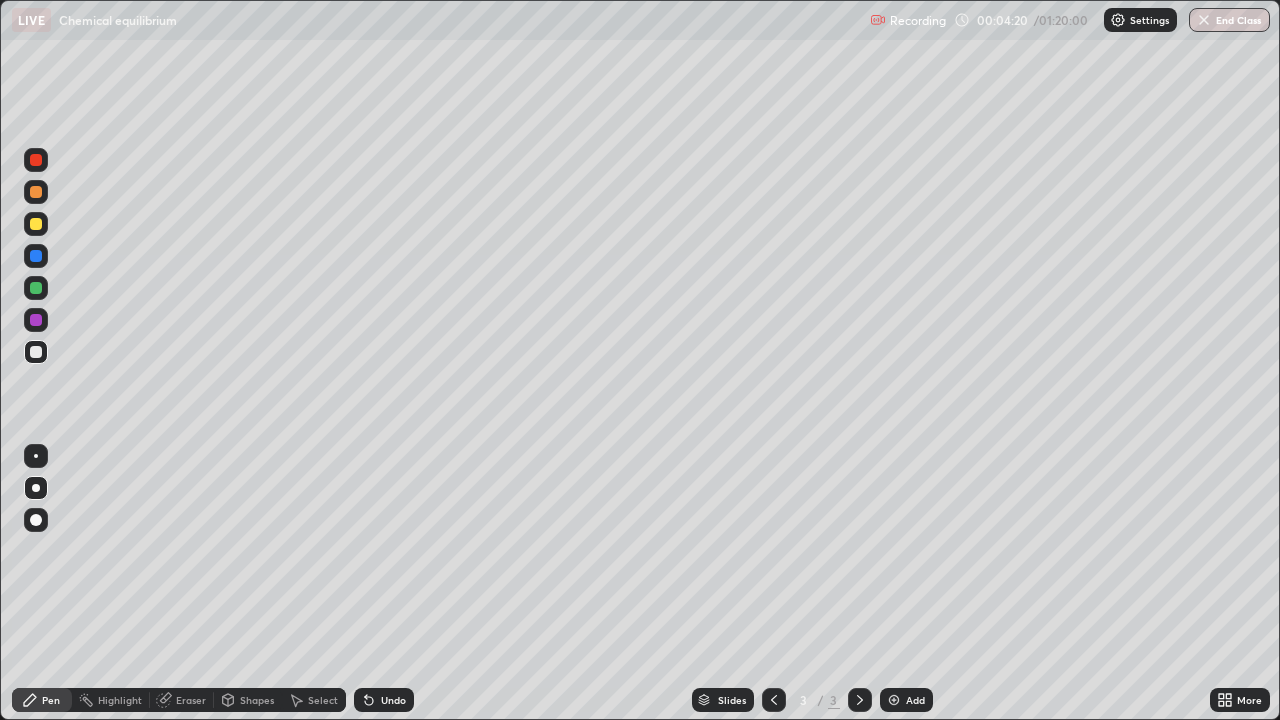 click at bounding box center [36, 224] 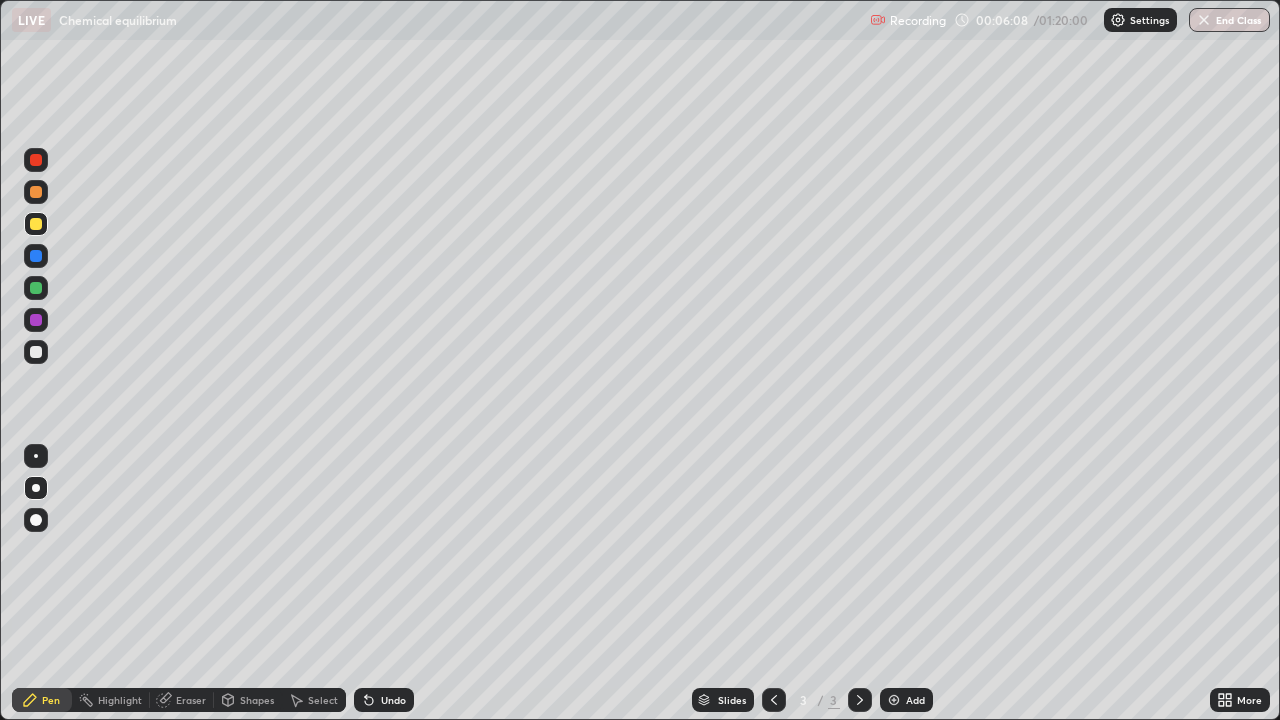 click on "Slides 3 / 3 Add" at bounding box center (812, 700) 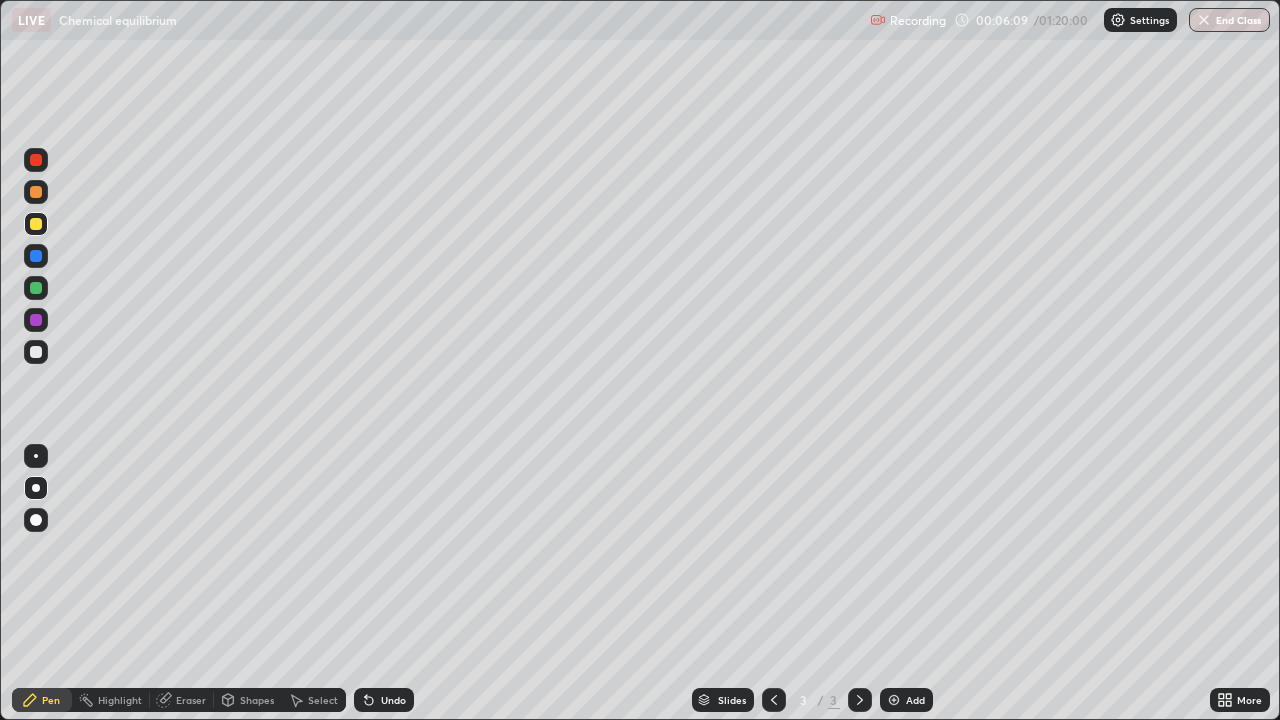 click on "Undo" at bounding box center (393, 700) 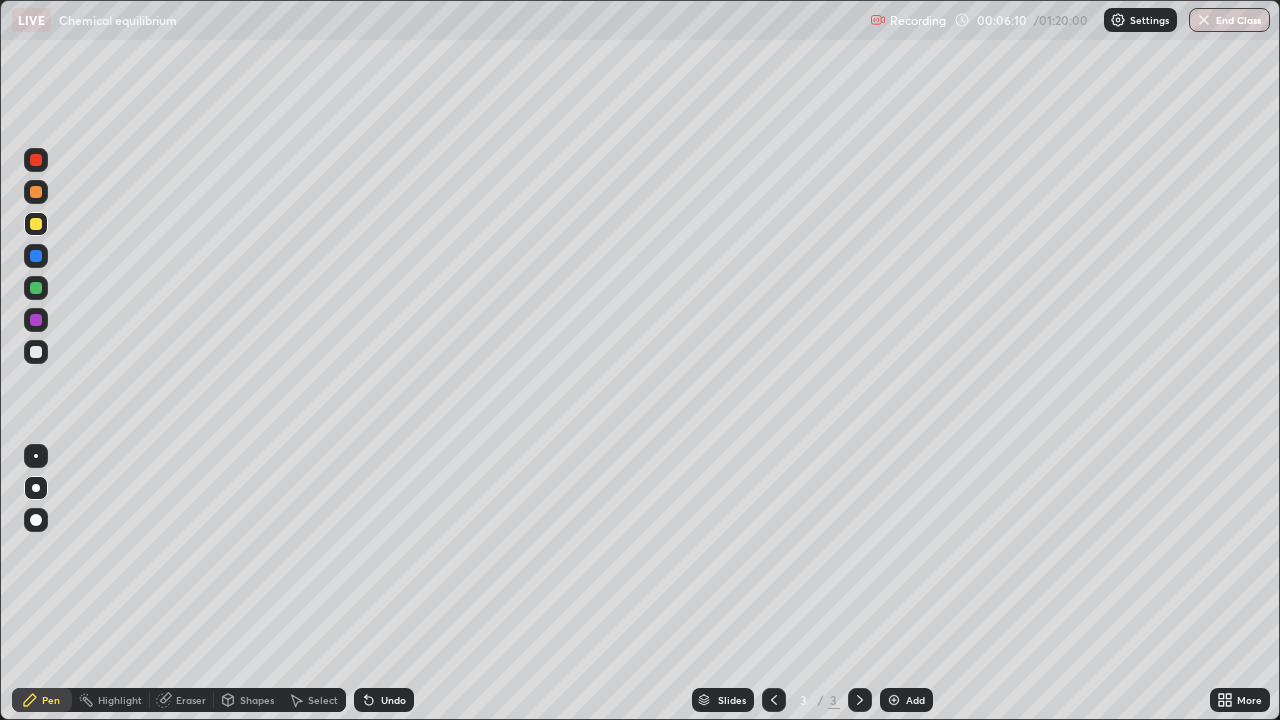 click on "Undo" at bounding box center [384, 700] 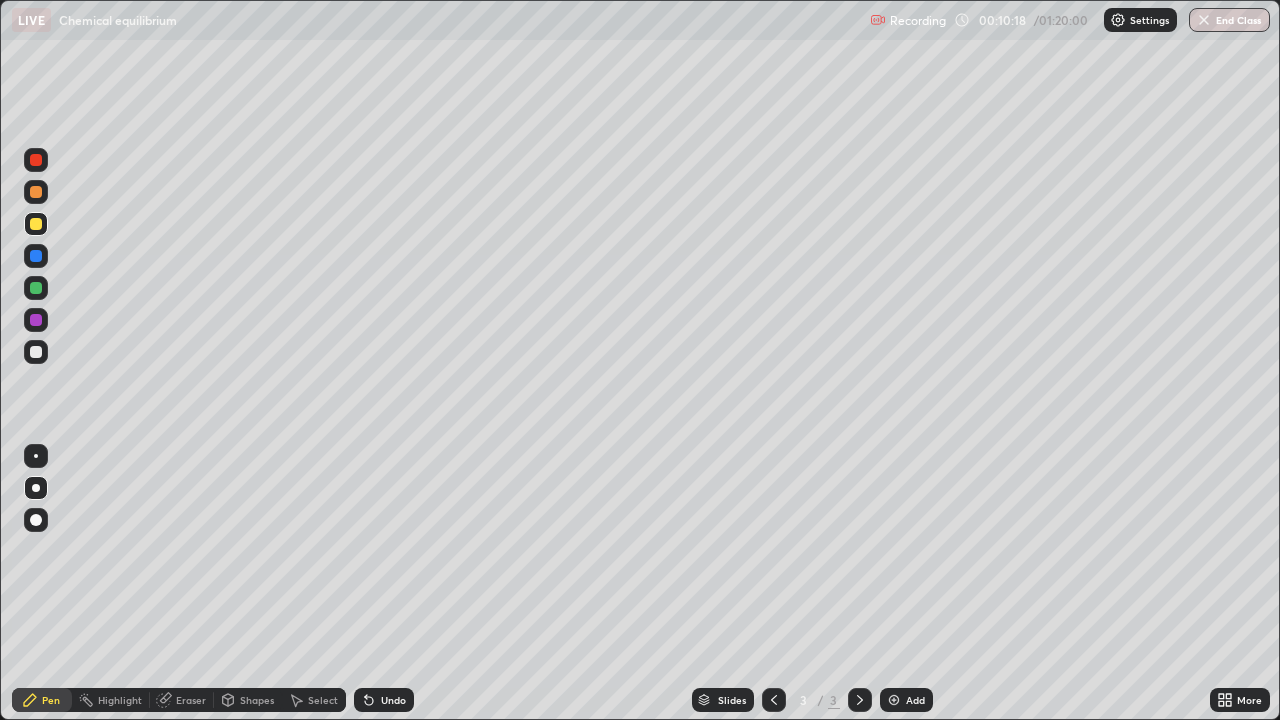 click at bounding box center (894, 700) 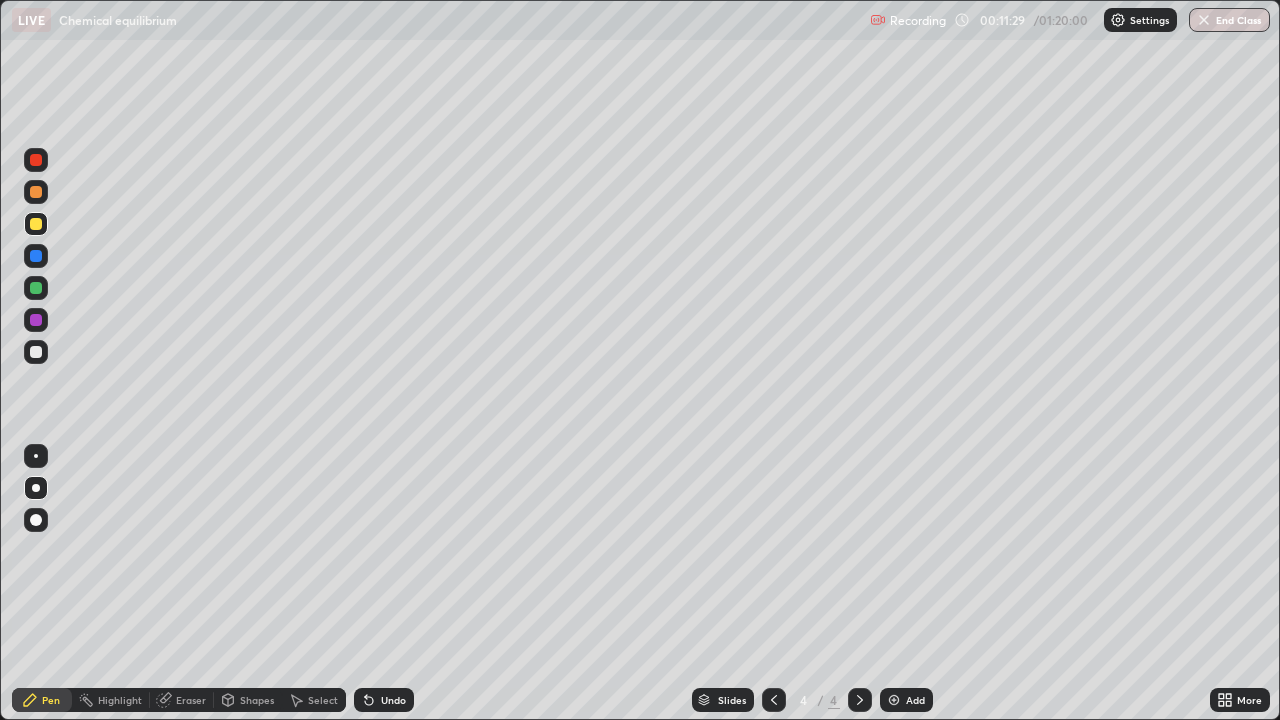 click at bounding box center [36, 352] 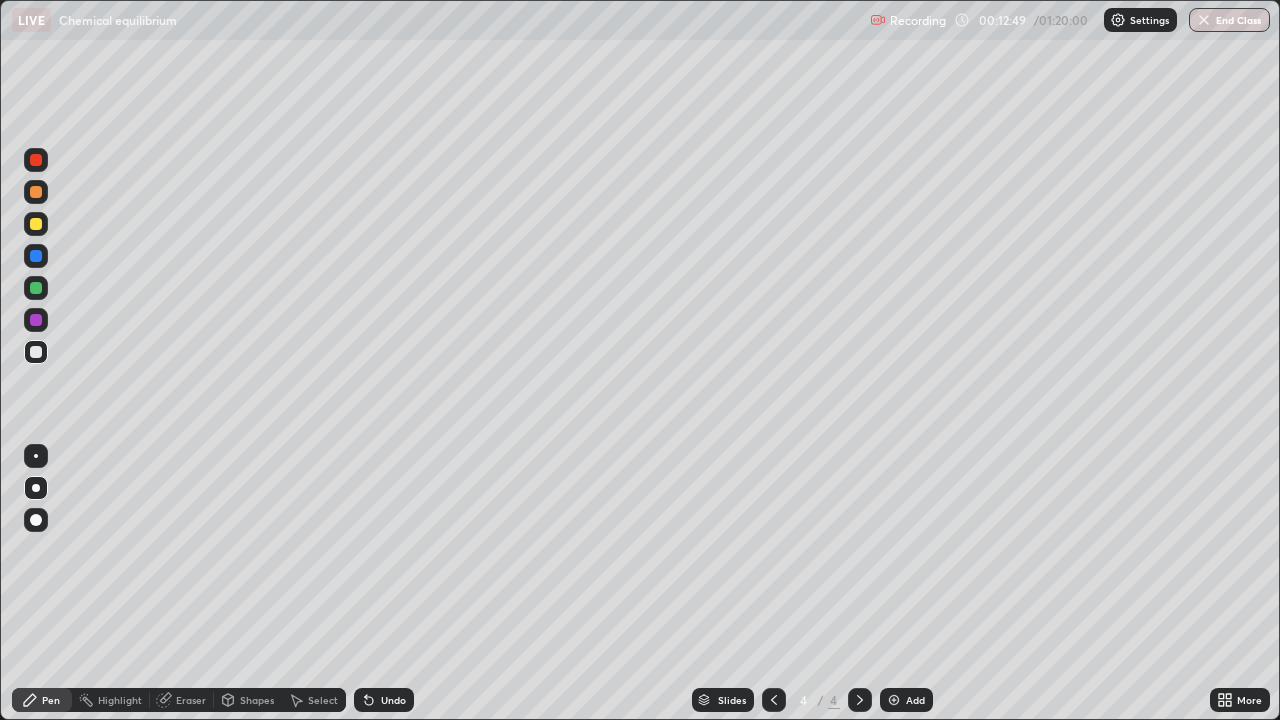 click at bounding box center [36, 320] 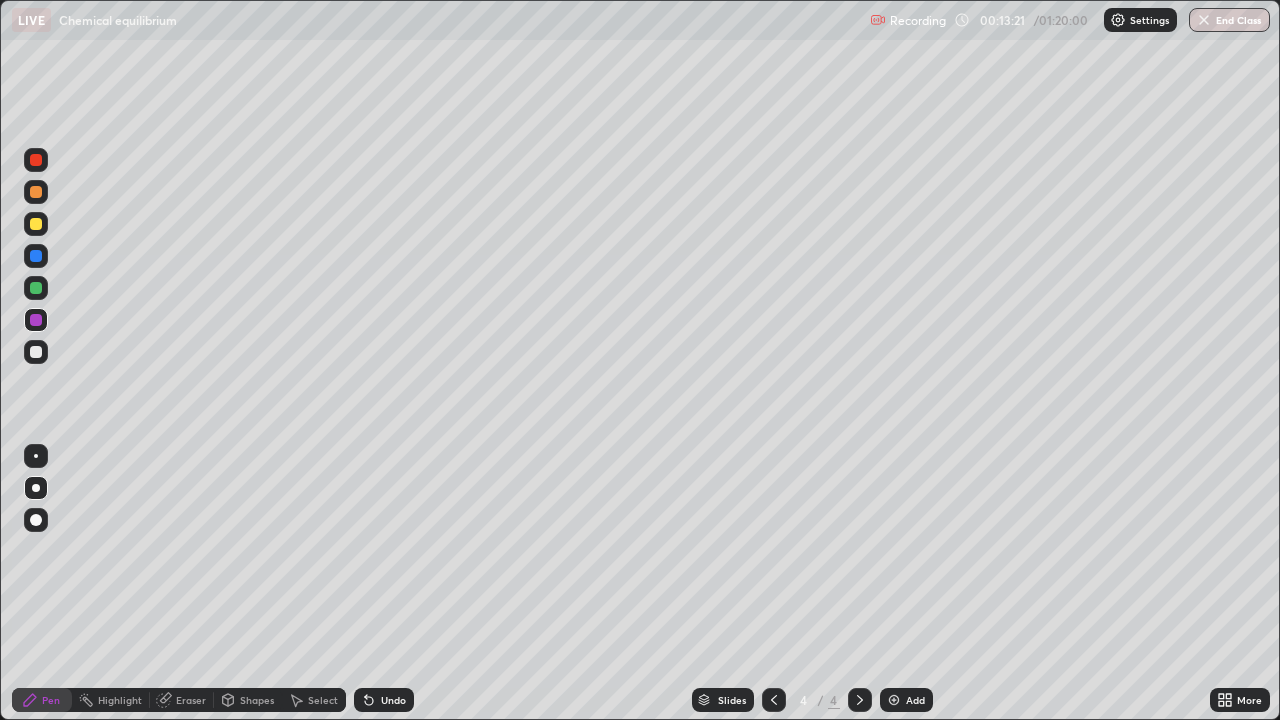 click at bounding box center [36, 352] 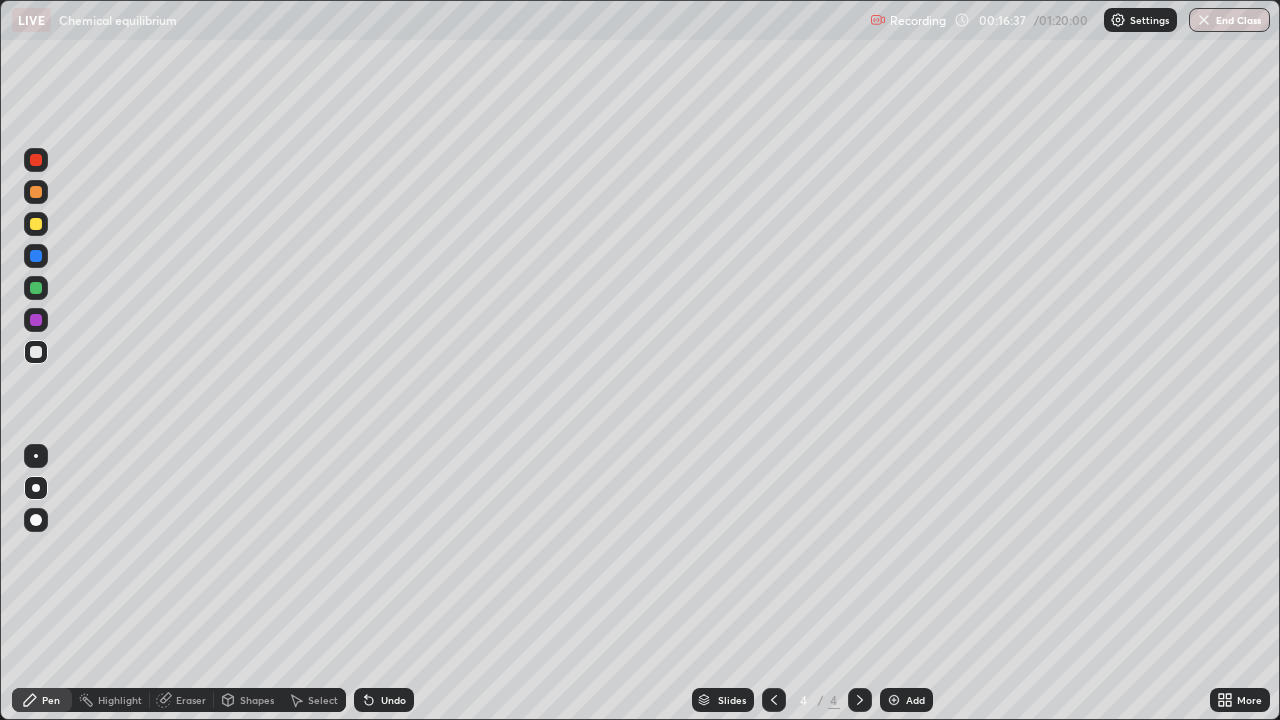 click on "Undo" at bounding box center (384, 700) 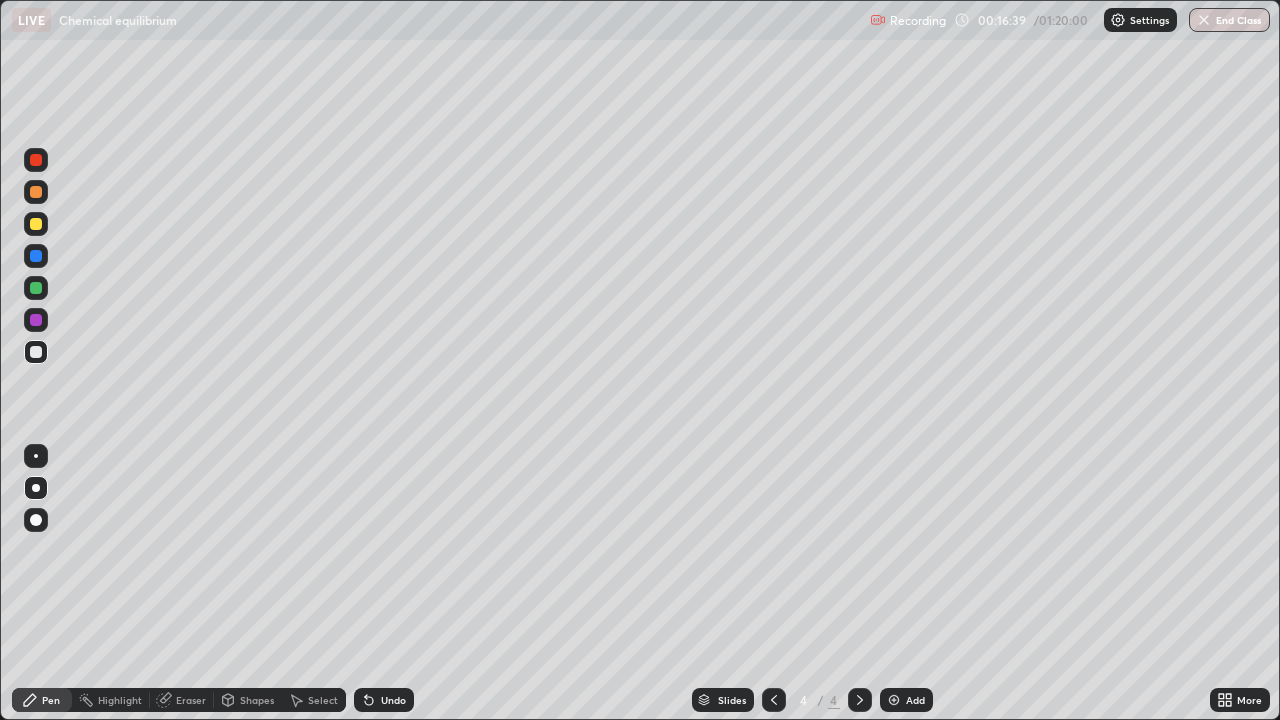 click on "Undo" at bounding box center [384, 700] 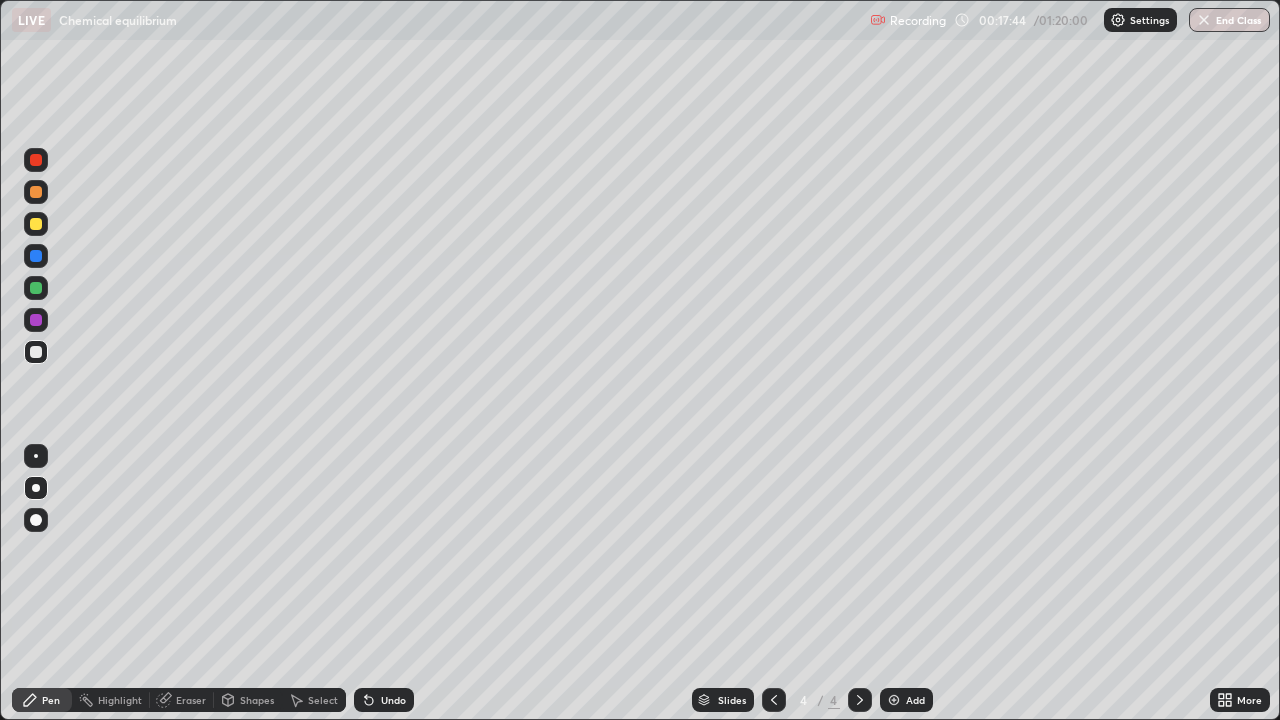 click on "Eraser" at bounding box center [182, 700] 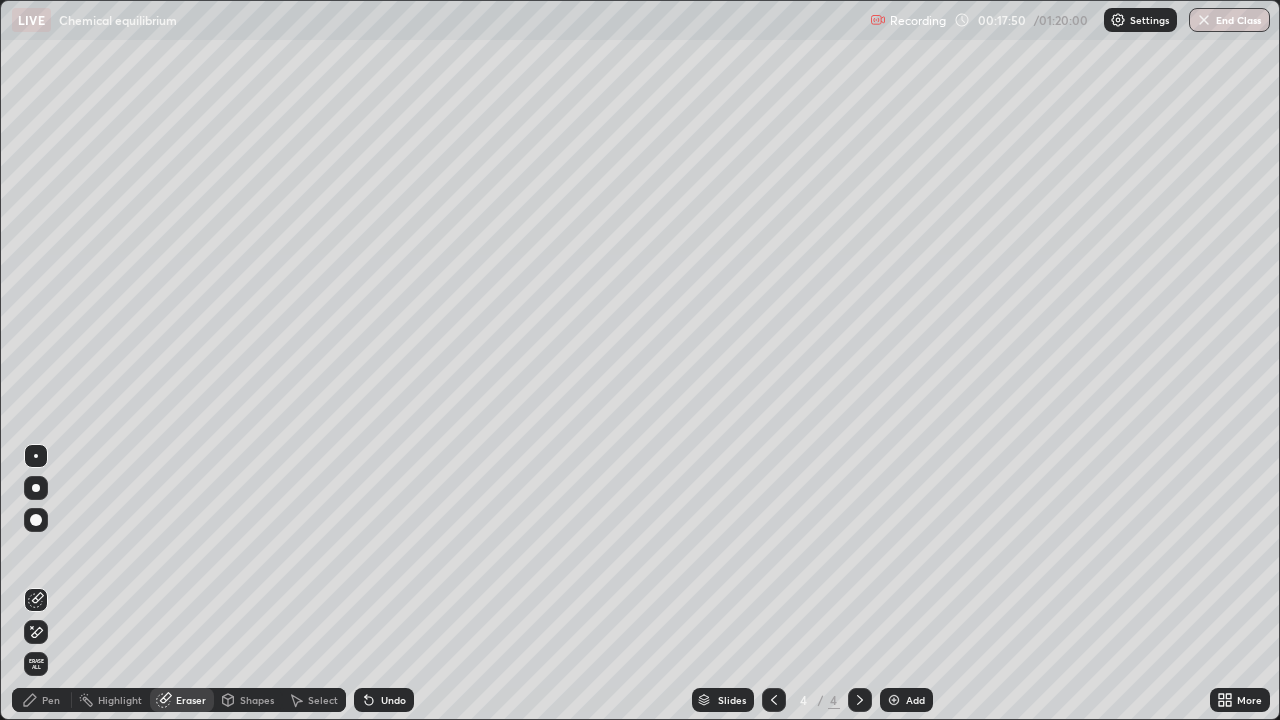 click on "Pen" at bounding box center [42, 700] 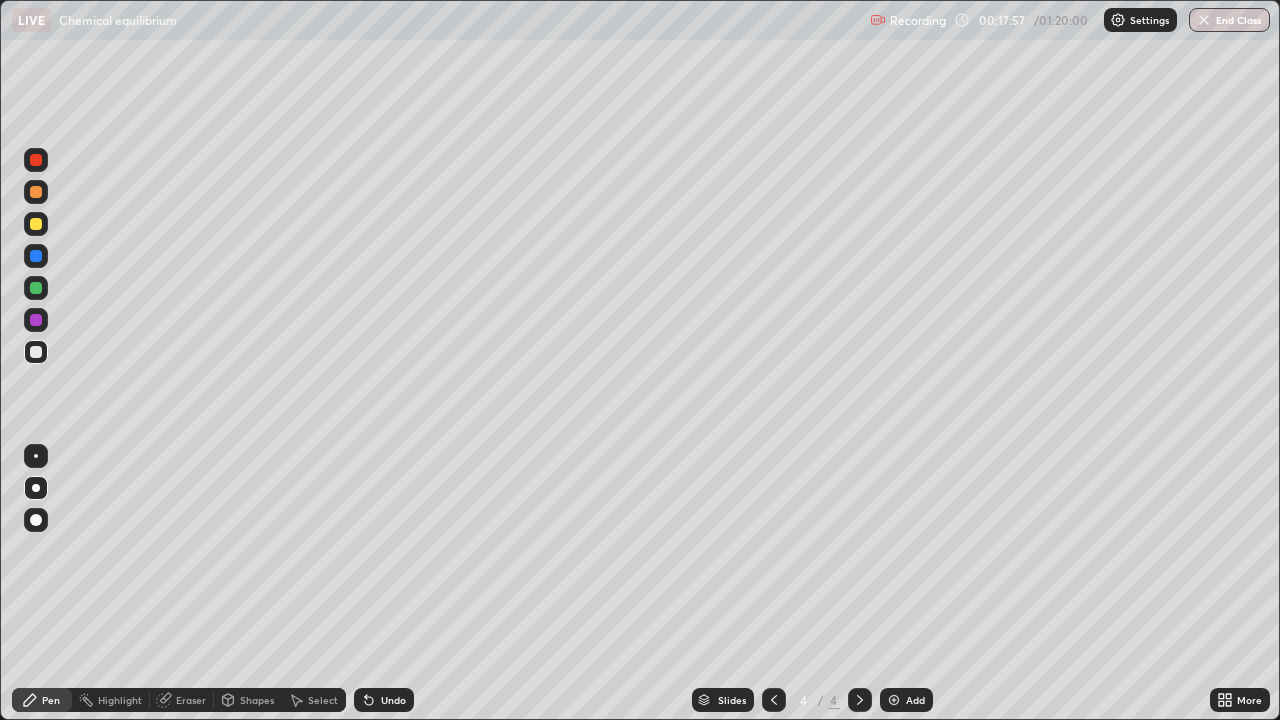 click on "Eraser" at bounding box center (182, 700) 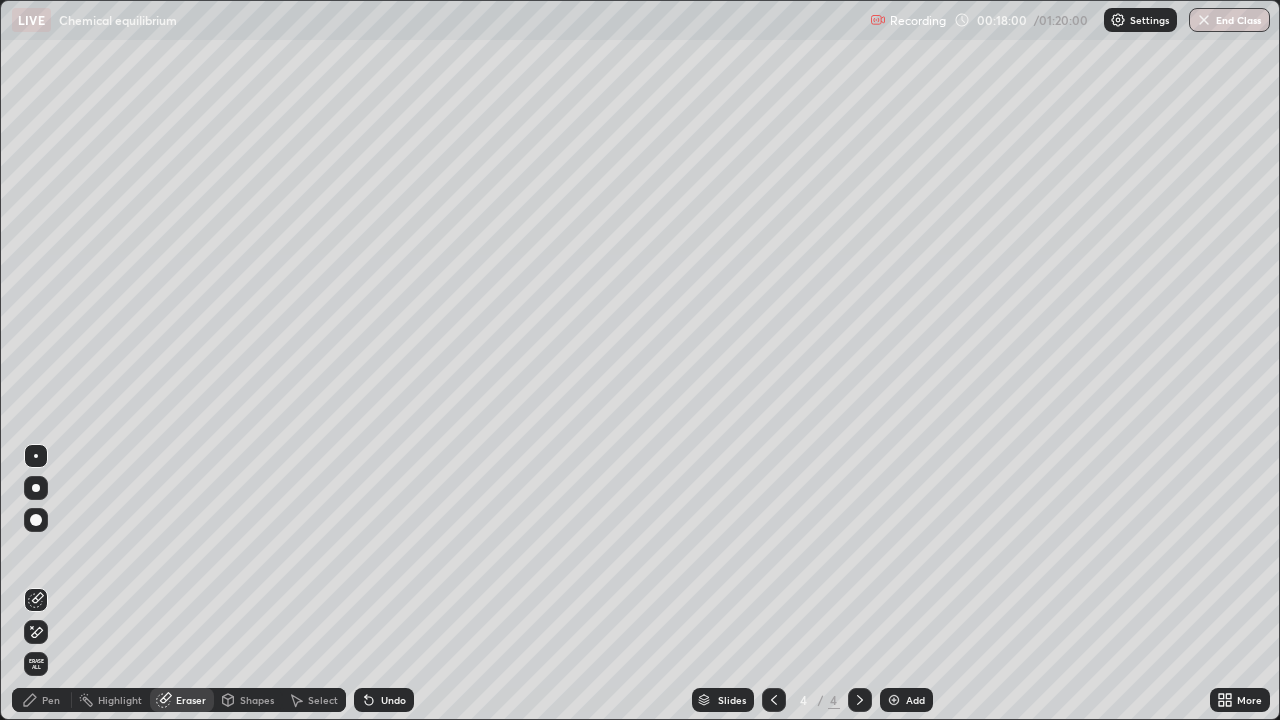click on "Pen" at bounding box center [42, 700] 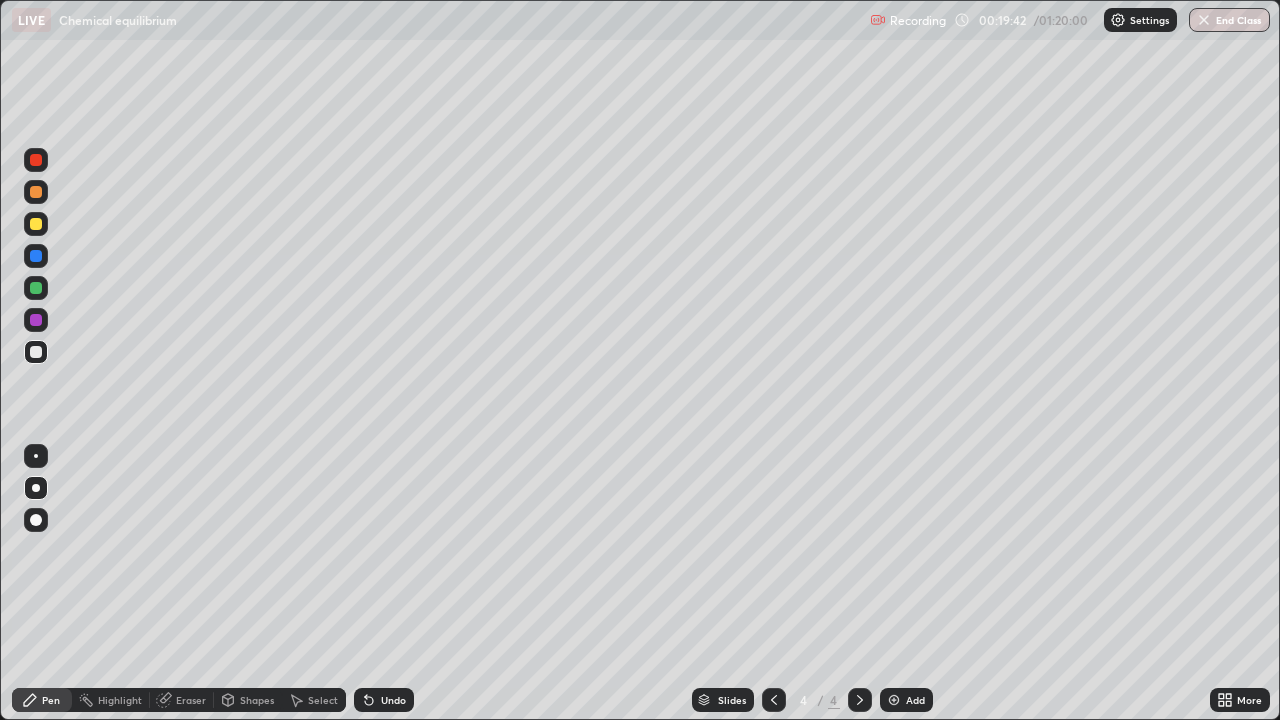 click on "Add" at bounding box center [906, 700] 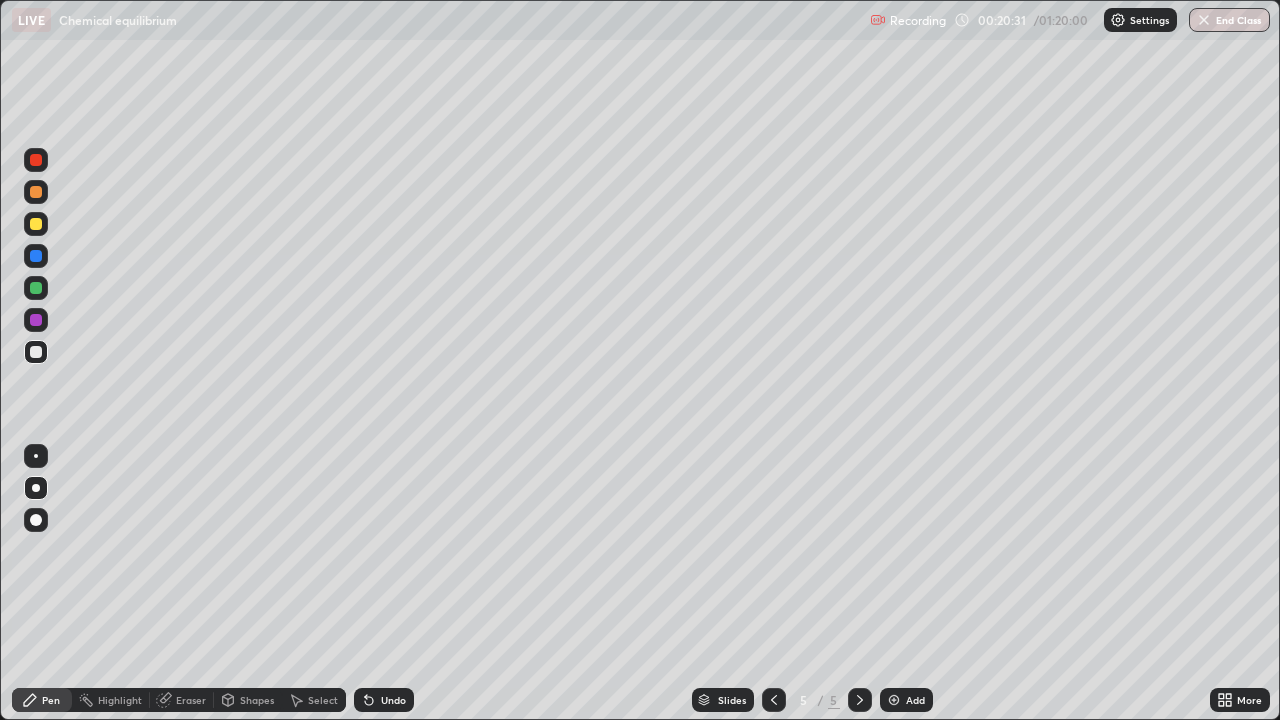 click at bounding box center (36, 224) 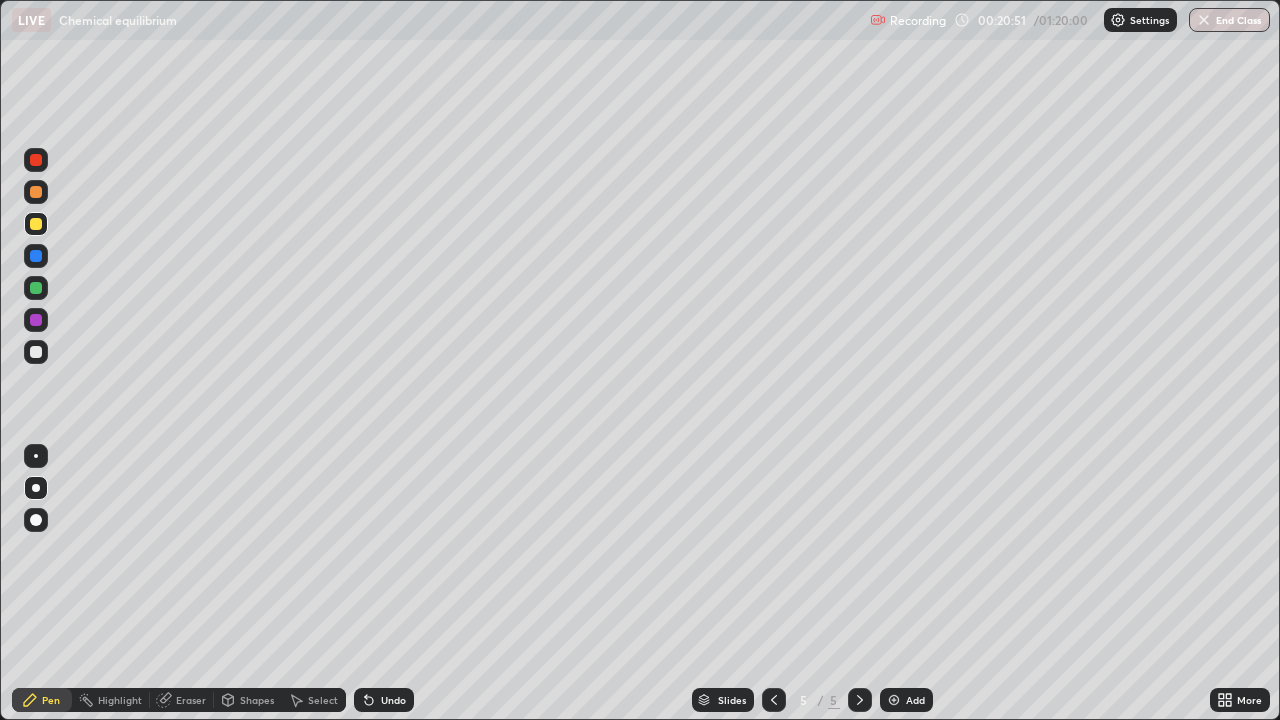 click at bounding box center [36, 352] 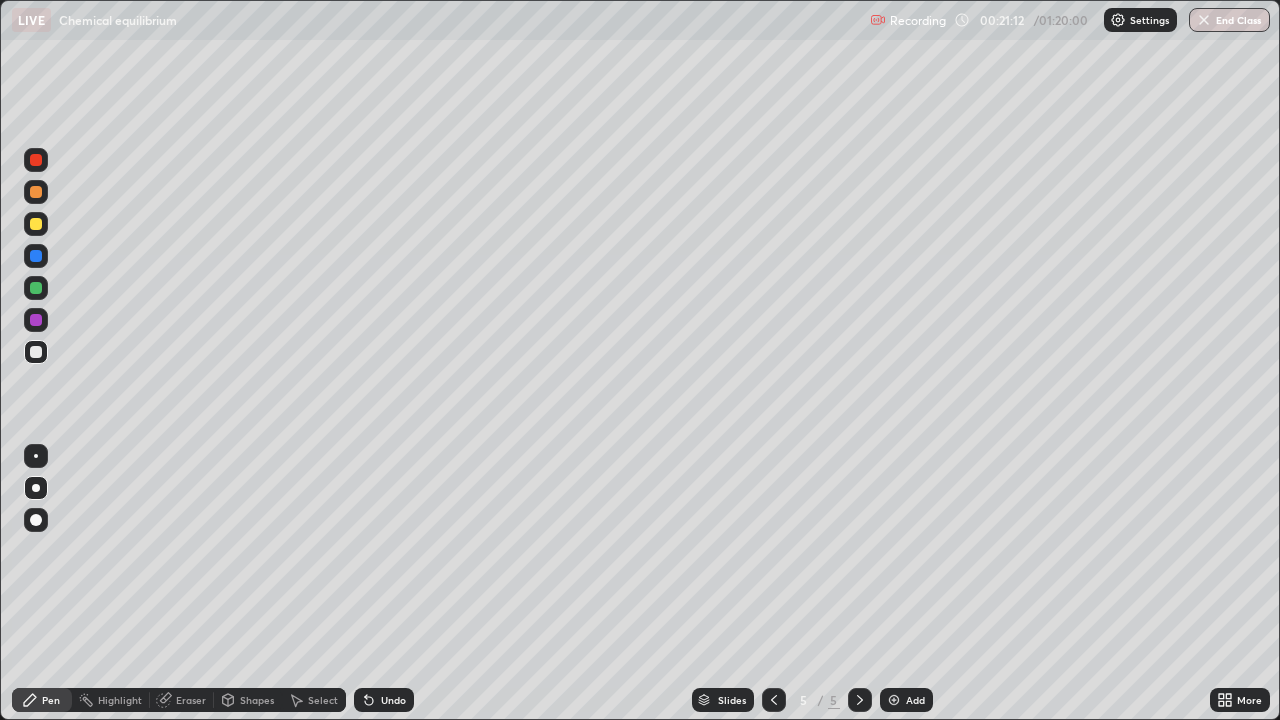 click at bounding box center [36, 320] 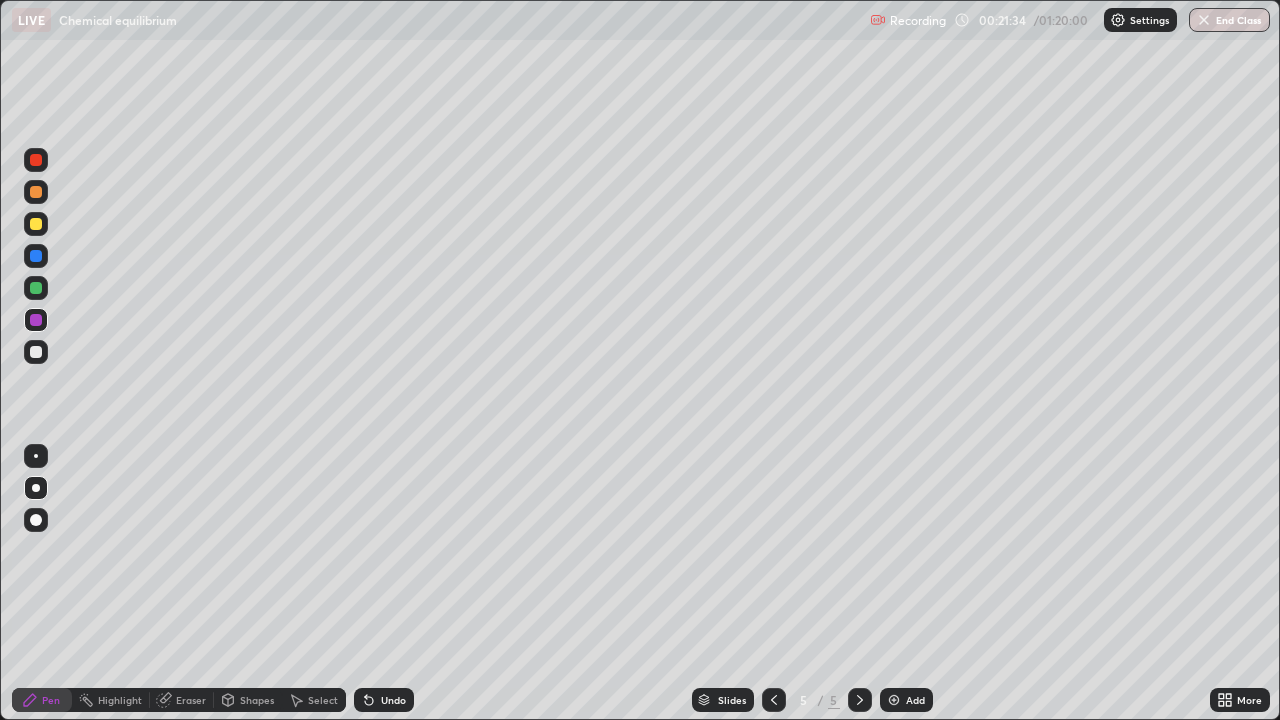 click at bounding box center (36, 352) 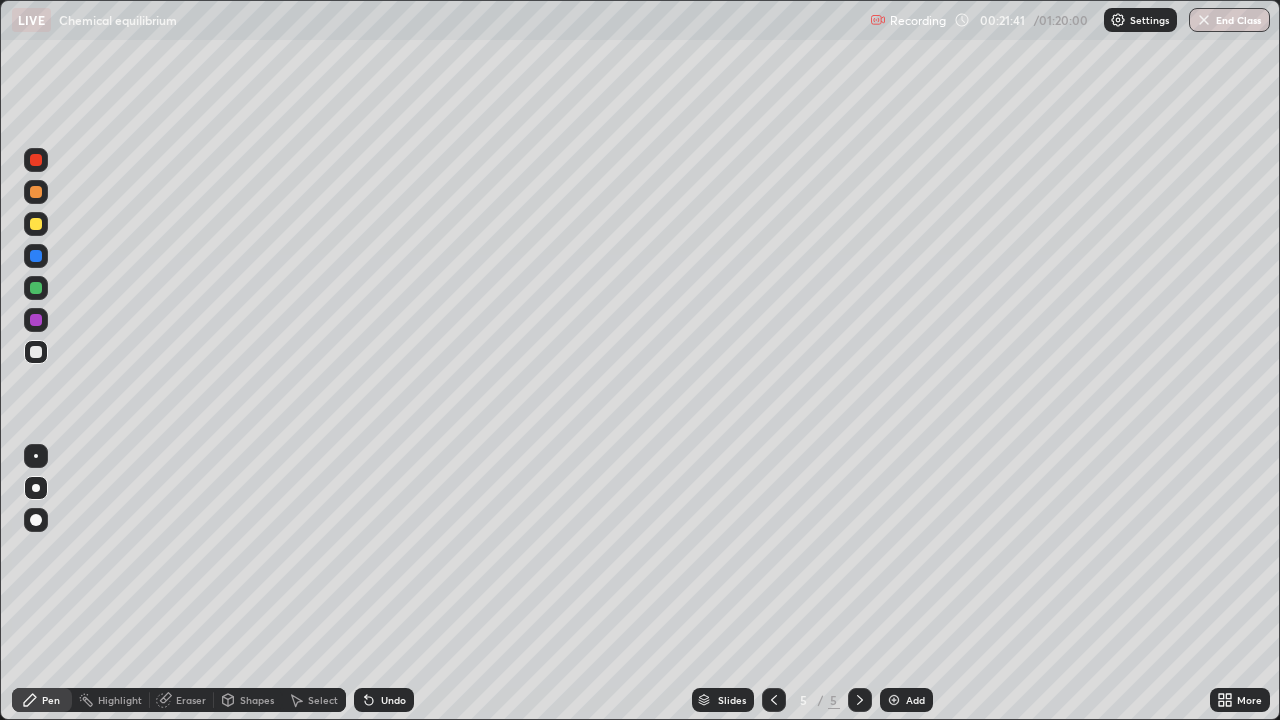 click on "Eraser" at bounding box center [191, 700] 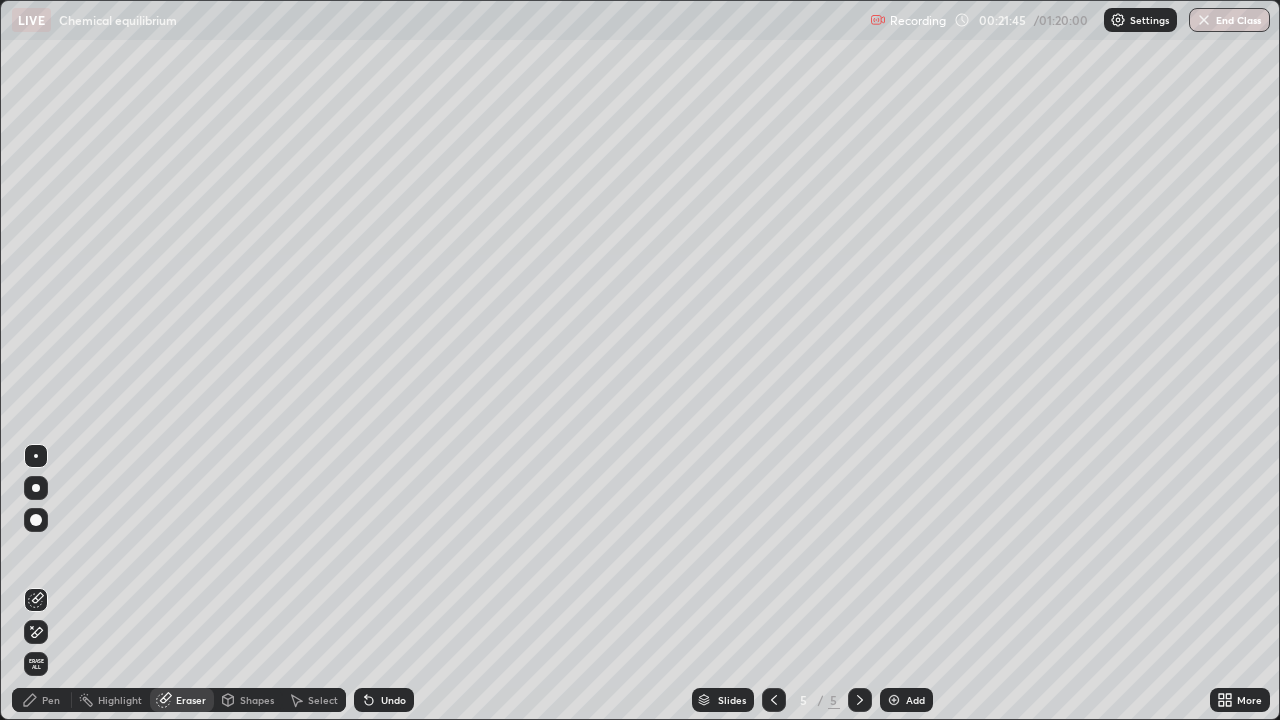click on "Pen" at bounding box center (51, 700) 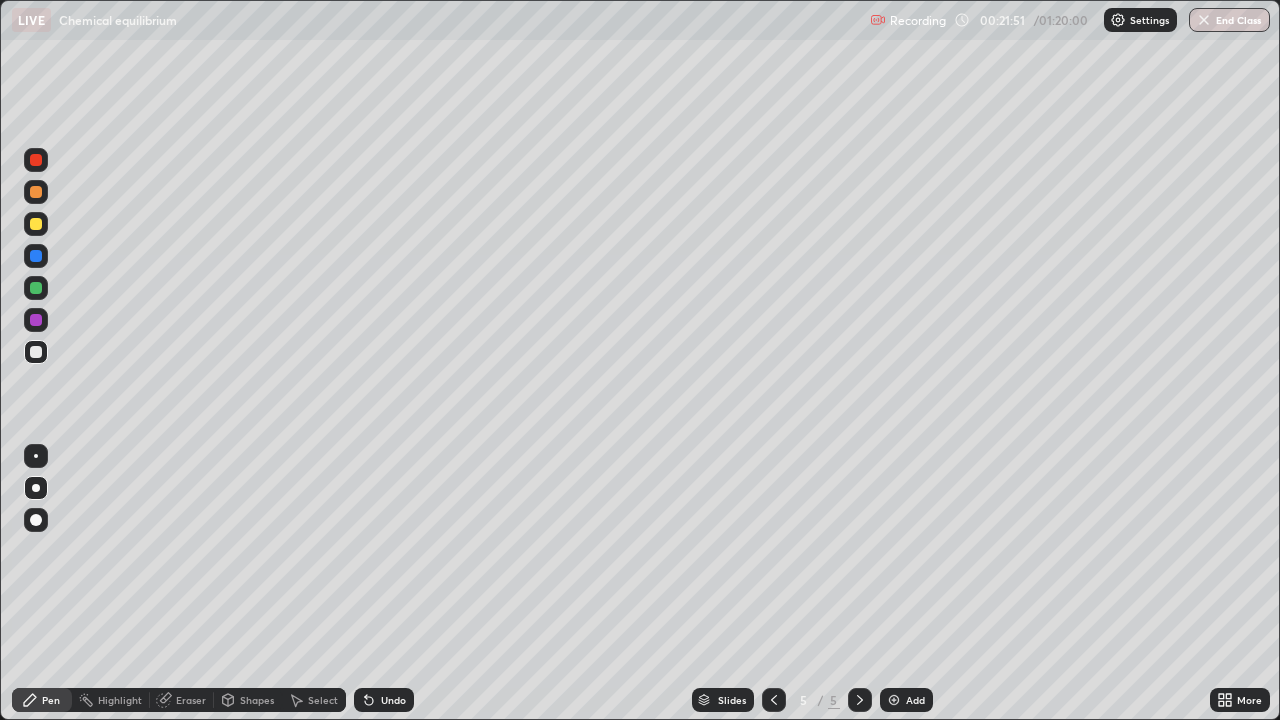 click 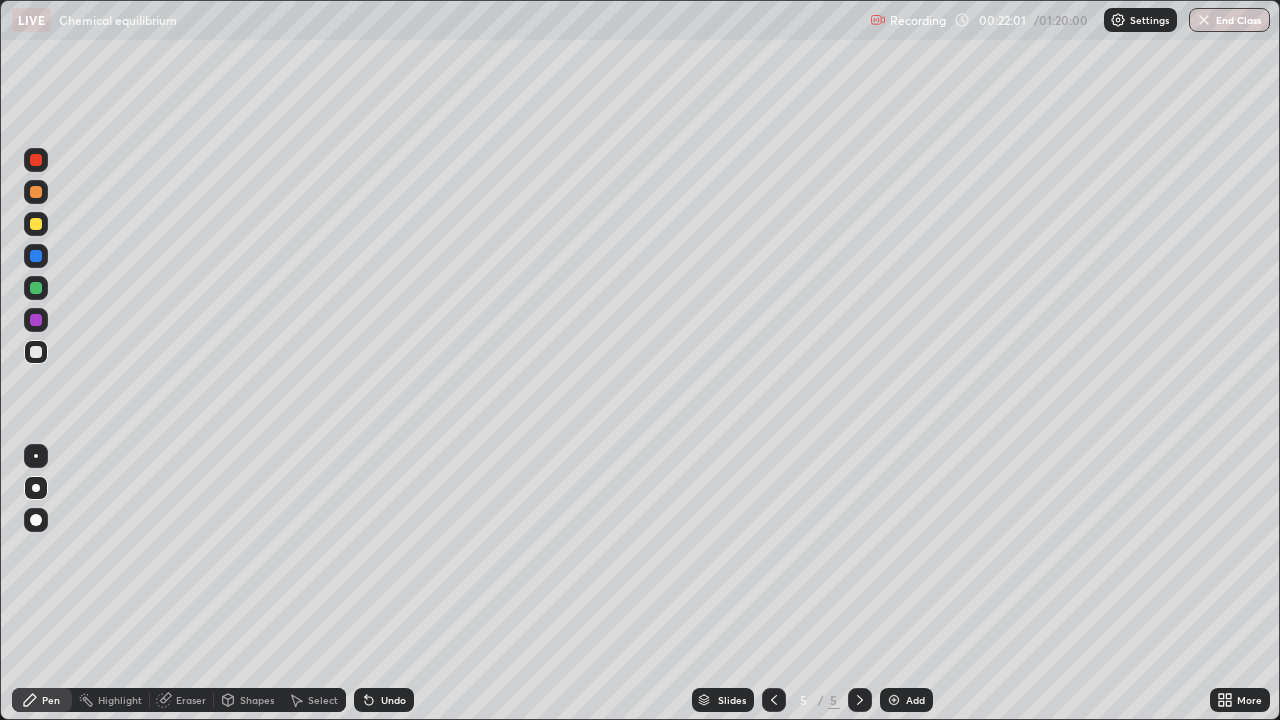 click on "Undo" at bounding box center (393, 700) 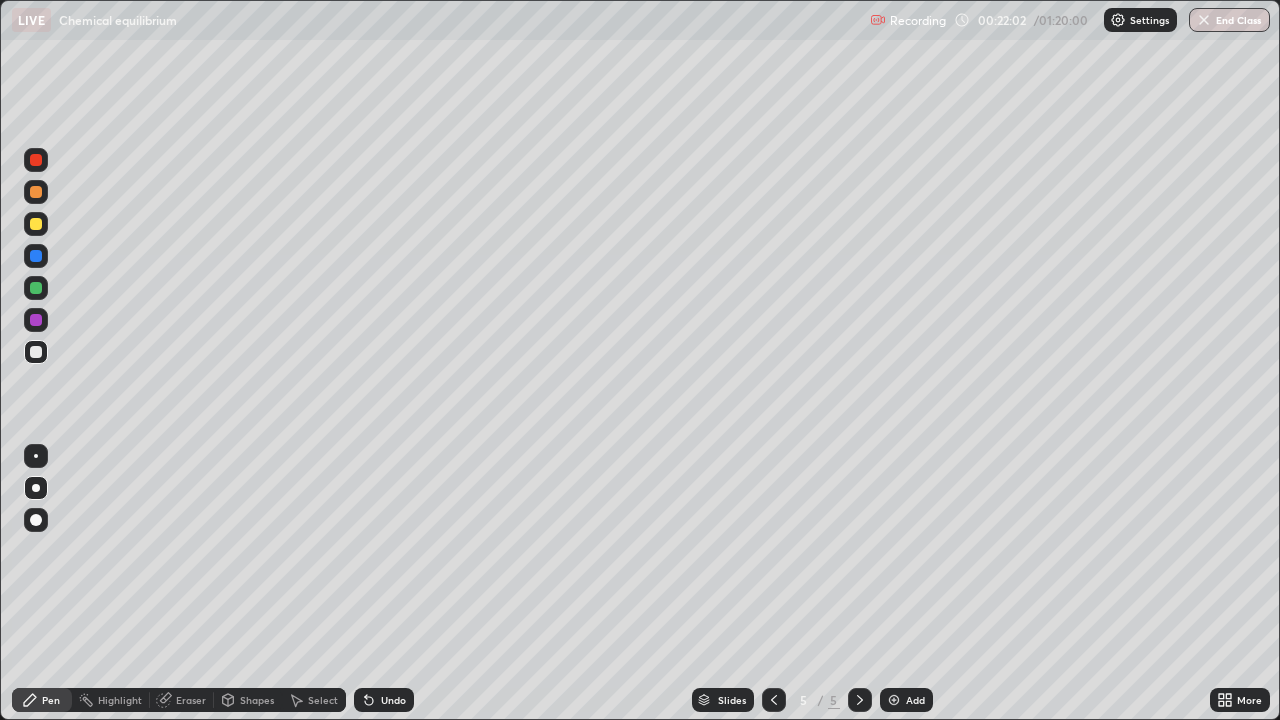click on "Undo" at bounding box center [393, 700] 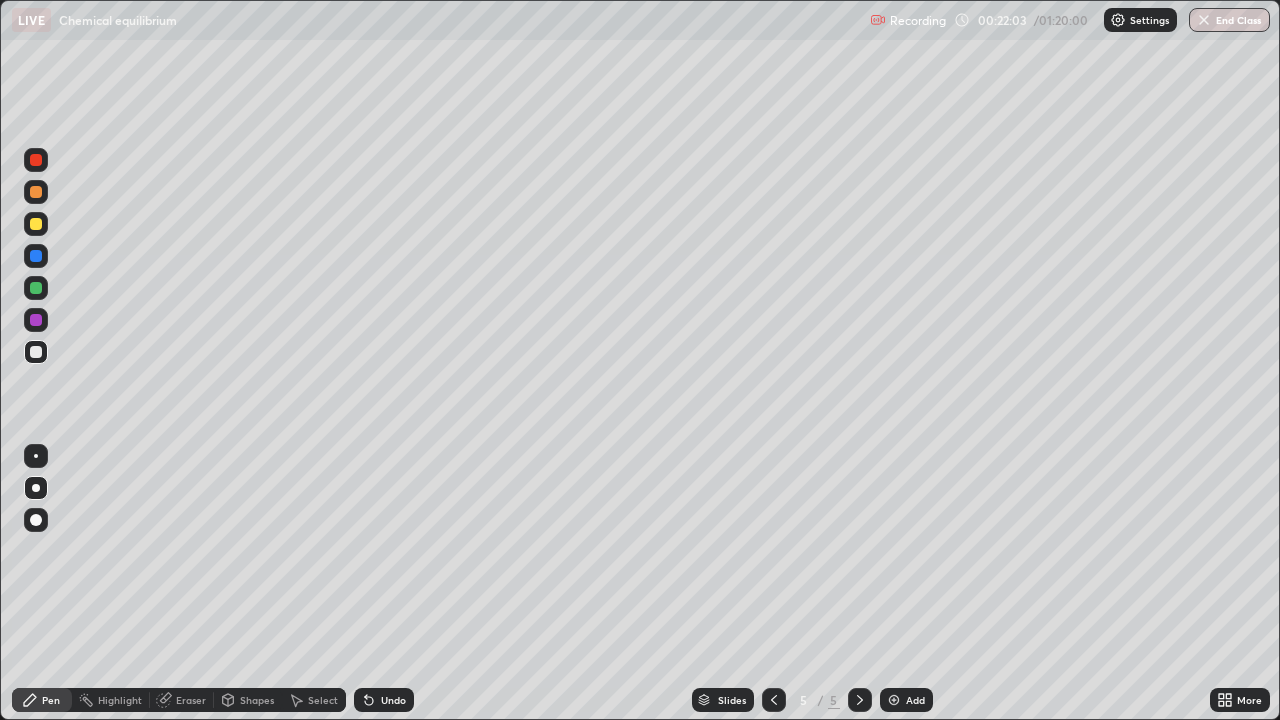 click on "Undo" at bounding box center (384, 700) 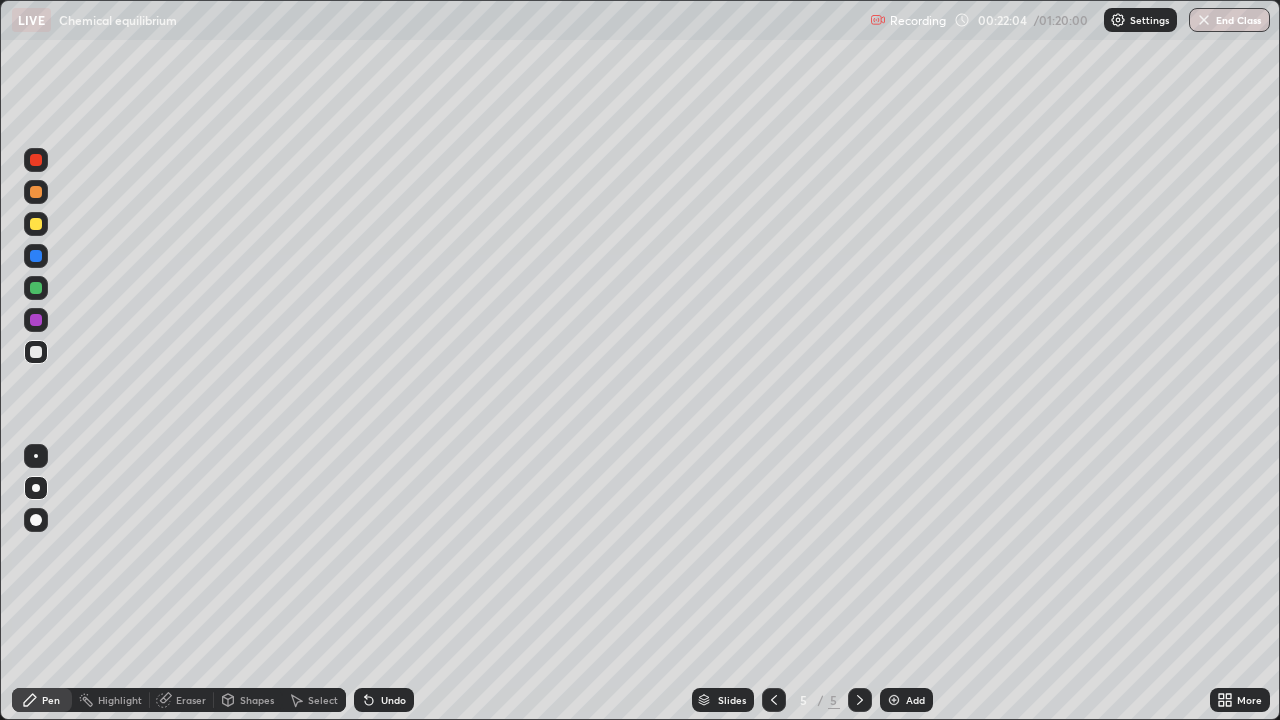 click on "Undo" at bounding box center [384, 700] 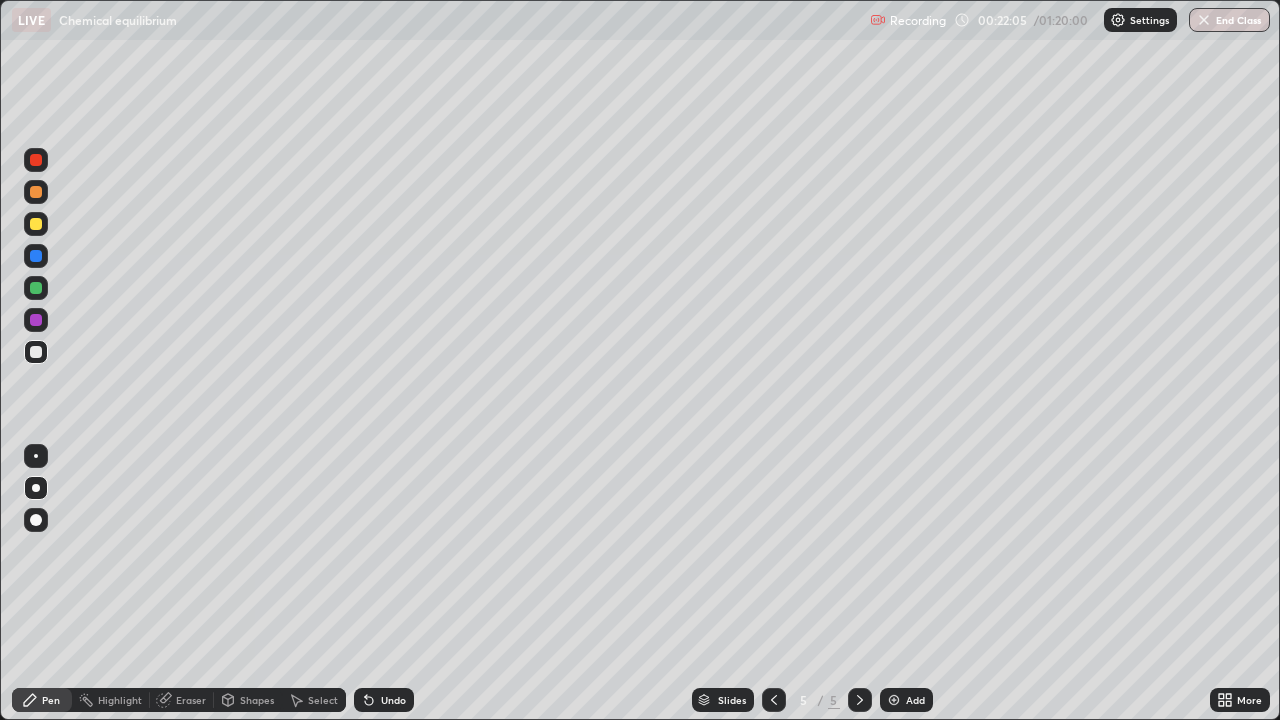 click on "Eraser" at bounding box center (182, 700) 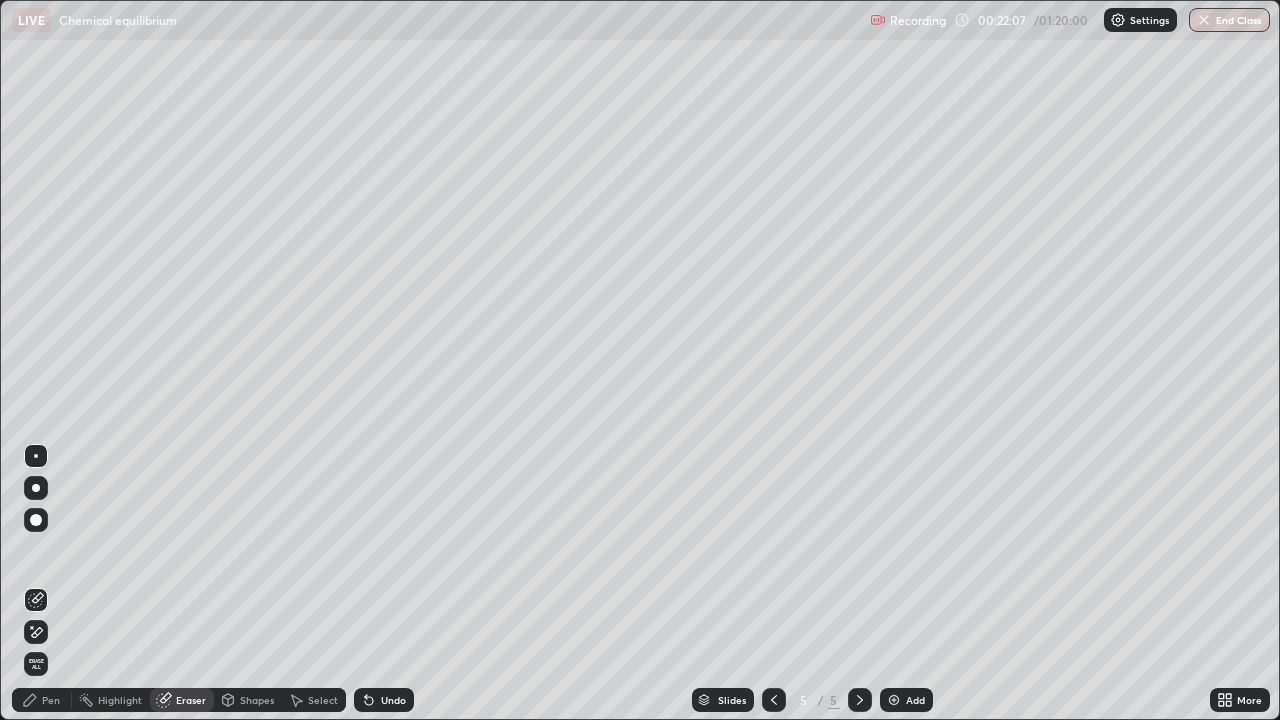 click 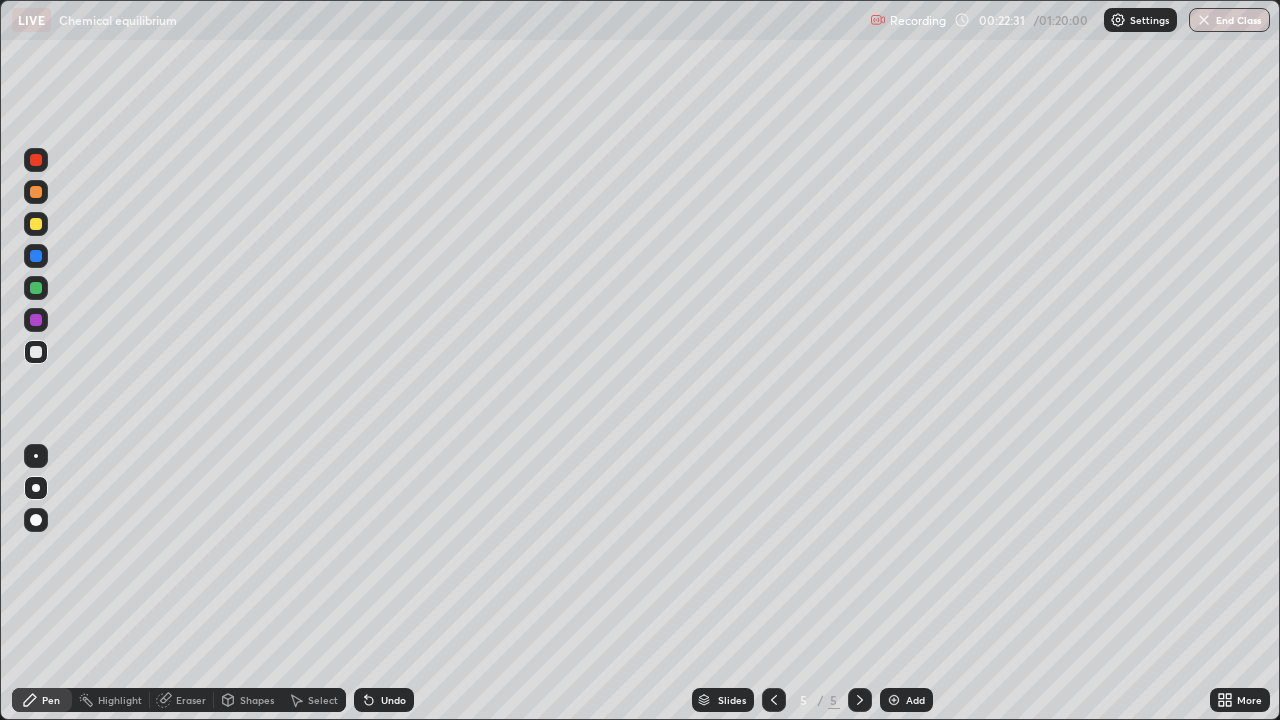 click at bounding box center [36, 352] 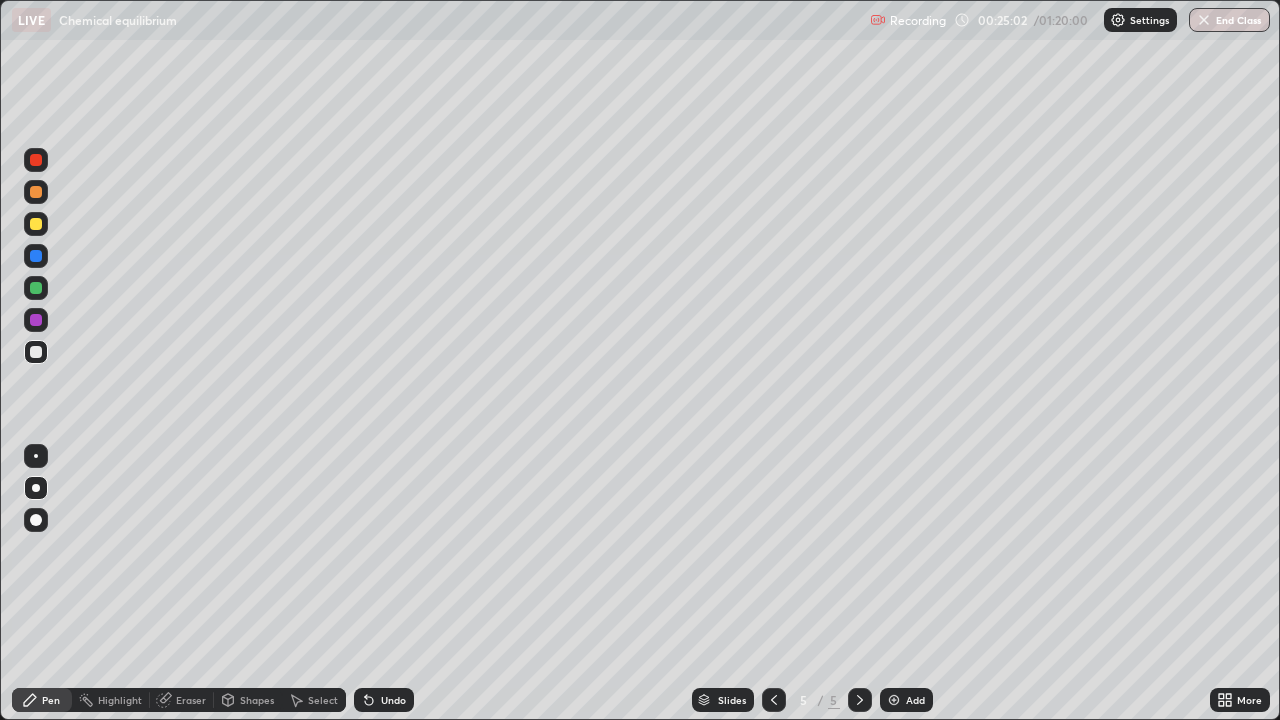 click on "Undo" at bounding box center (393, 700) 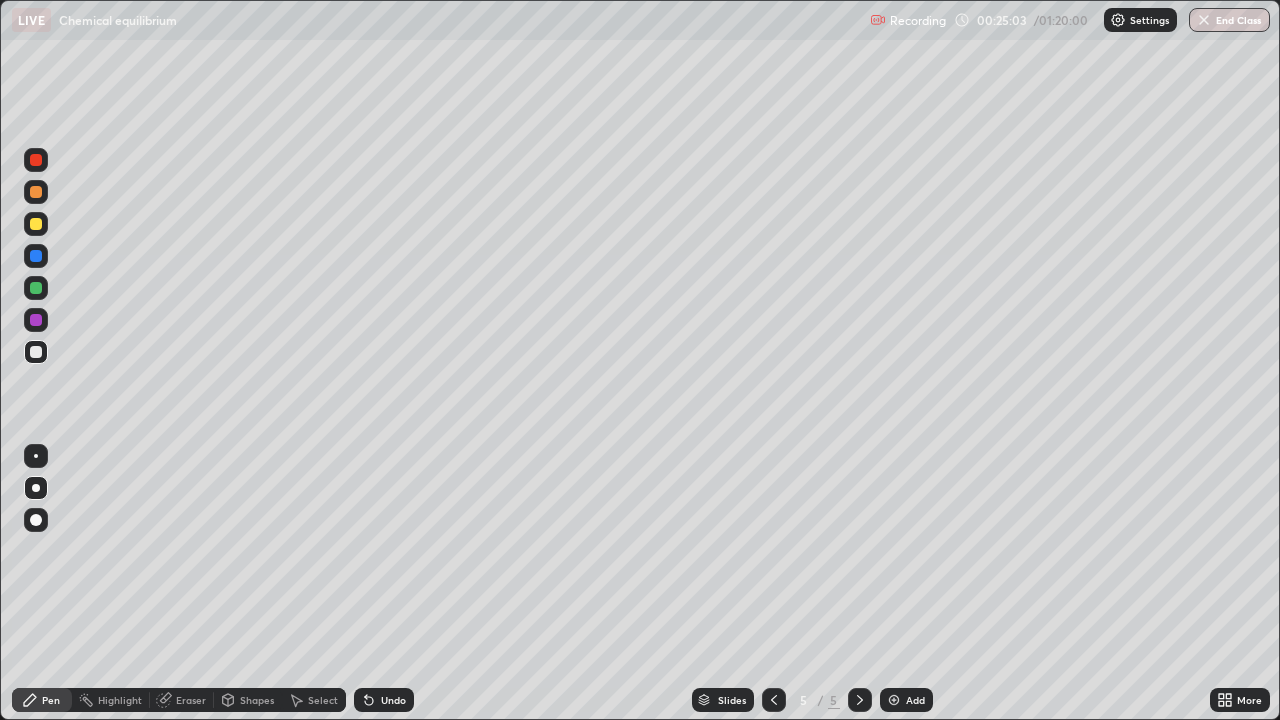 click on "Undo" at bounding box center (393, 700) 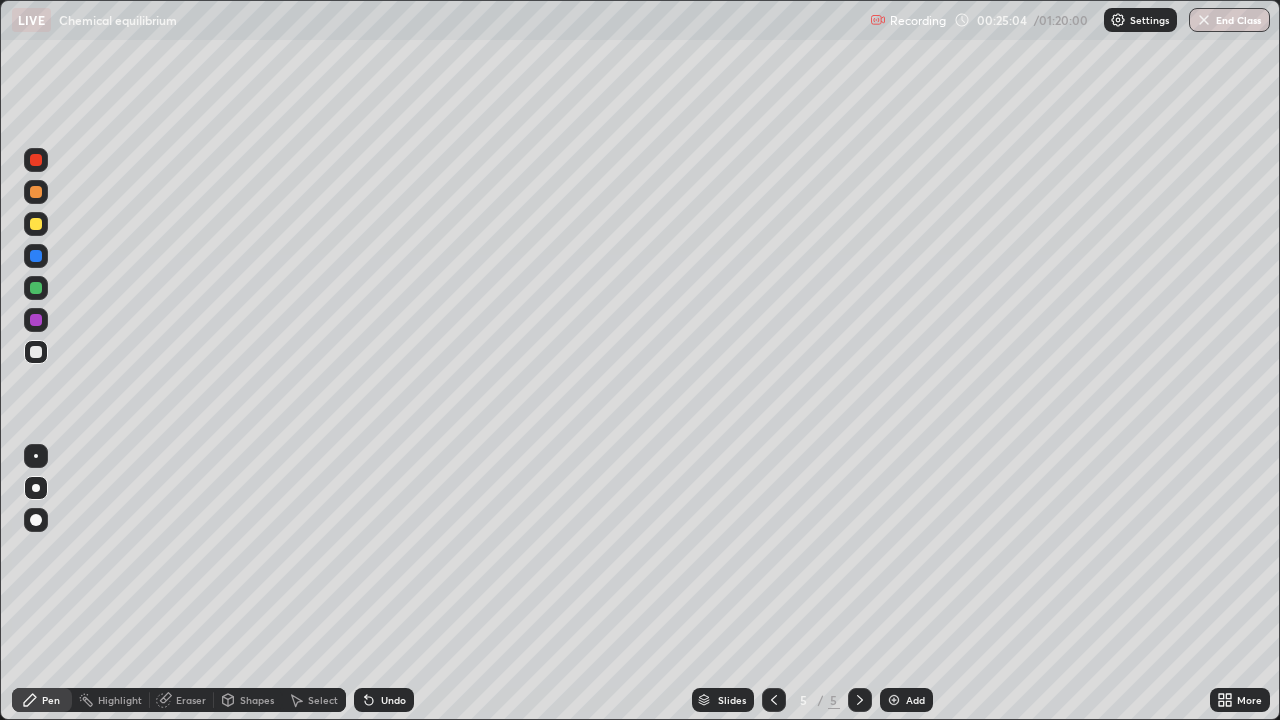 click on "Undo" at bounding box center (393, 700) 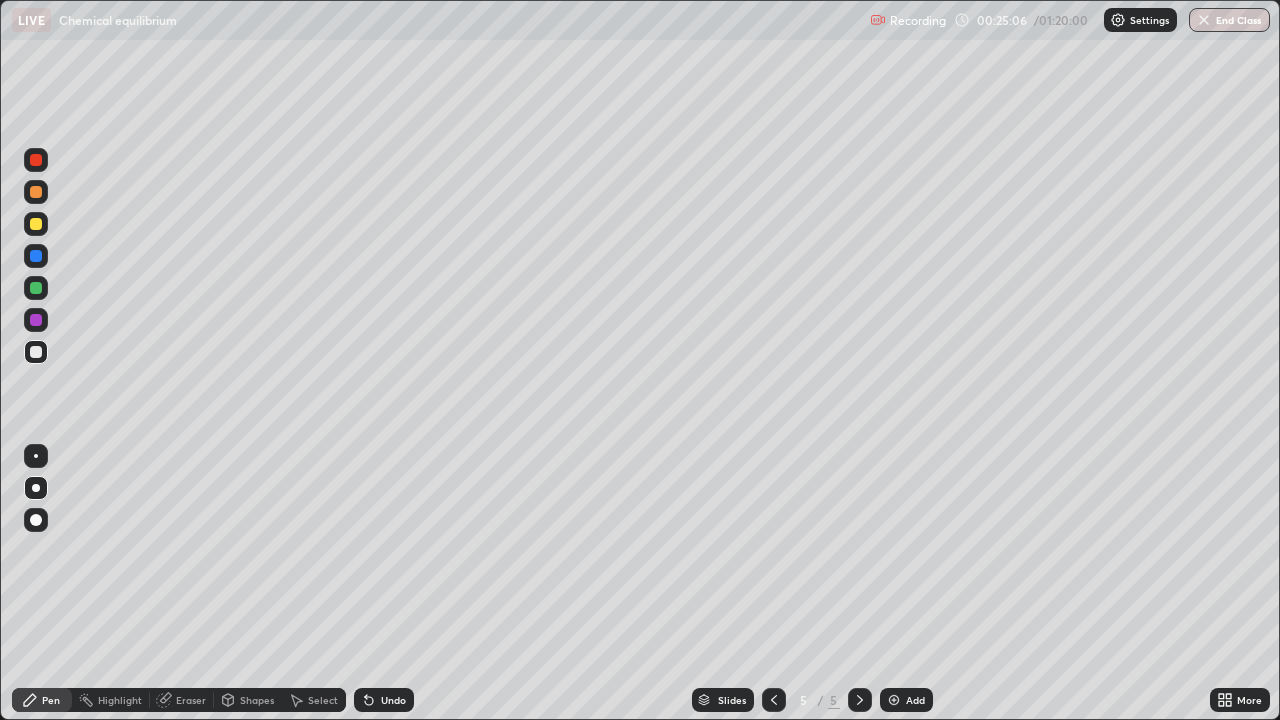 click on "Eraser" at bounding box center (191, 700) 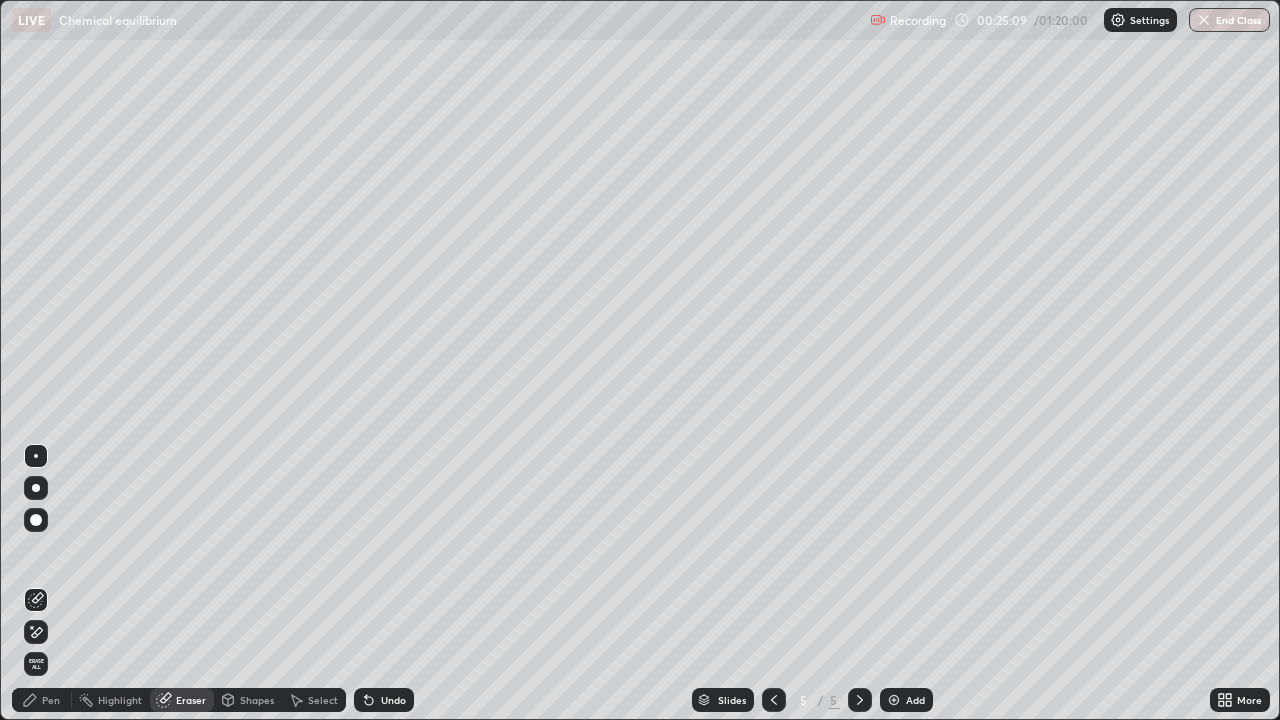 click on "Pen" at bounding box center (42, 700) 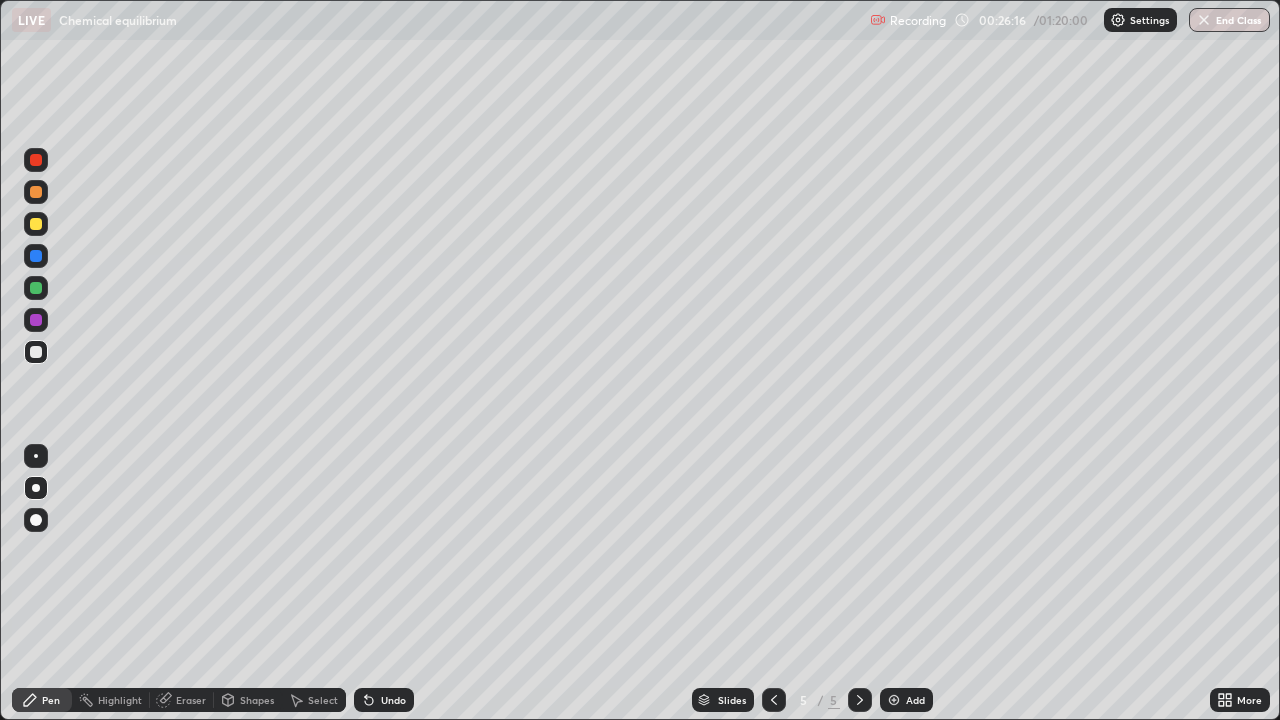 click at bounding box center (36, 160) 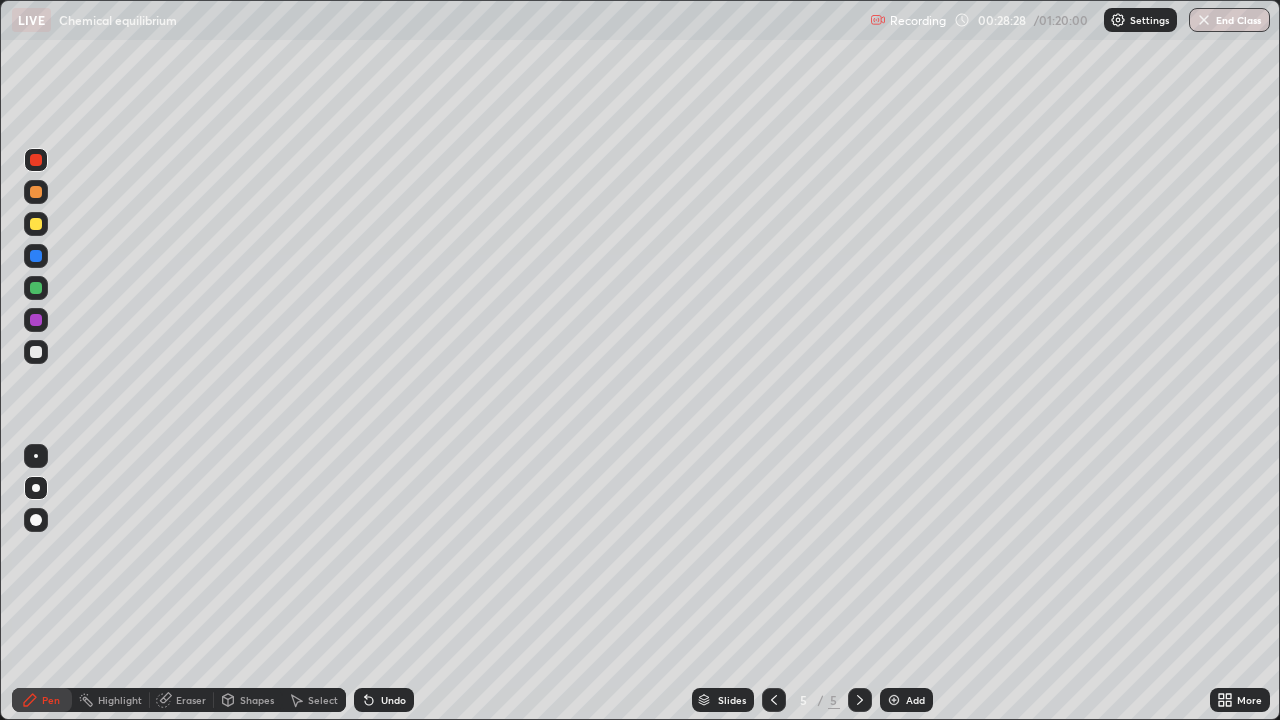 click on "Add" at bounding box center [915, 700] 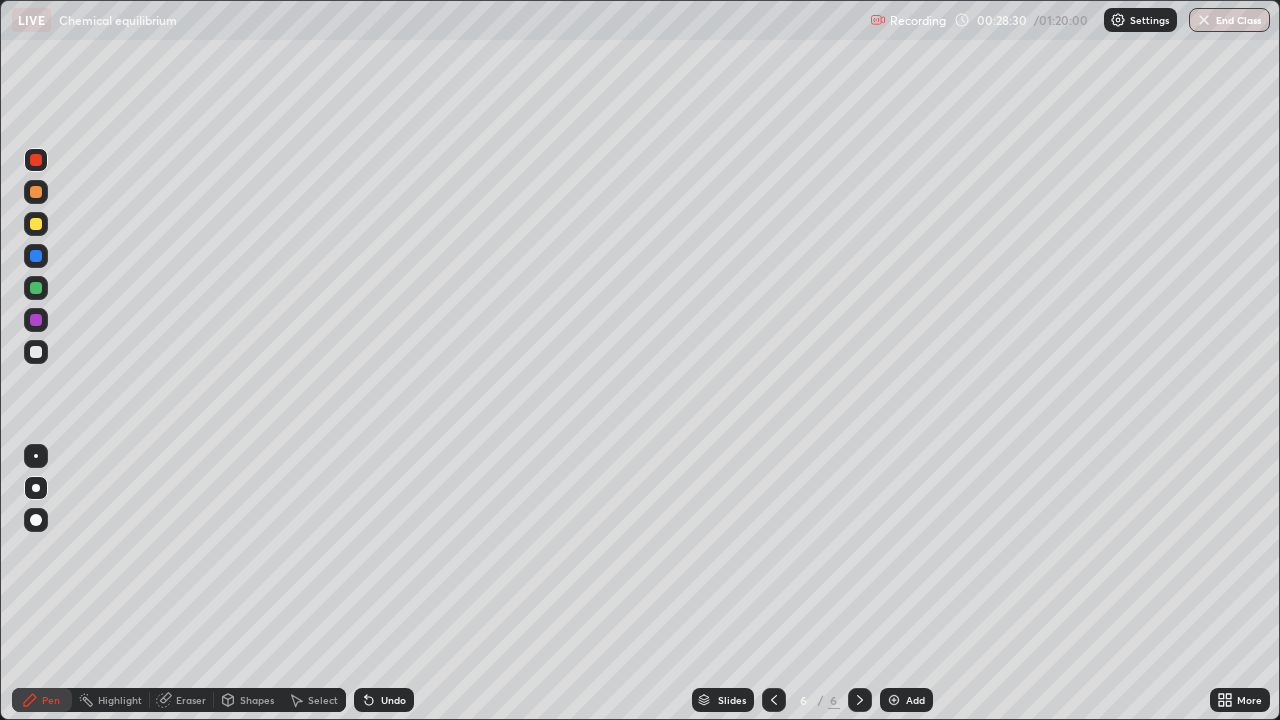click at bounding box center (36, 288) 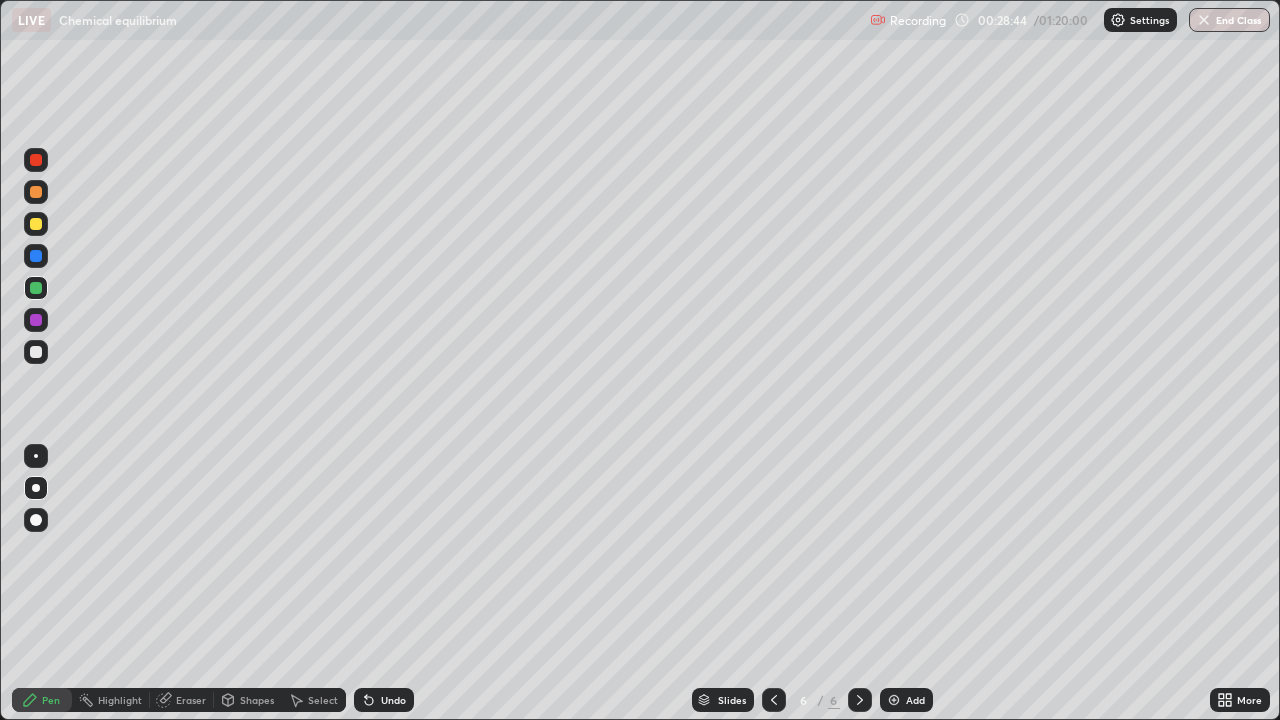 click at bounding box center (36, 224) 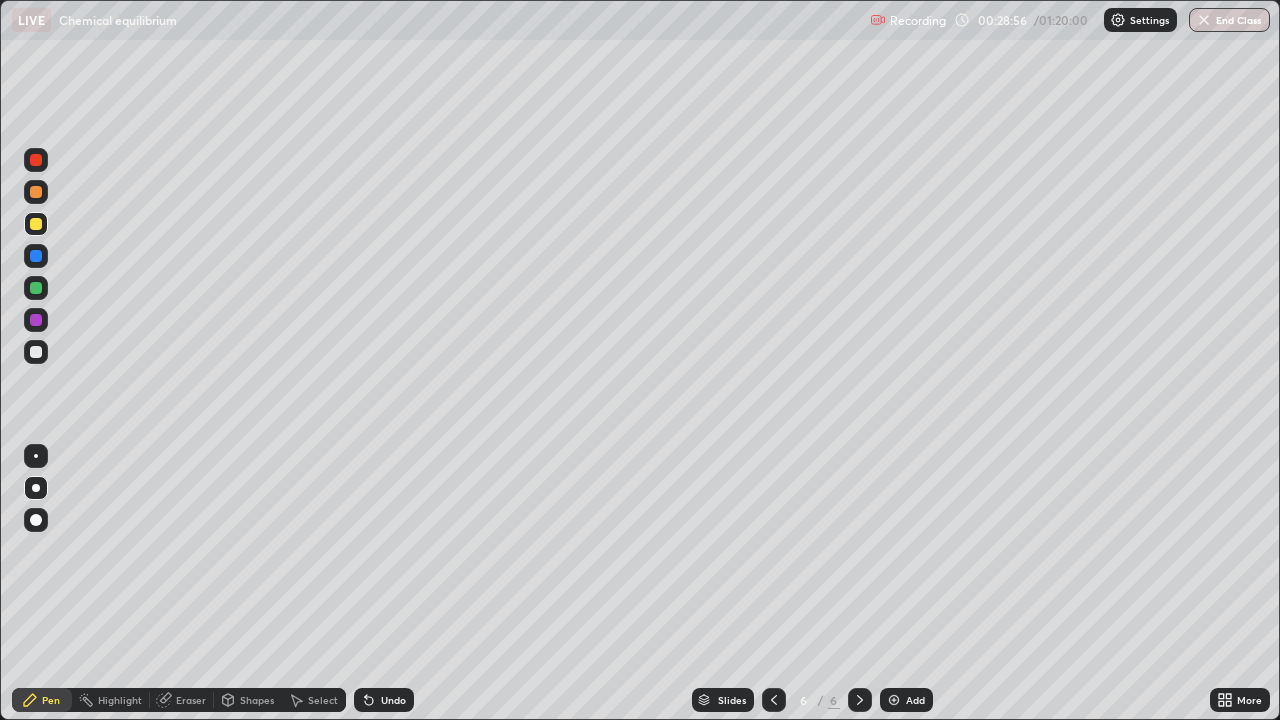 click at bounding box center [36, 352] 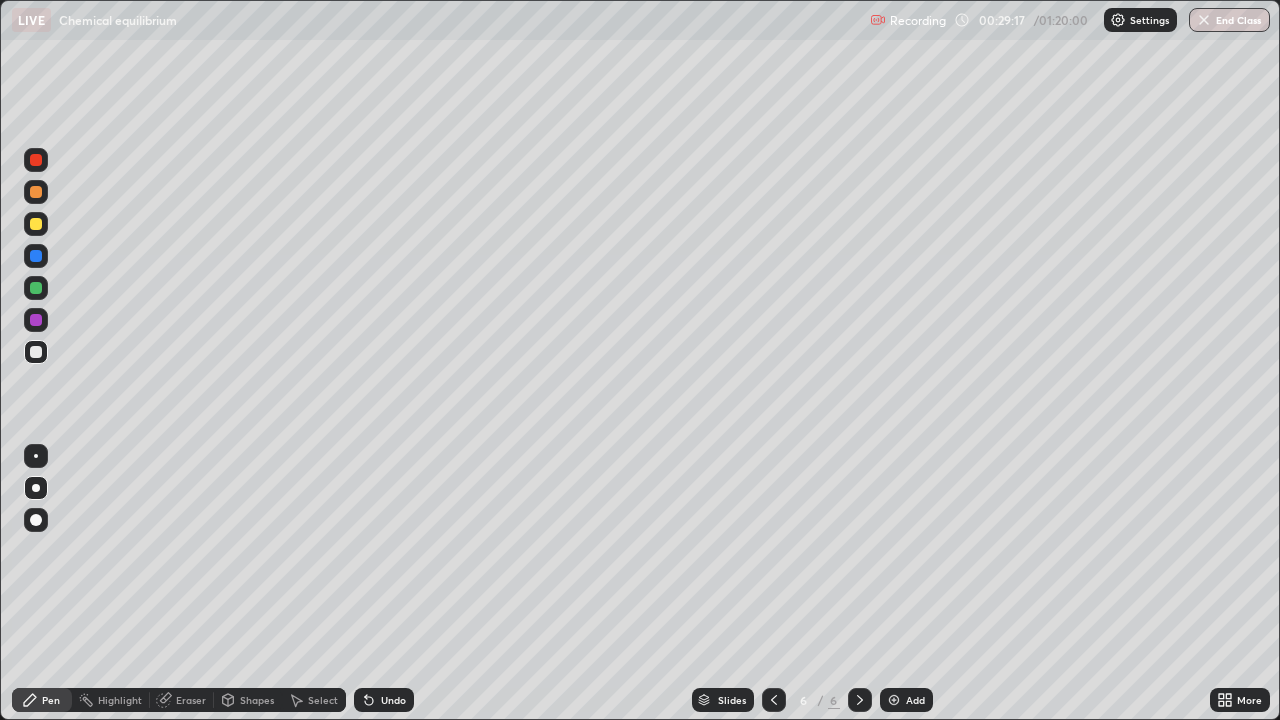 click at bounding box center [36, 320] 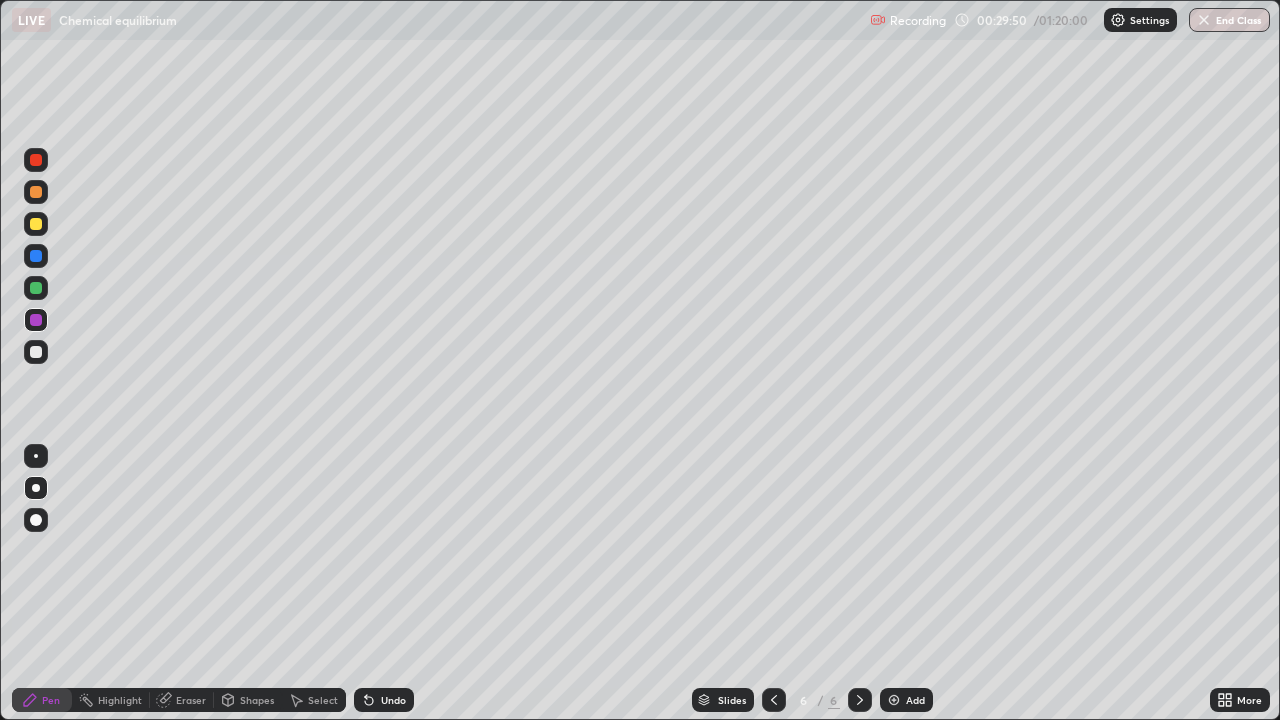 click at bounding box center [36, 224] 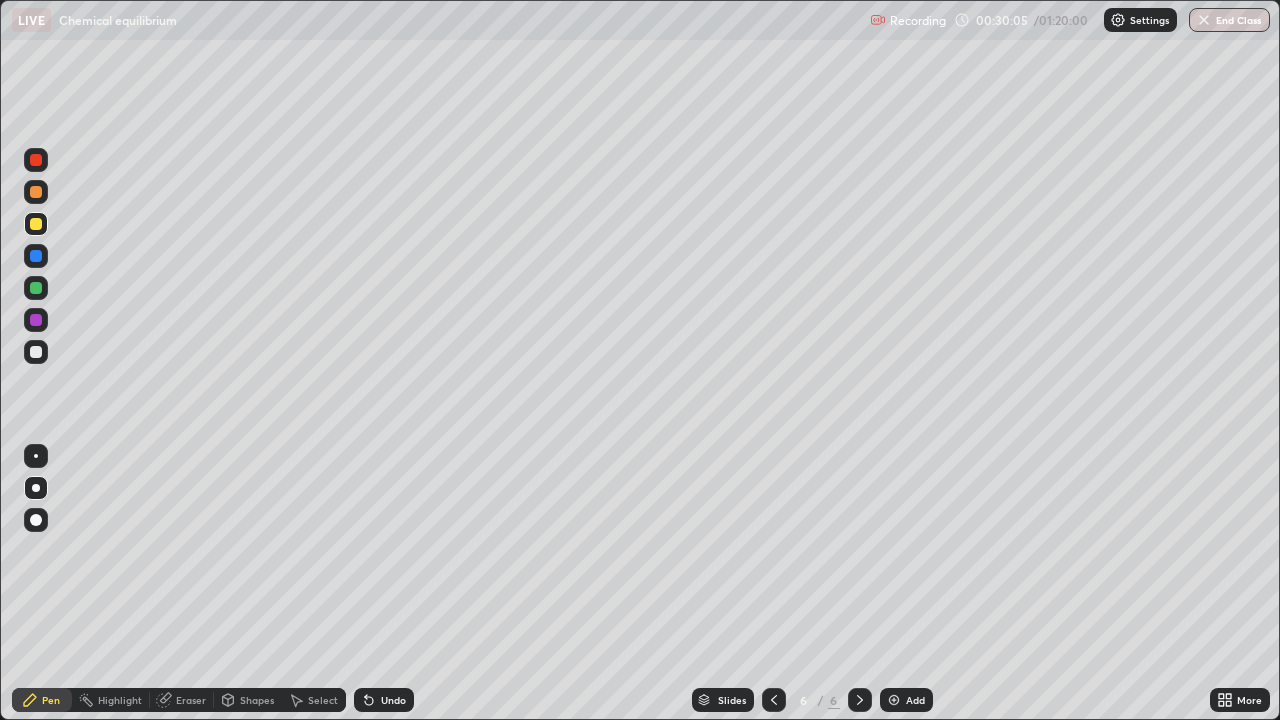 click on "Undo" at bounding box center (384, 700) 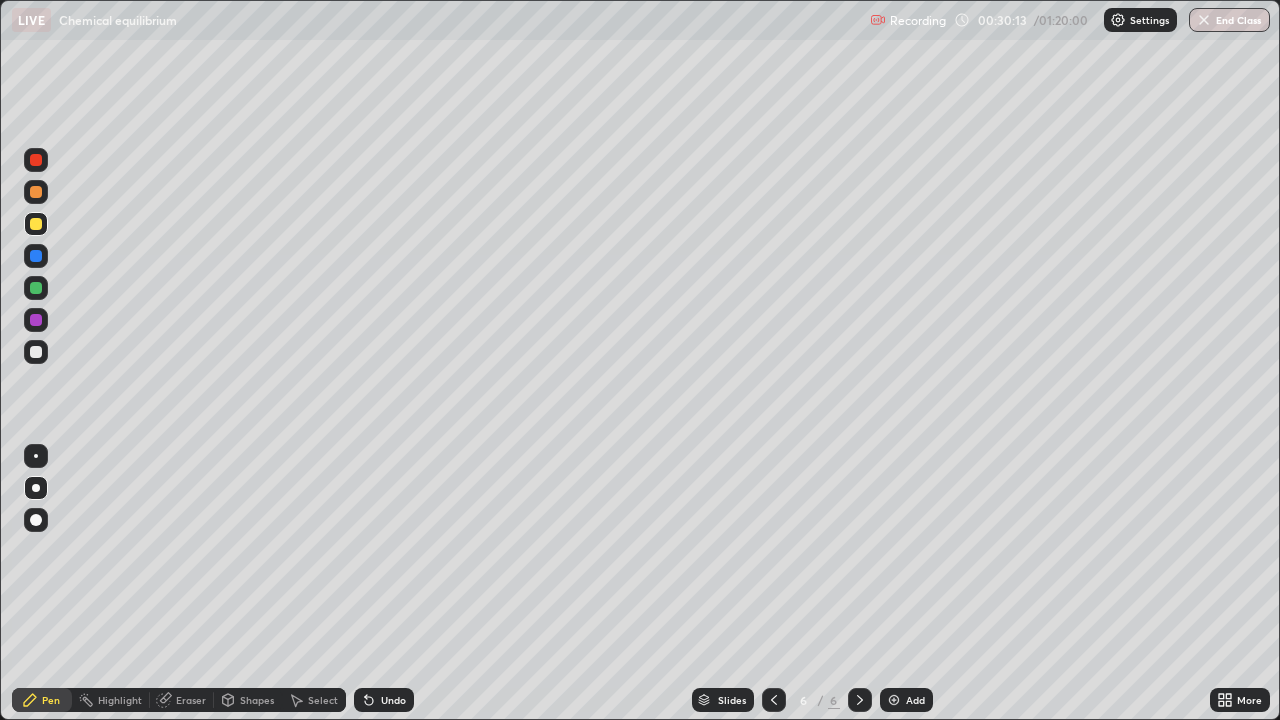 click on "Undo" at bounding box center (384, 700) 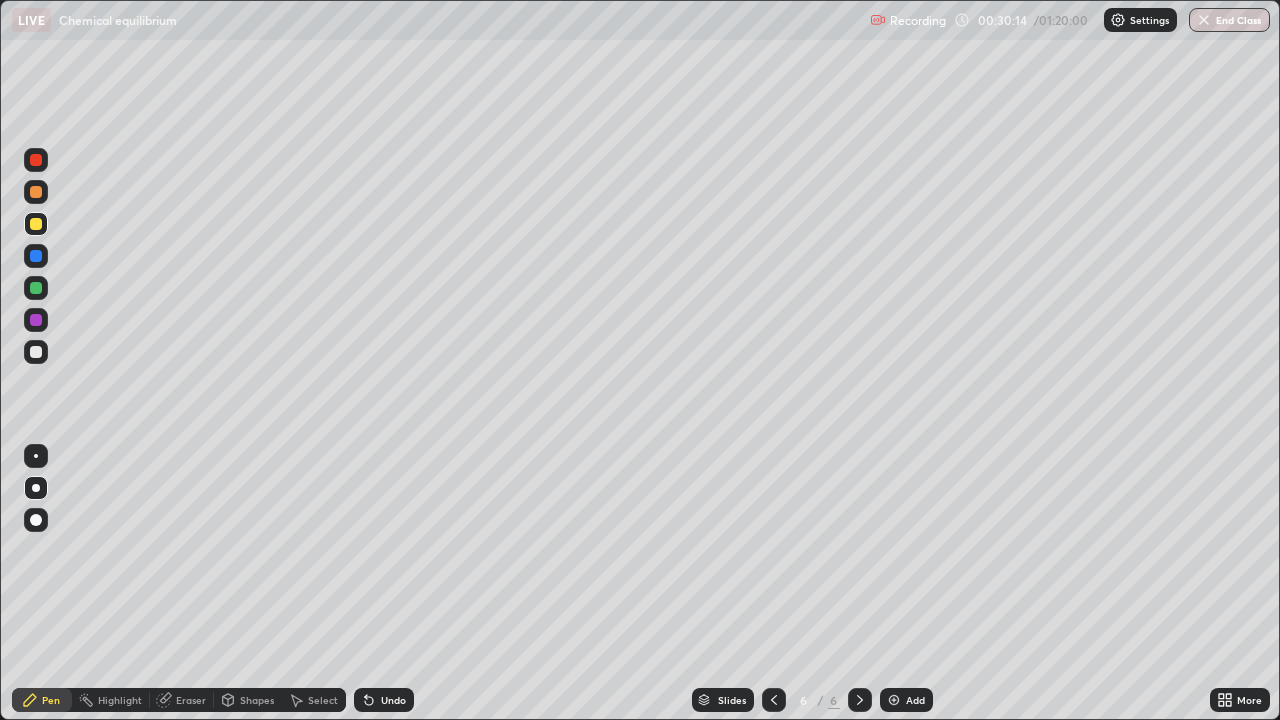 click on "Undo" at bounding box center [384, 700] 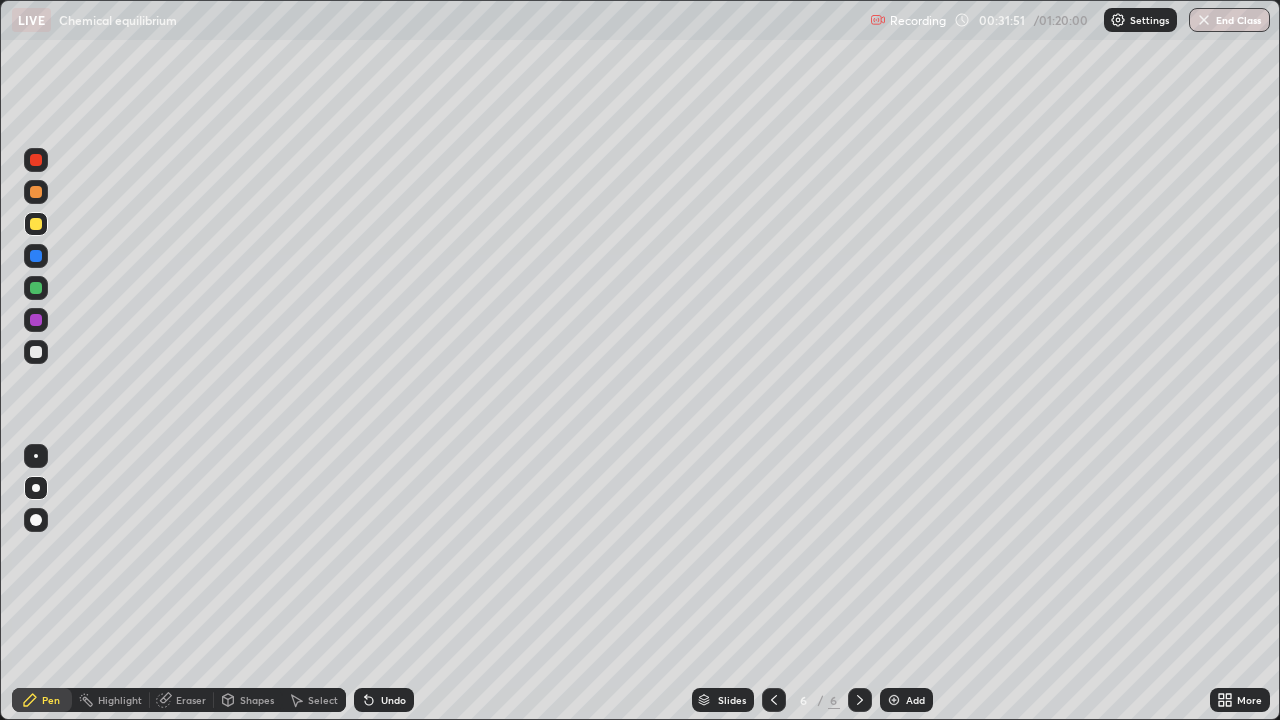 click on "Add" at bounding box center [906, 700] 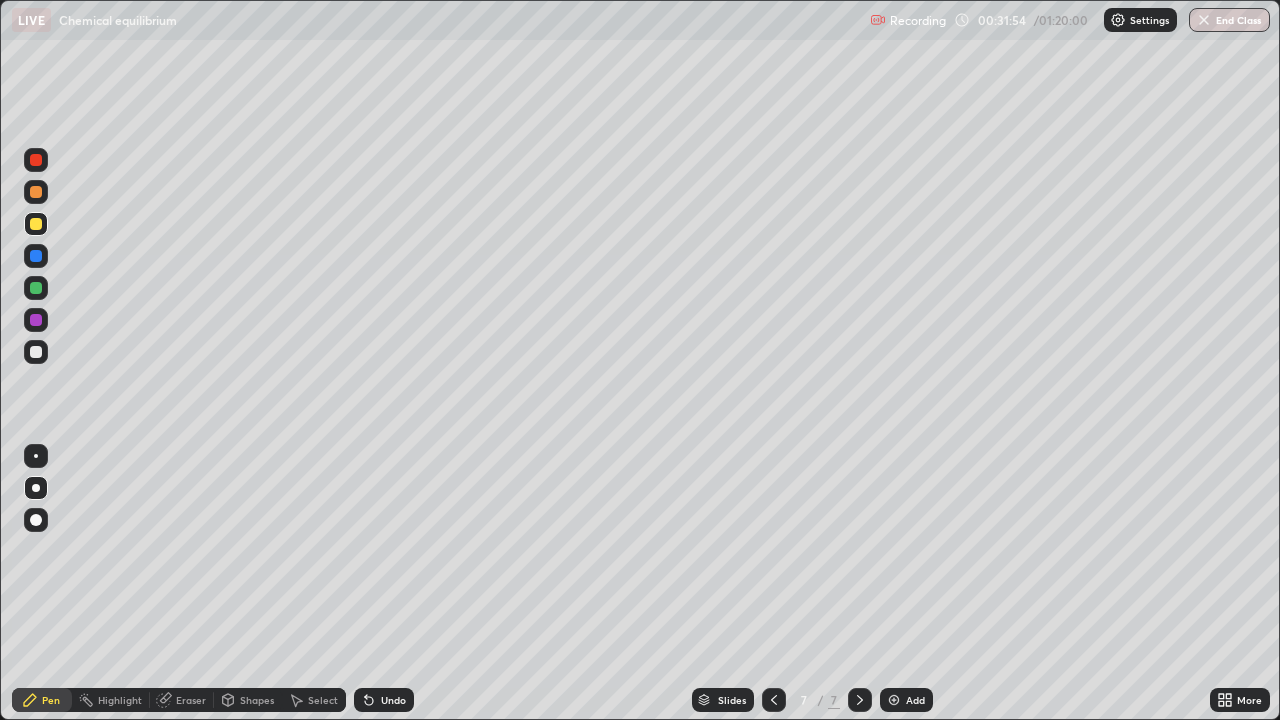 click at bounding box center [36, 352] 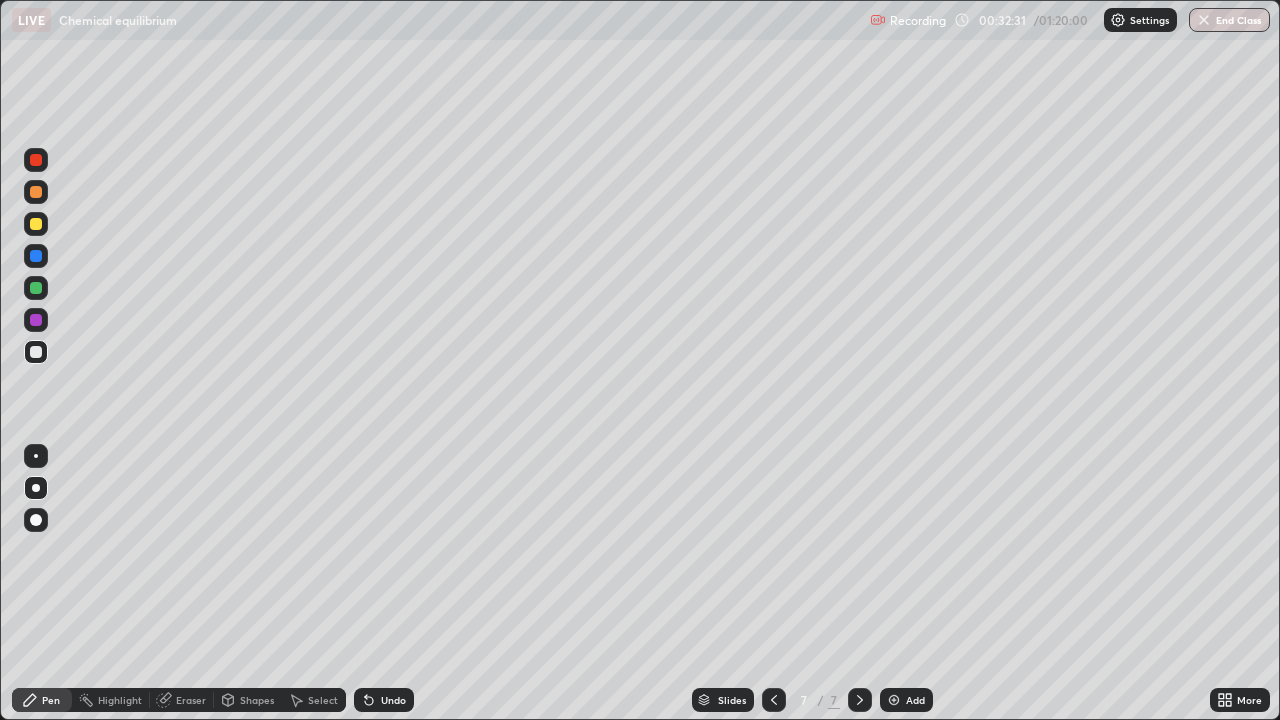 click on "Eraser" at bounding box center (191, 700) 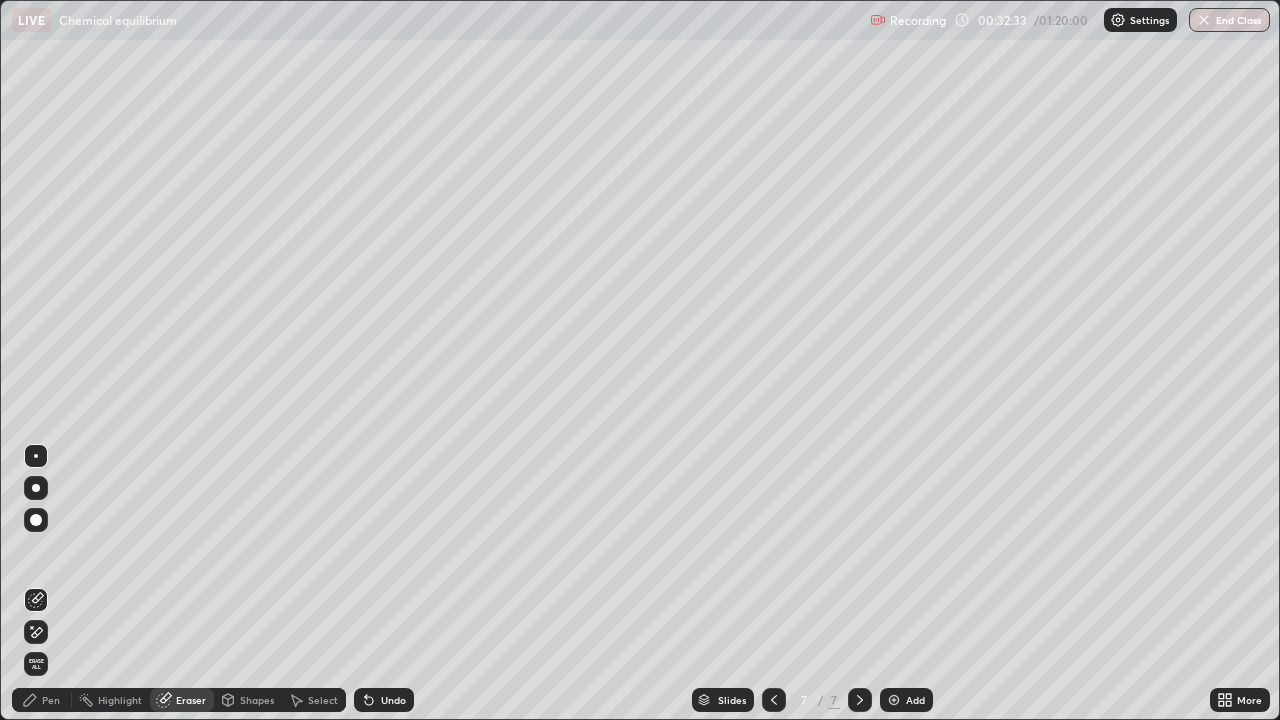 click on "Pen" at bounding box center (51, 700) 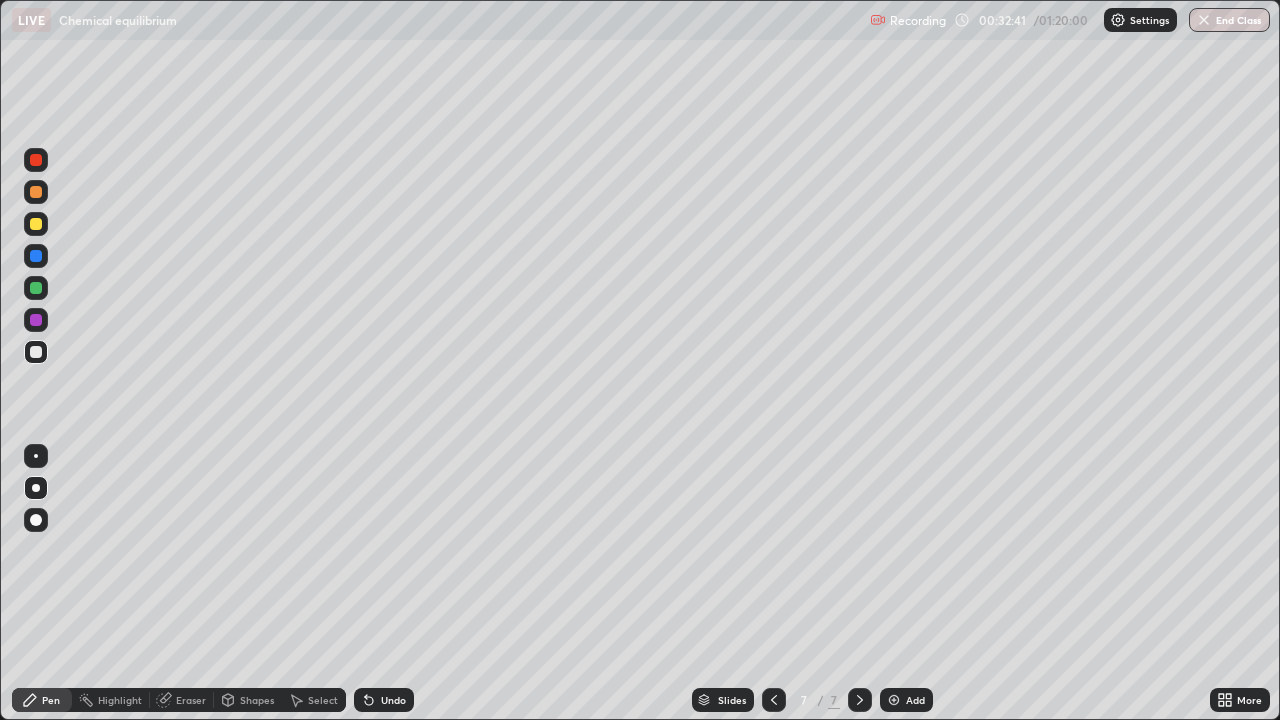 click on "Eraser" at bounding box center [191, 700] 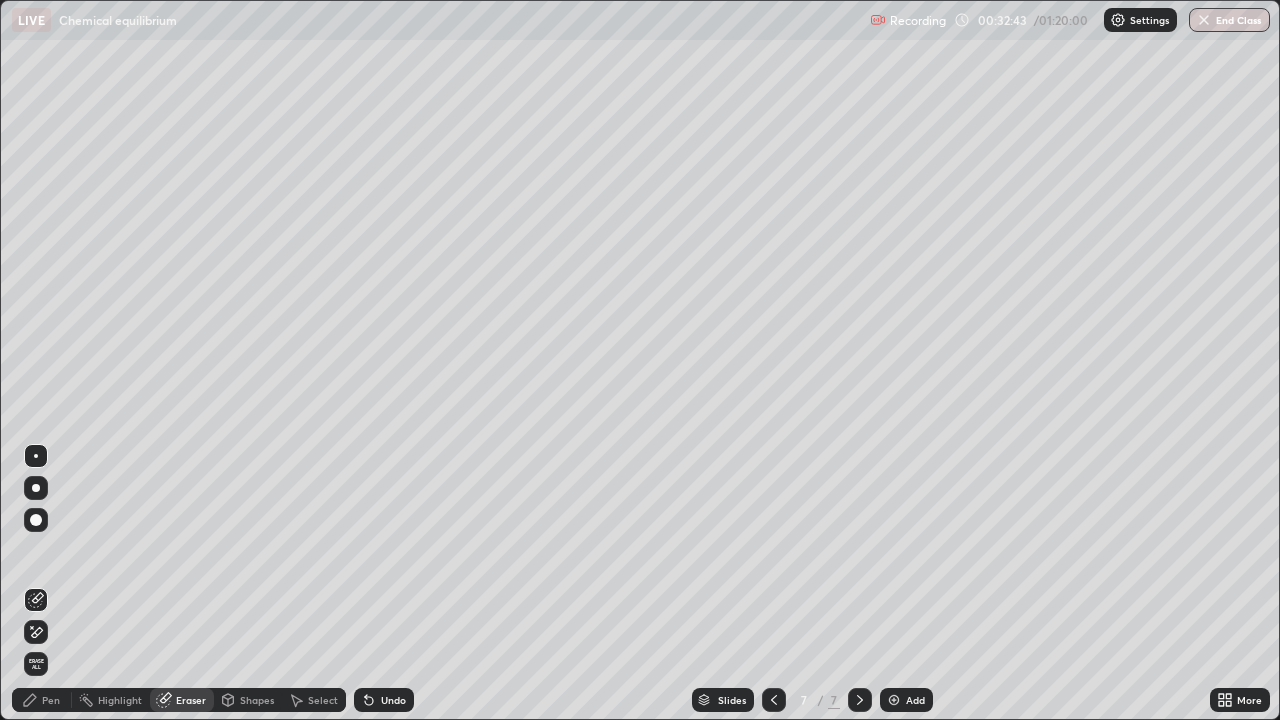 click on "Pen" at bounding box center (51, 700) 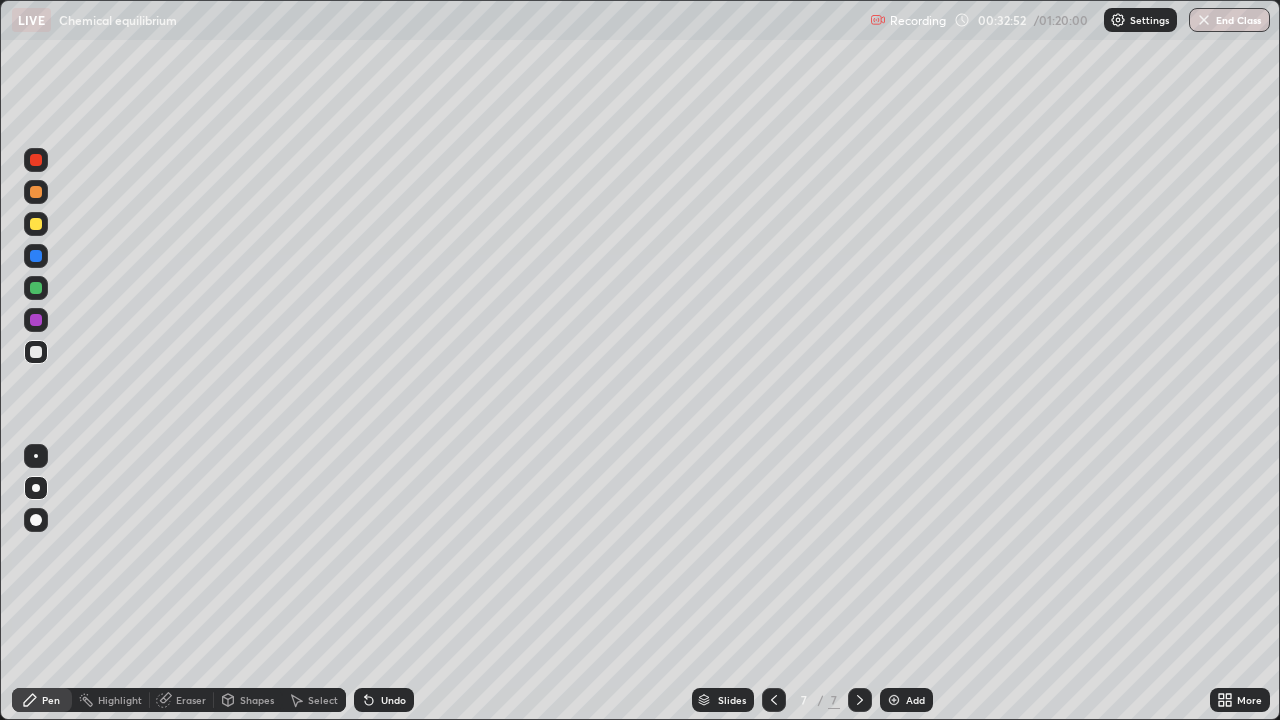 click at bounding box center [36, 320] 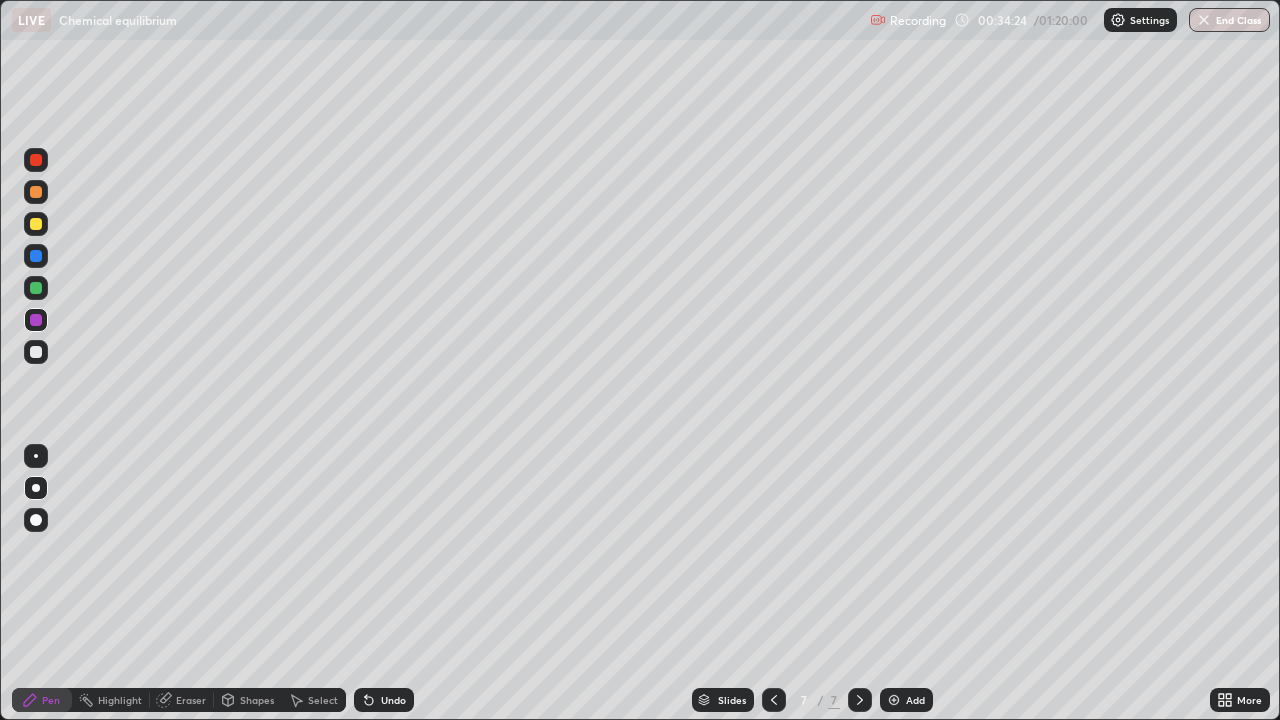 click at bounding box center [36, 320] 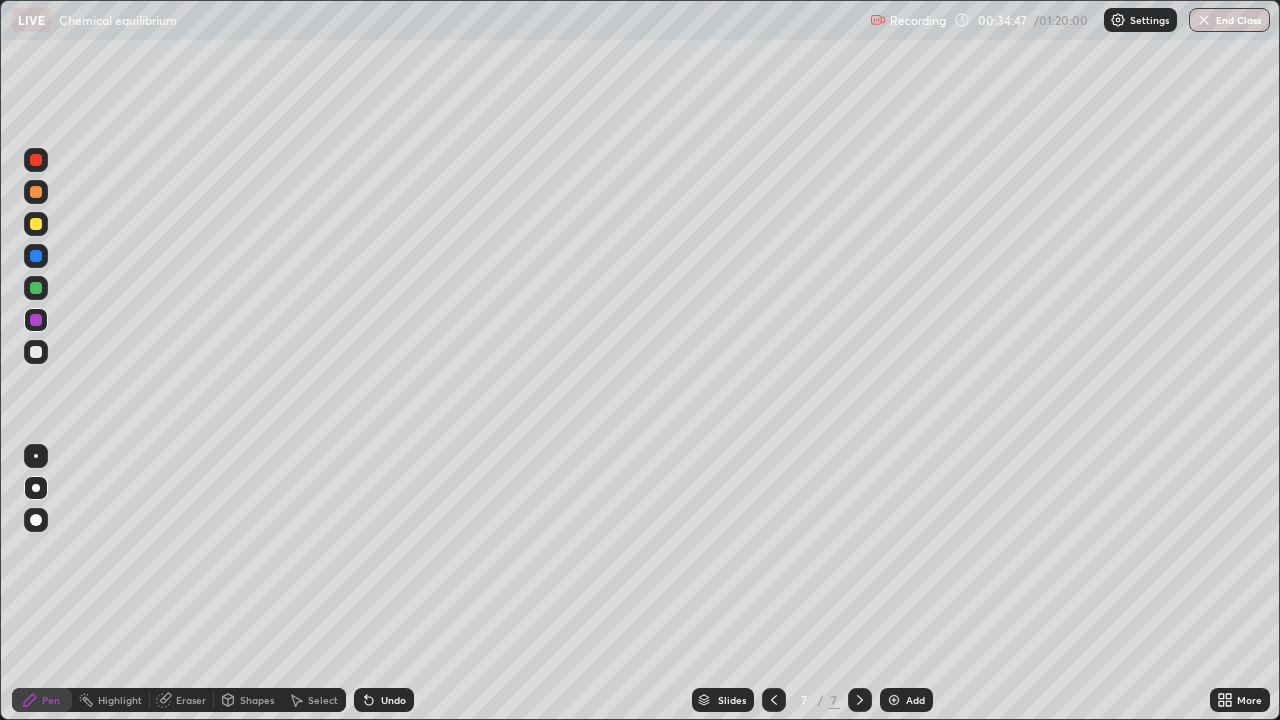 click at bounding box center [36, 352] 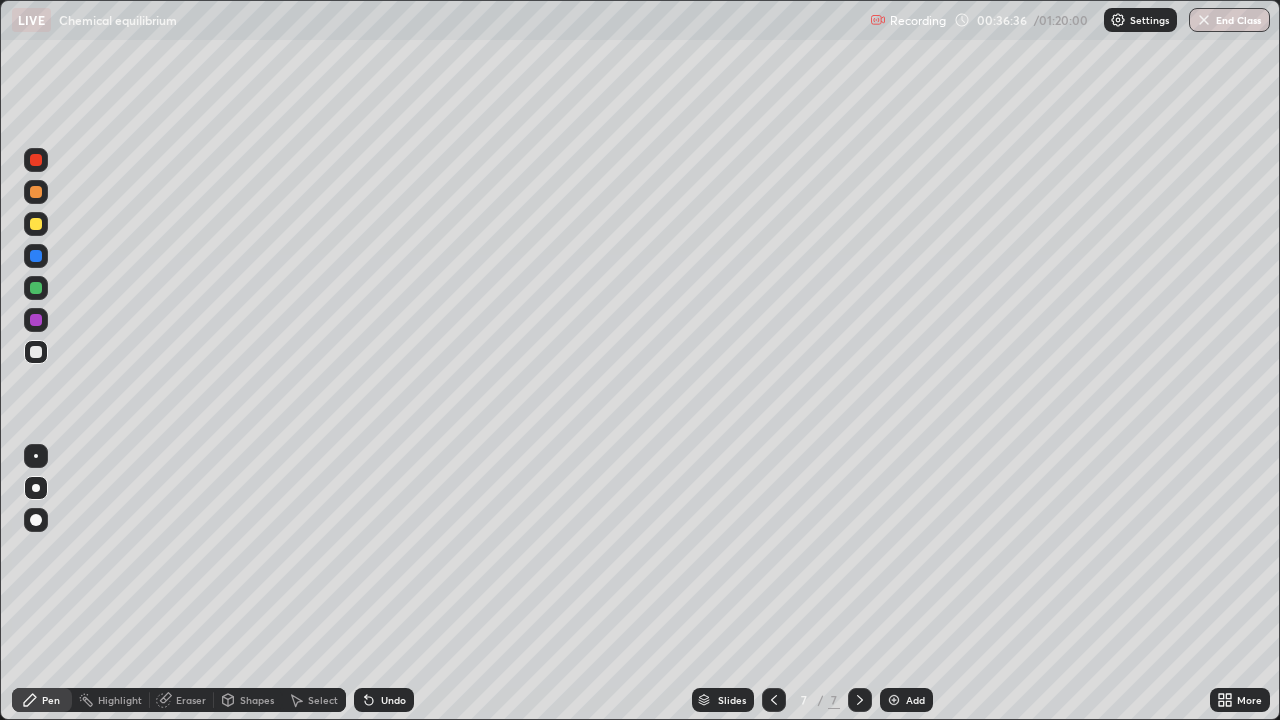 click on "Eraser" at bounding box center [191, 700] 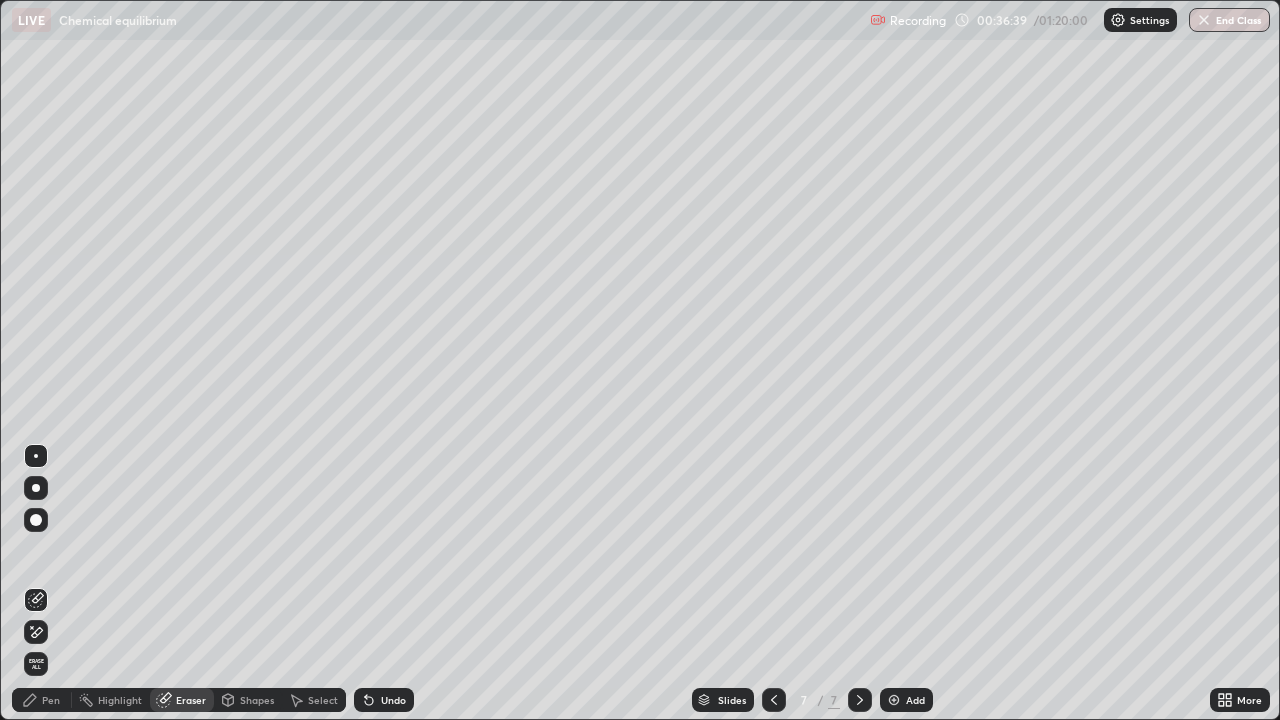click on "Pen" at bounding box center (42, 700) 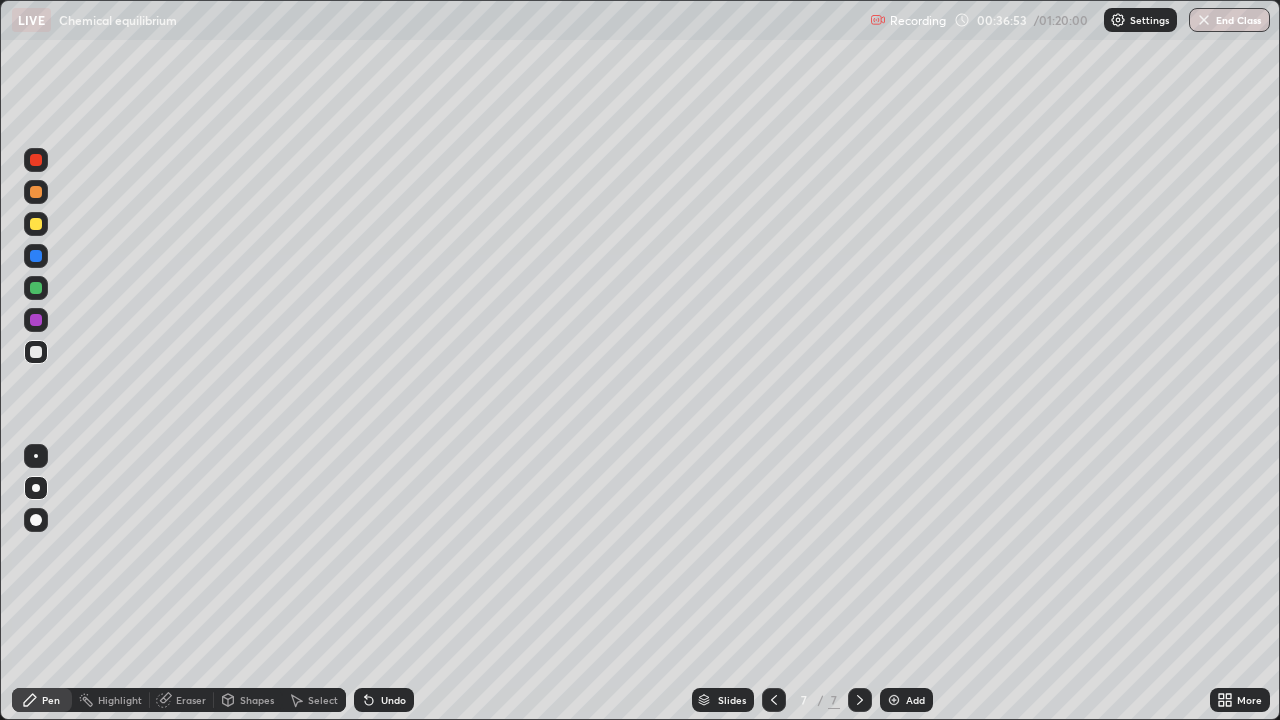 click on "Eraser" at bounding box center (182, 700) 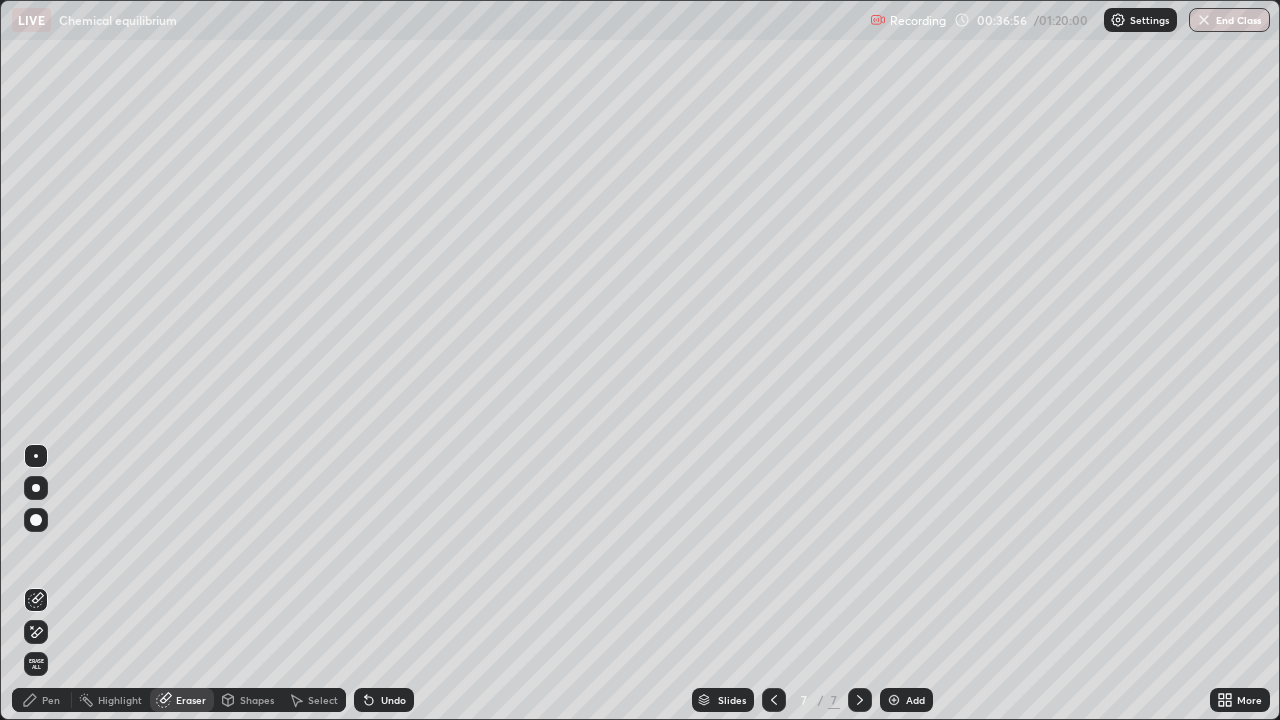 click on "Pen" at bounding box center (42, 700) 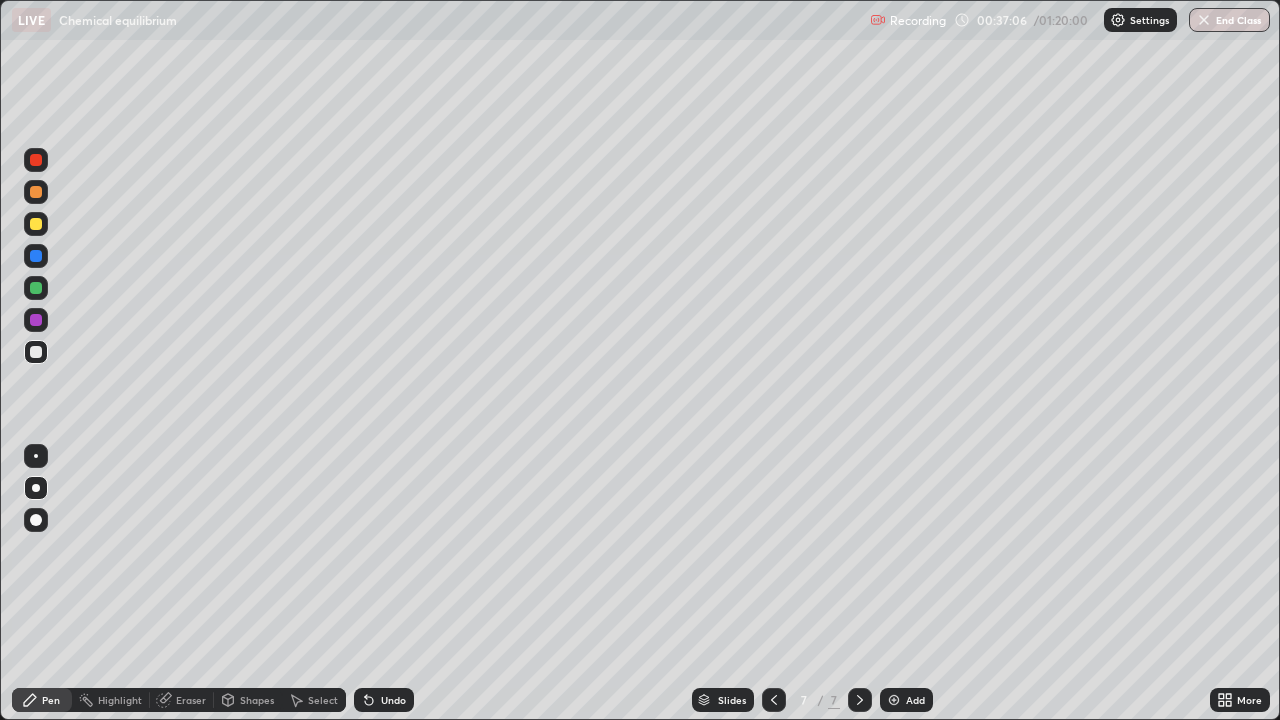 click on "Eraser" at bounding box center [191, 700] 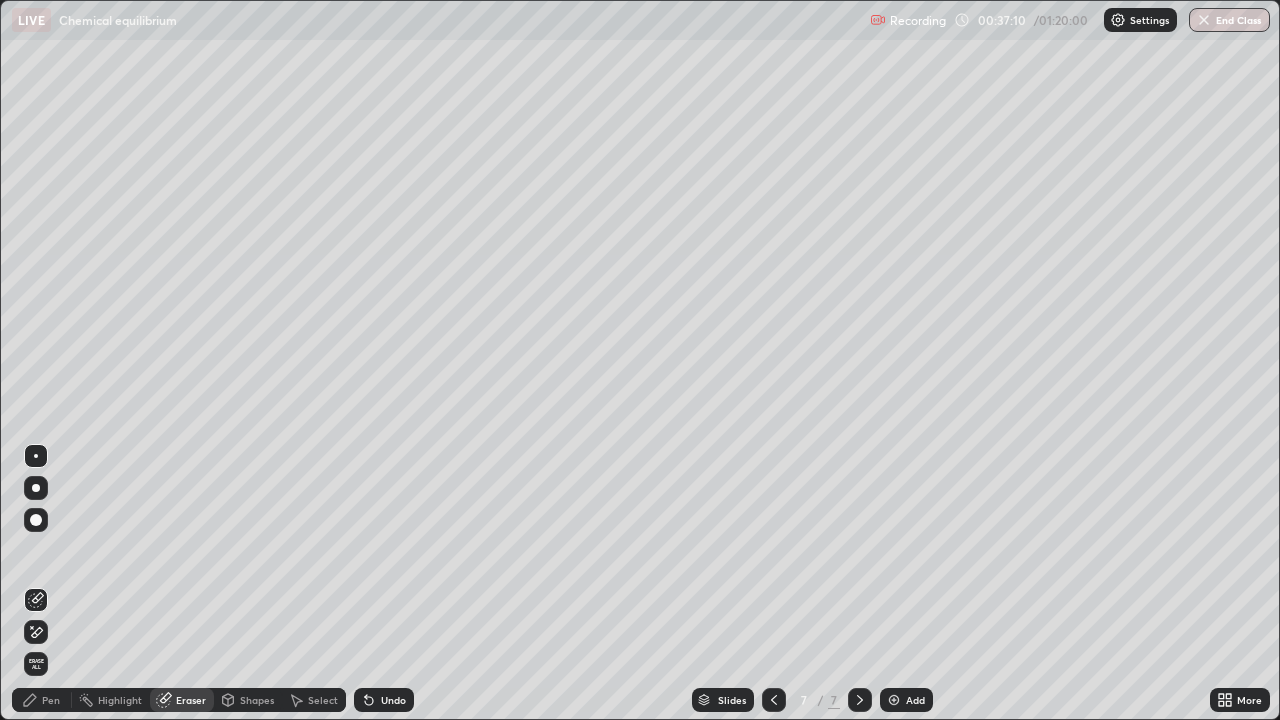 click on "Pen" at bounding box center (42, 700) 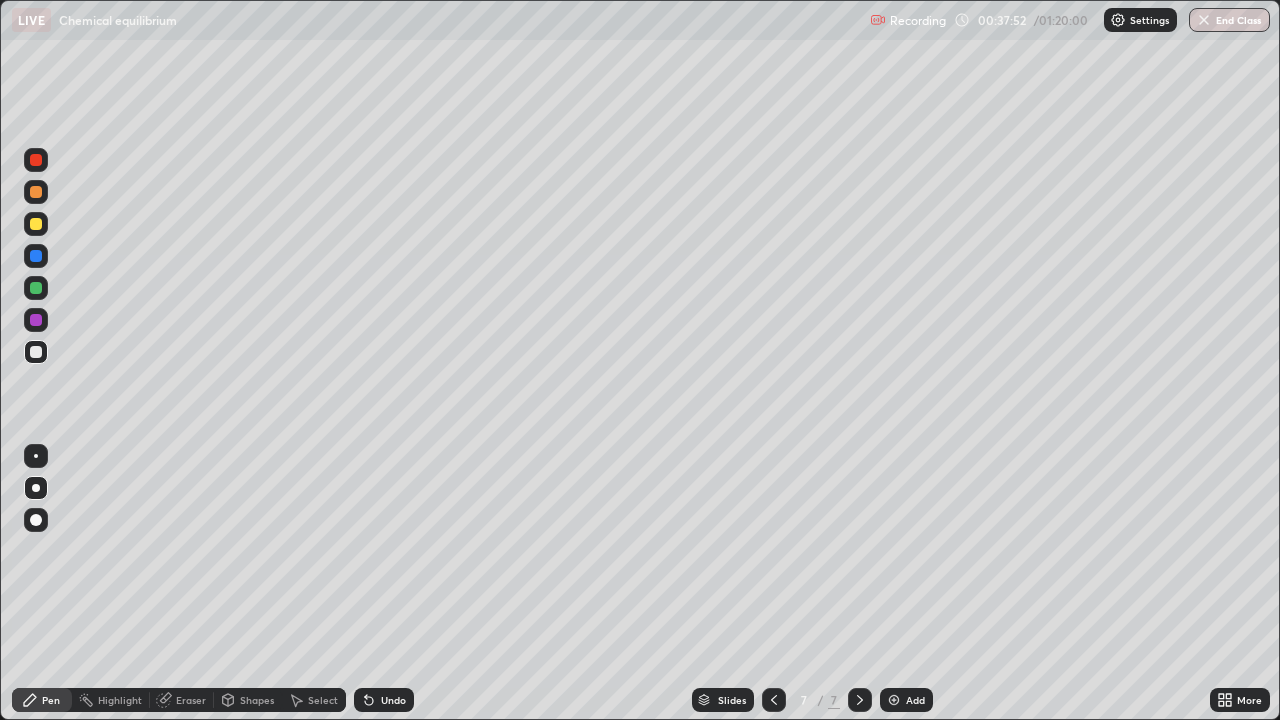 click on "Eraser" at bounding box center (191, 700) 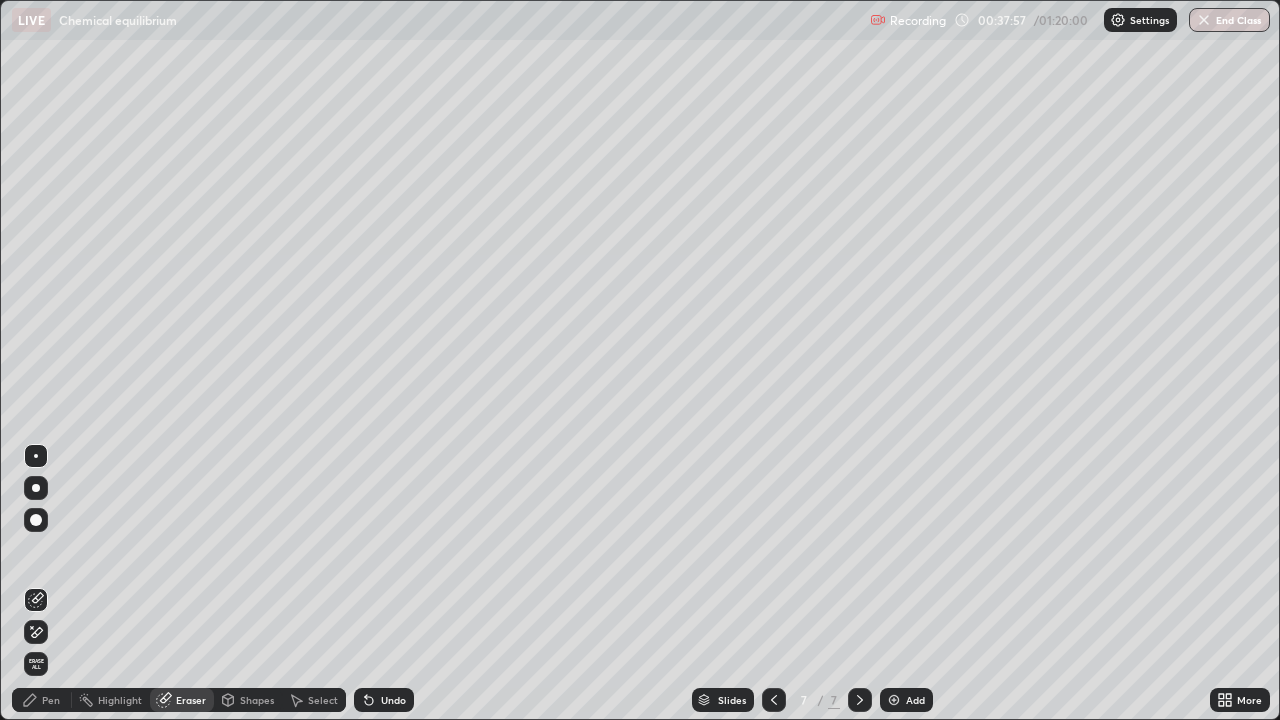 click on "Pen" at bounding box center (51, 700) 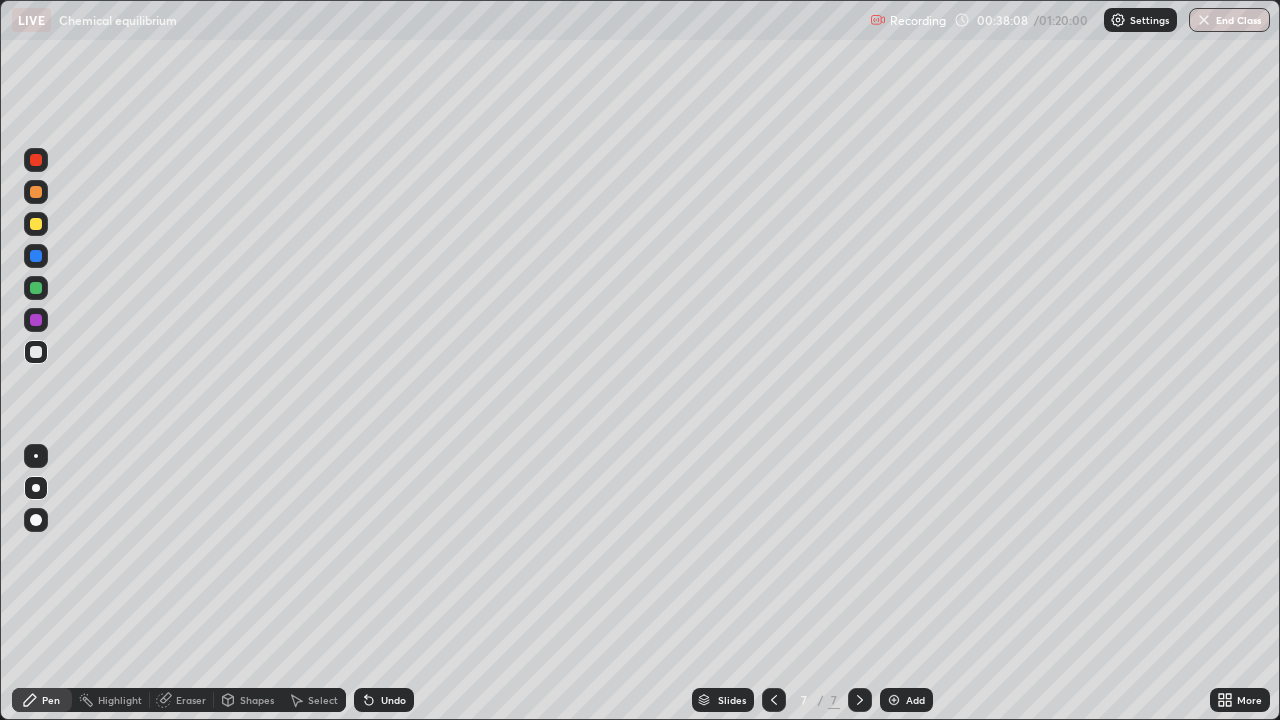 click on "Eraser" at bounding box center (191, 700) 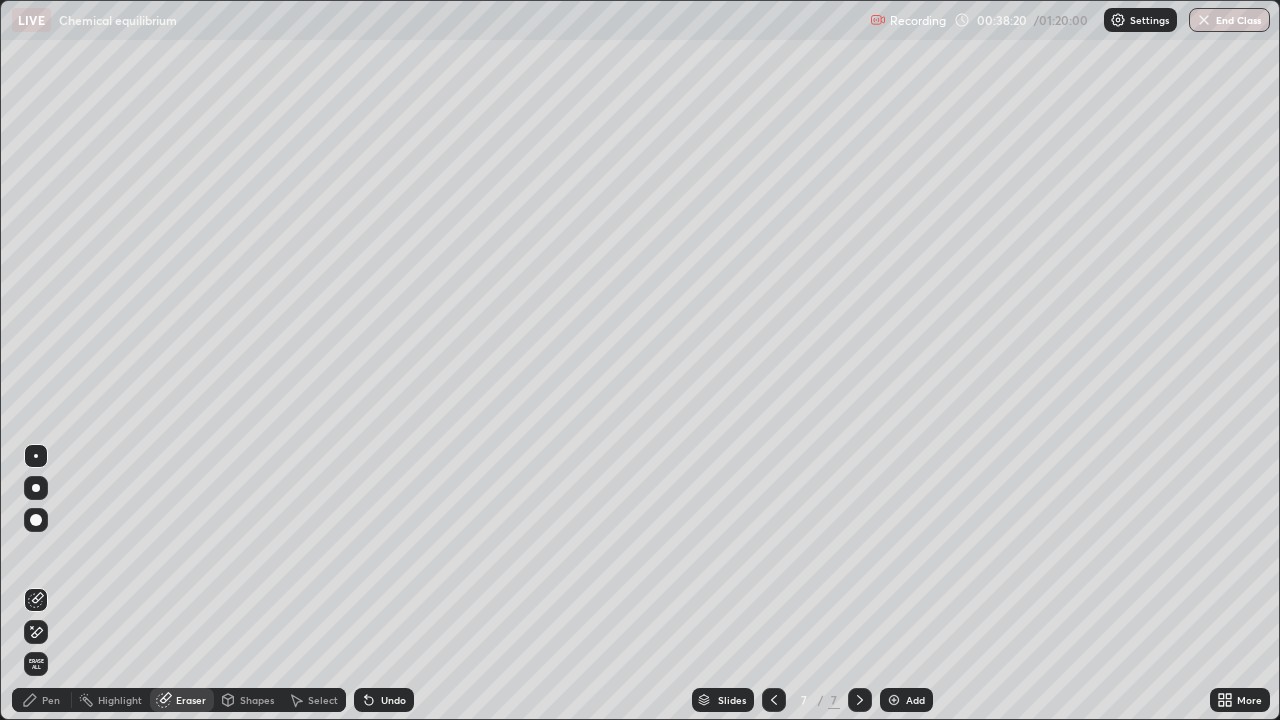 click on "Pen" at bounding box center (42, 700) 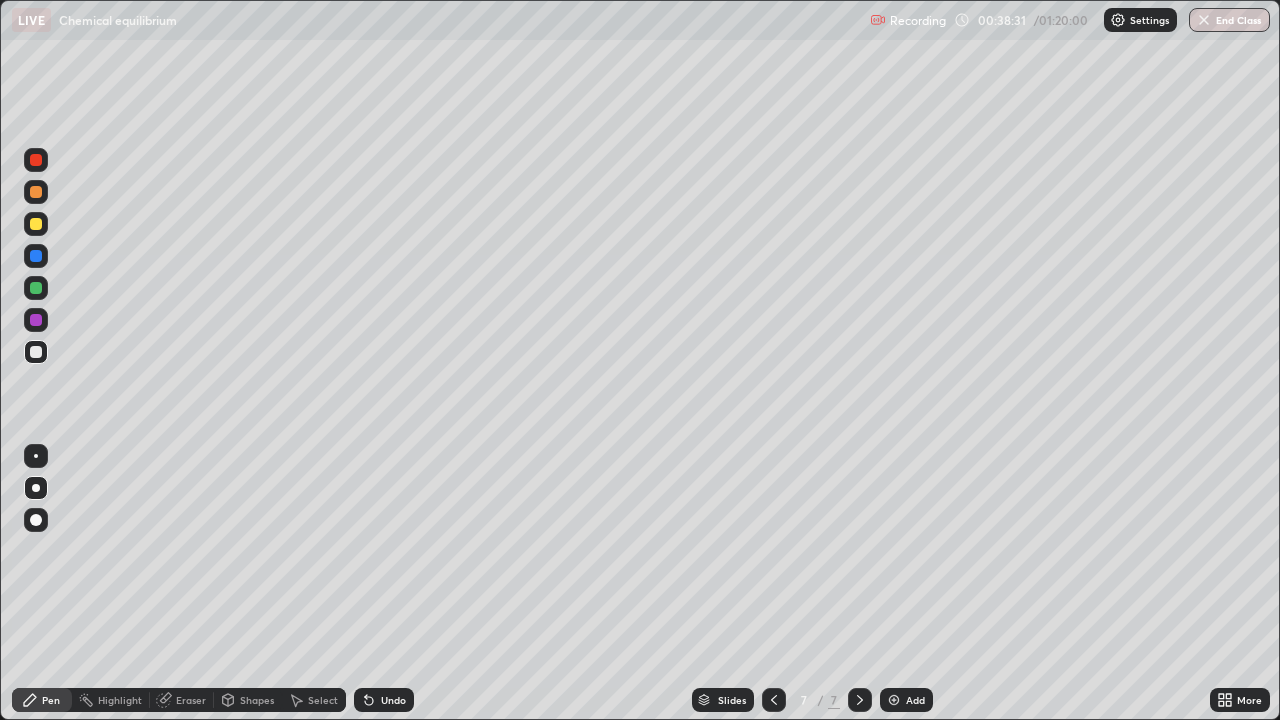 click at bounding box center (36, 352) 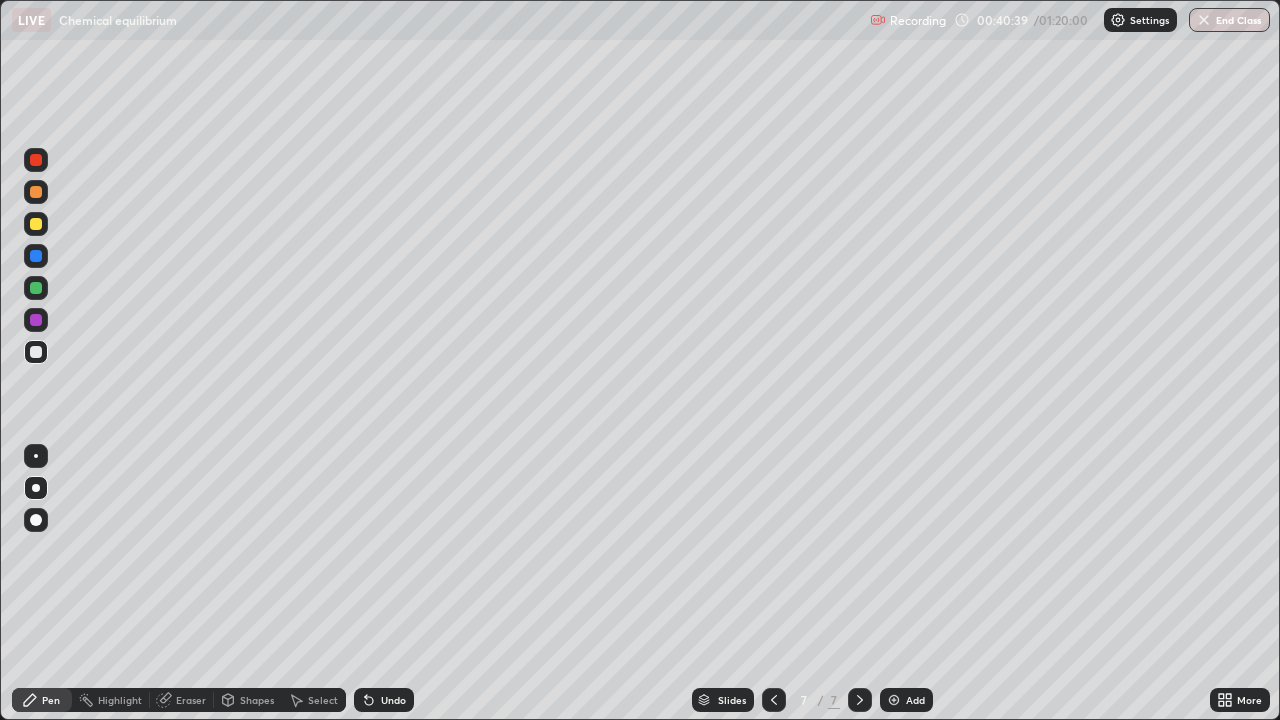 click on "Undo" at bounding box center [384, 700] 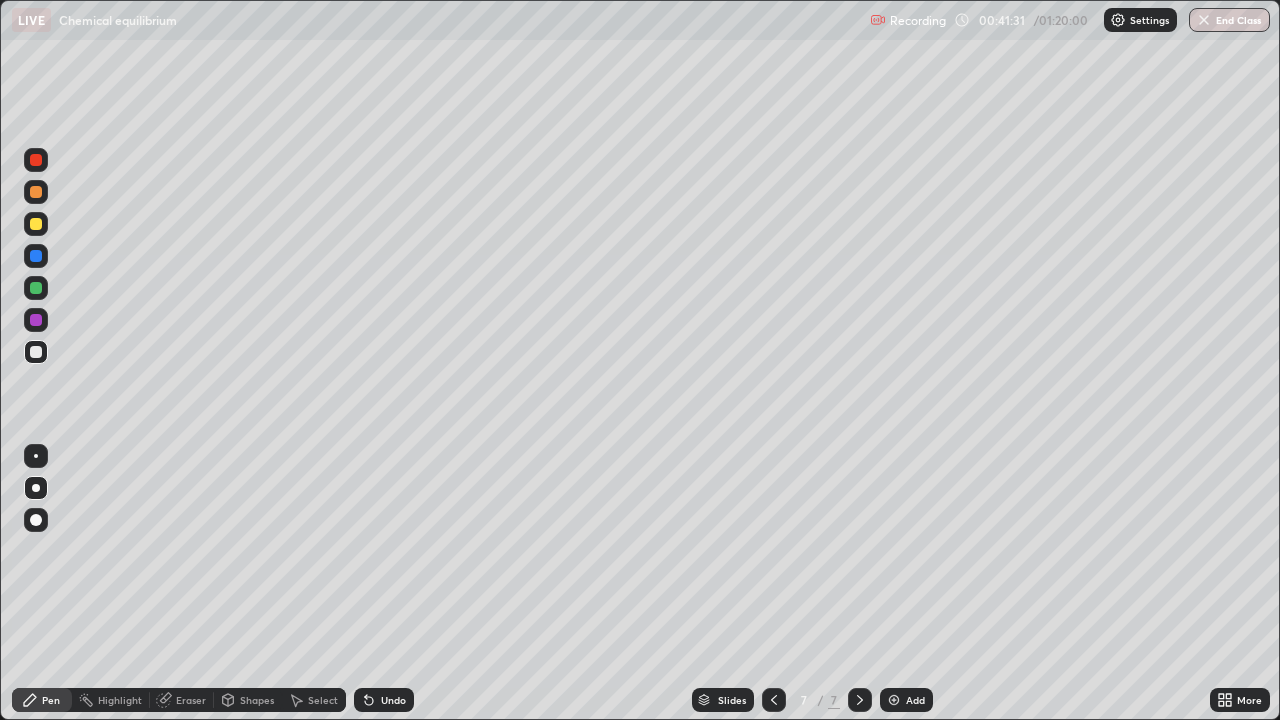 click on "Undo" at bounding box center [384, 700] 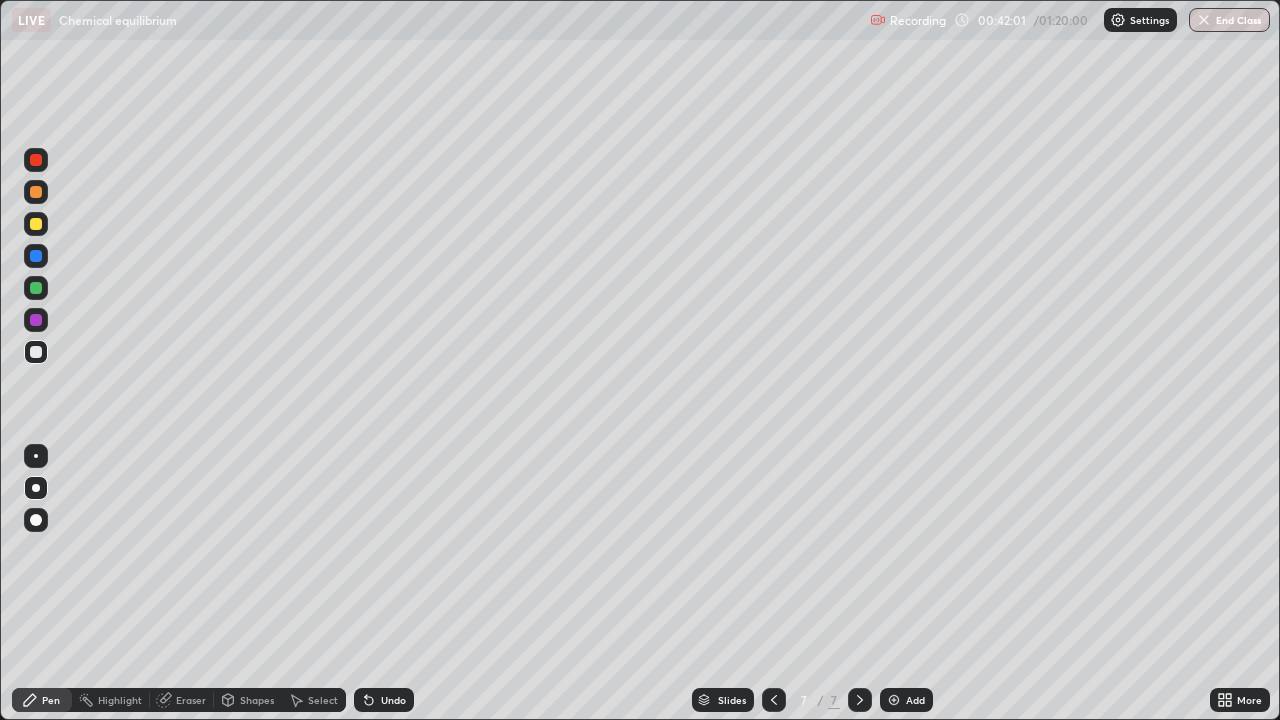 click on "Add" at bounding box center [915, 700] 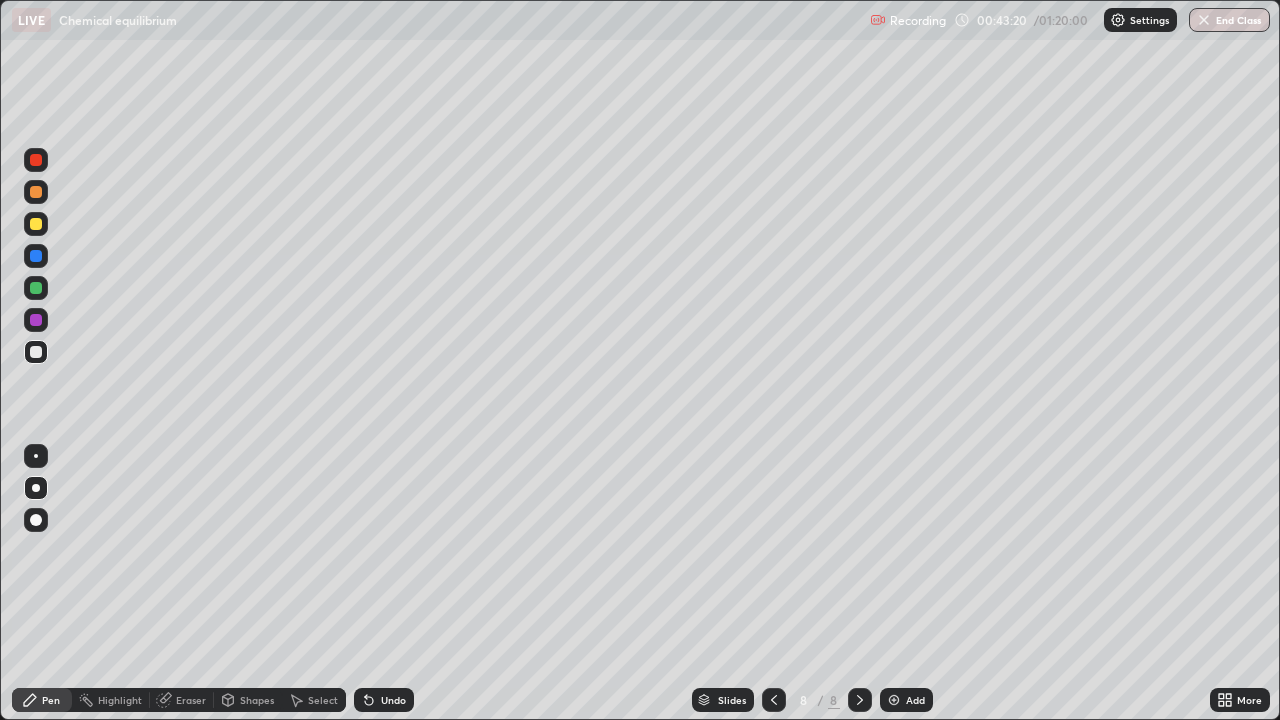 click at bounding box center (774, 700) 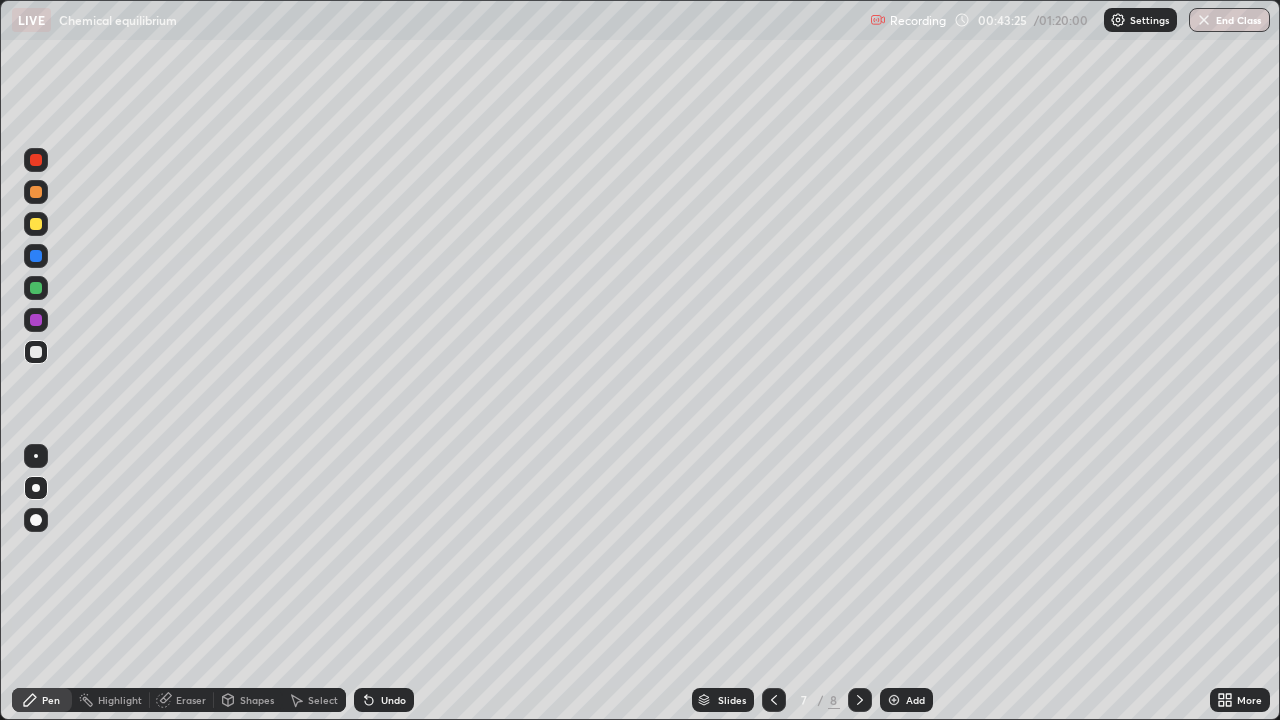 click 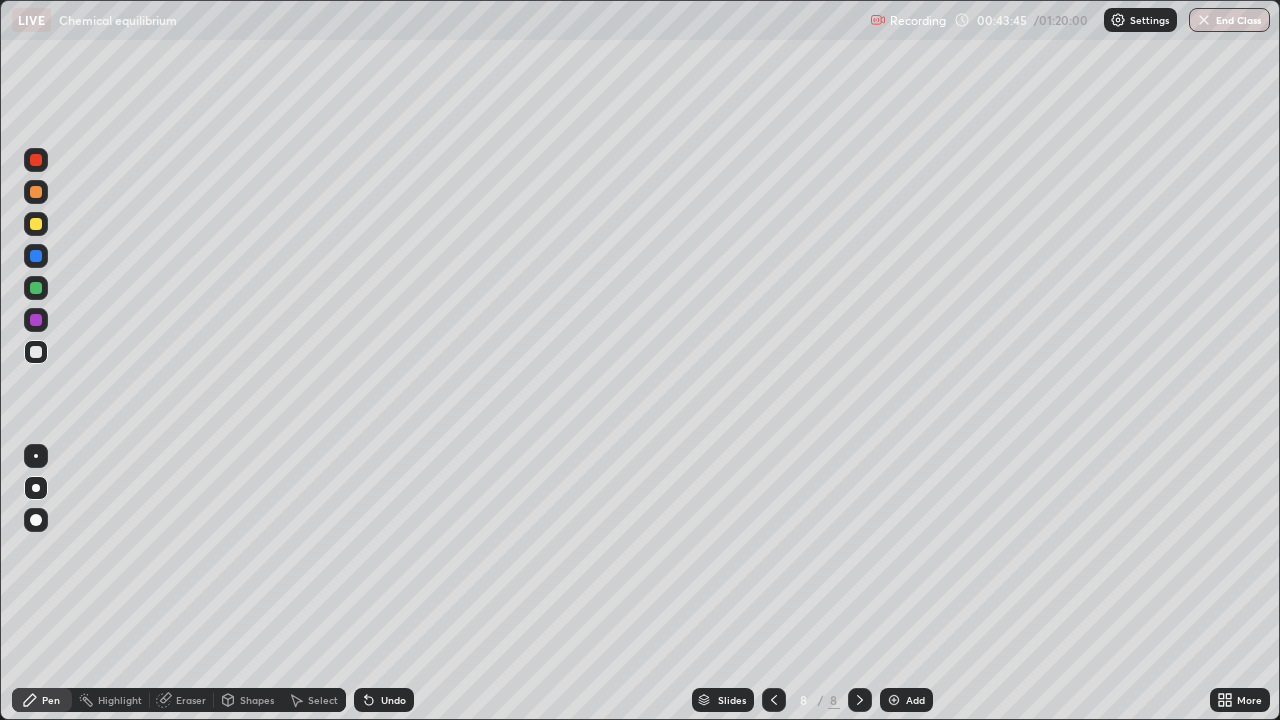 click 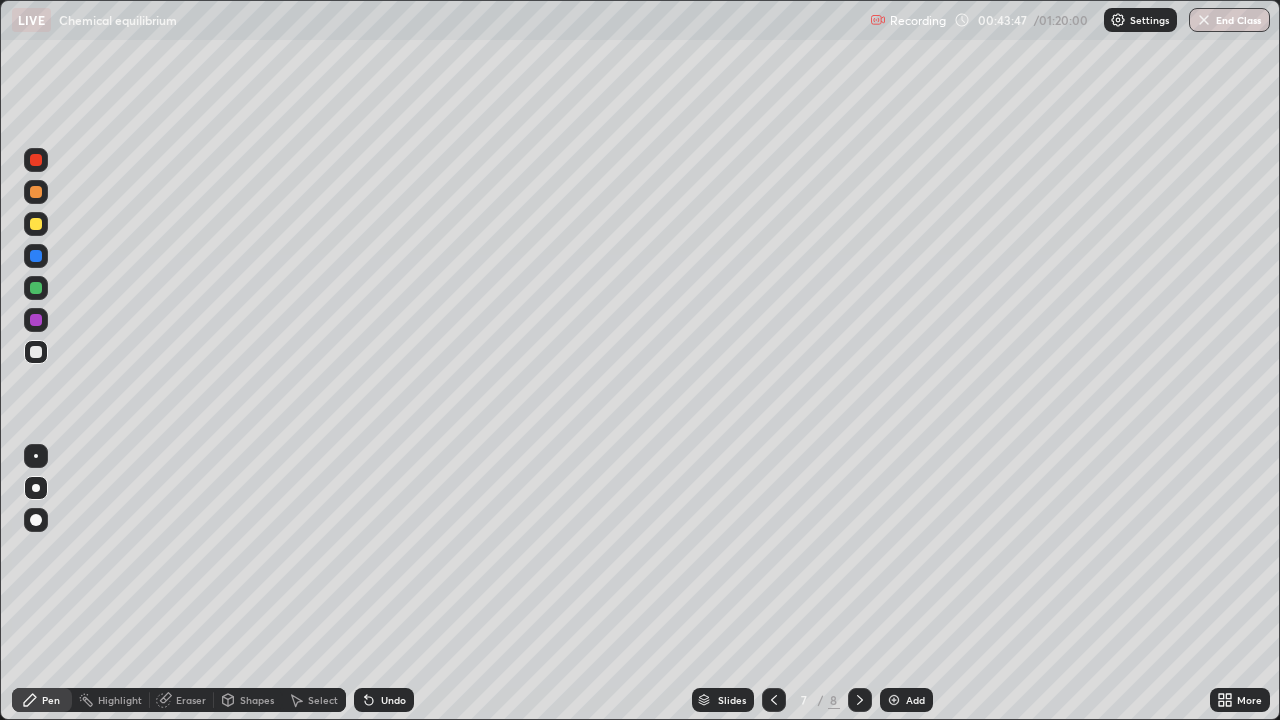 click at bounding box center (860, 700) 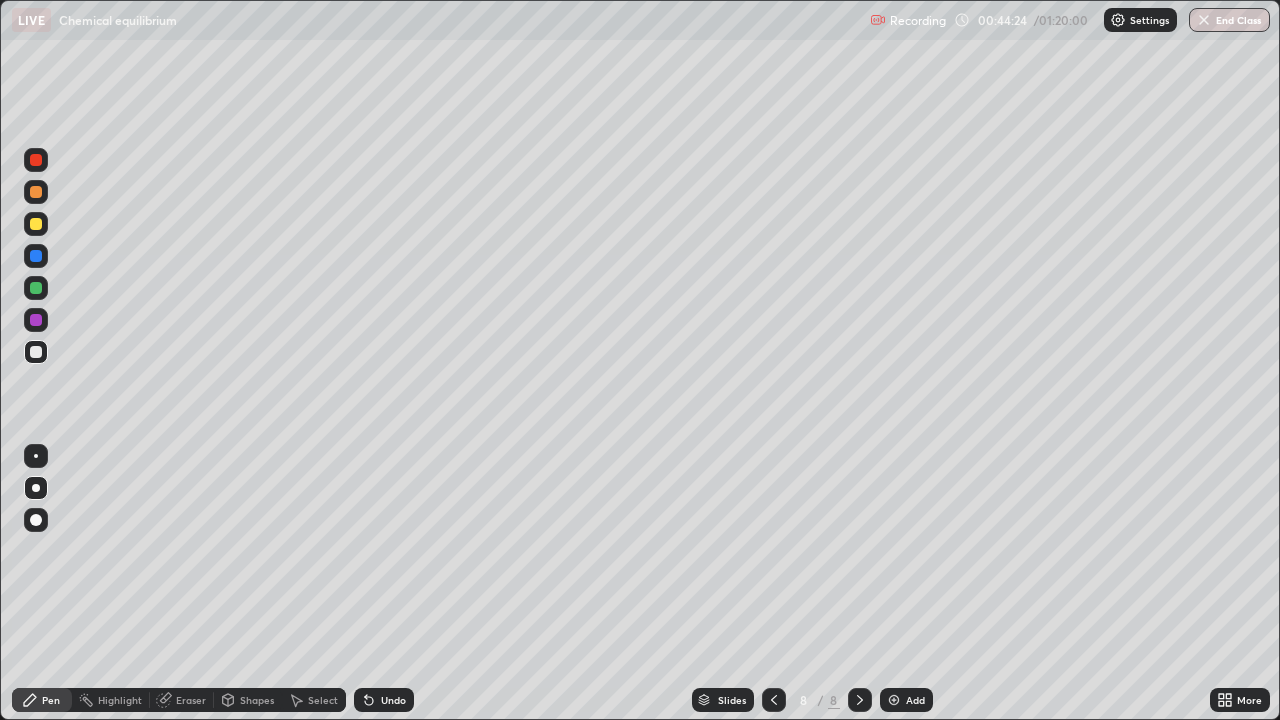 click on "Eraser" at bounding box center [191, 700] 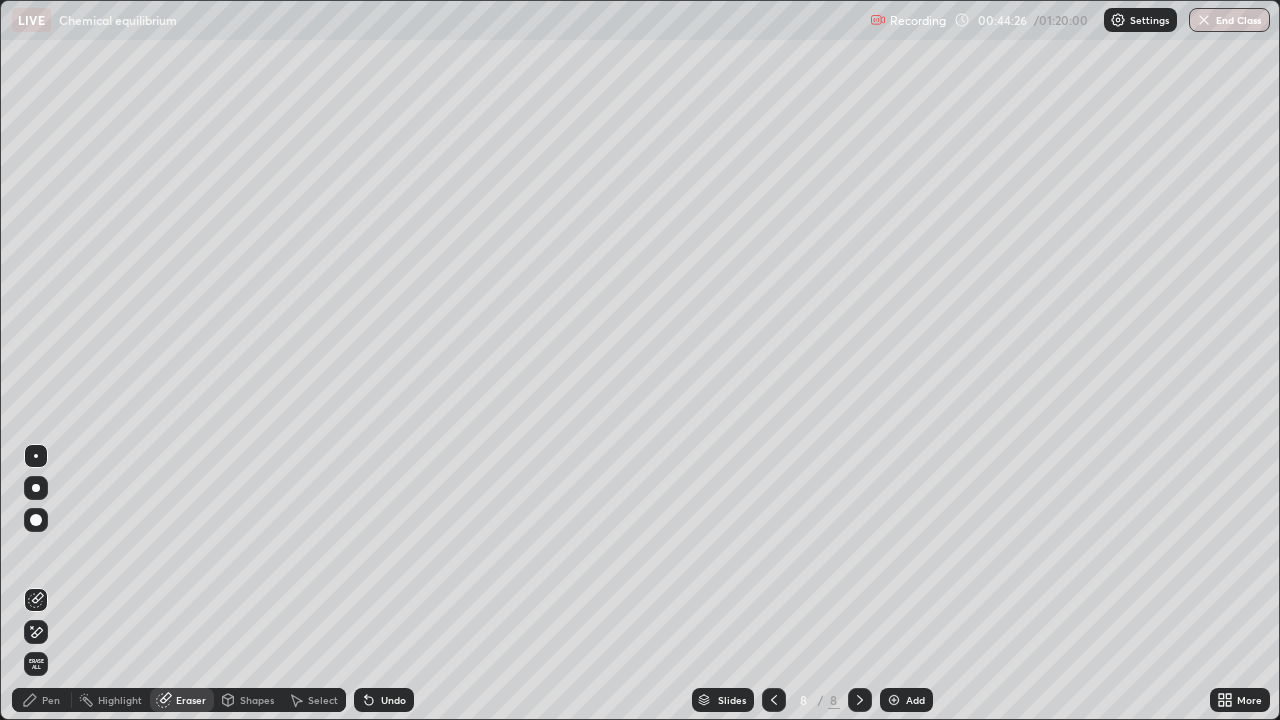 click on "Pen" at bounding box center (42, 700) 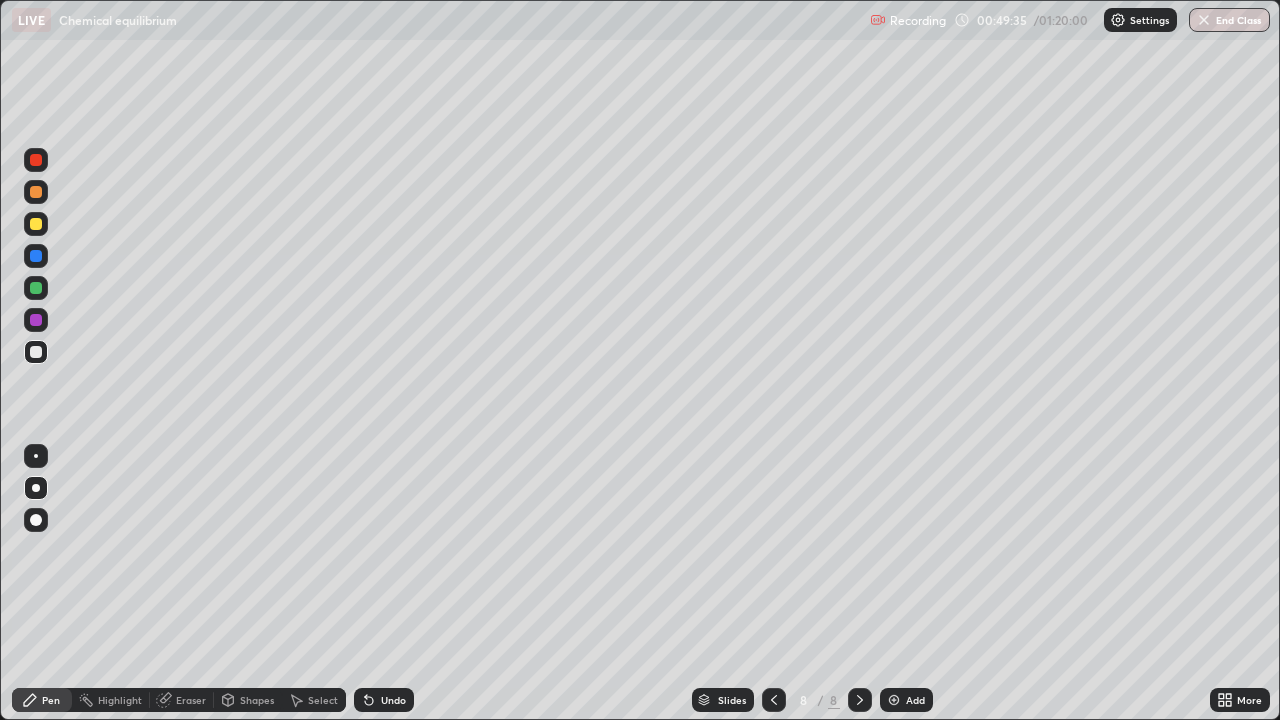 click on "Add" at bounding box center [915, 700] 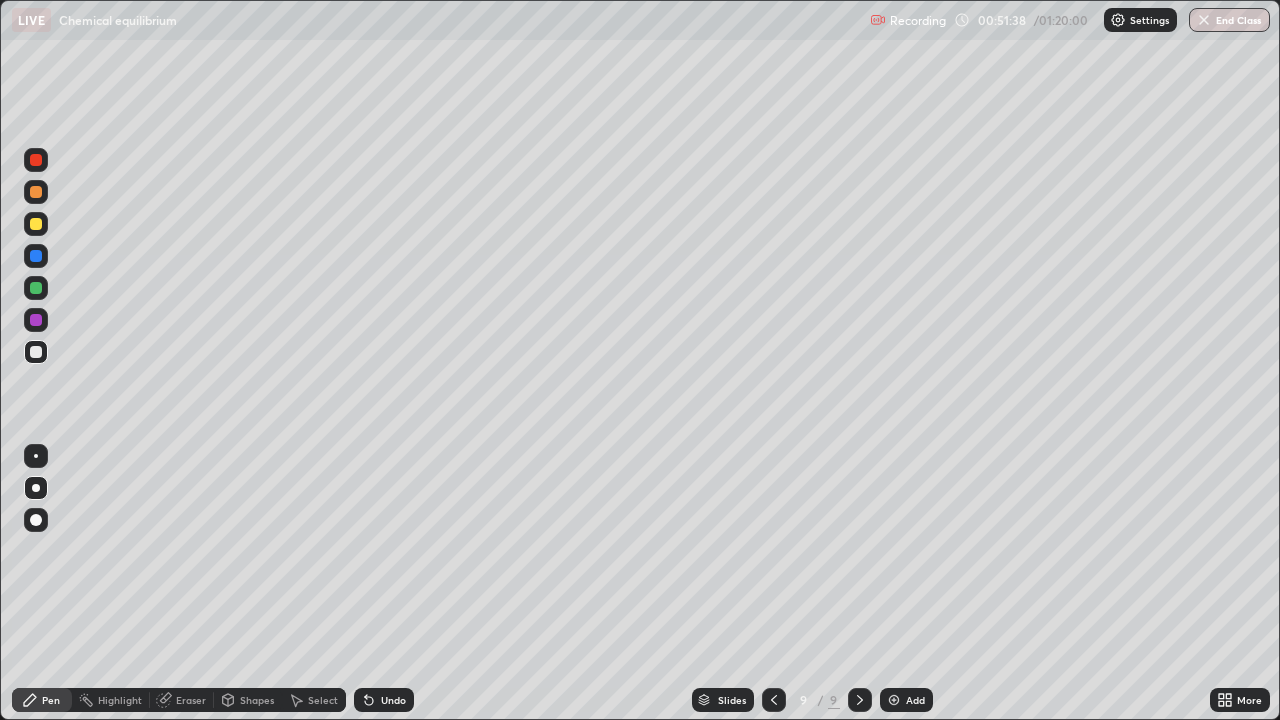 click on "Undo" at bounding box center [393, 700] 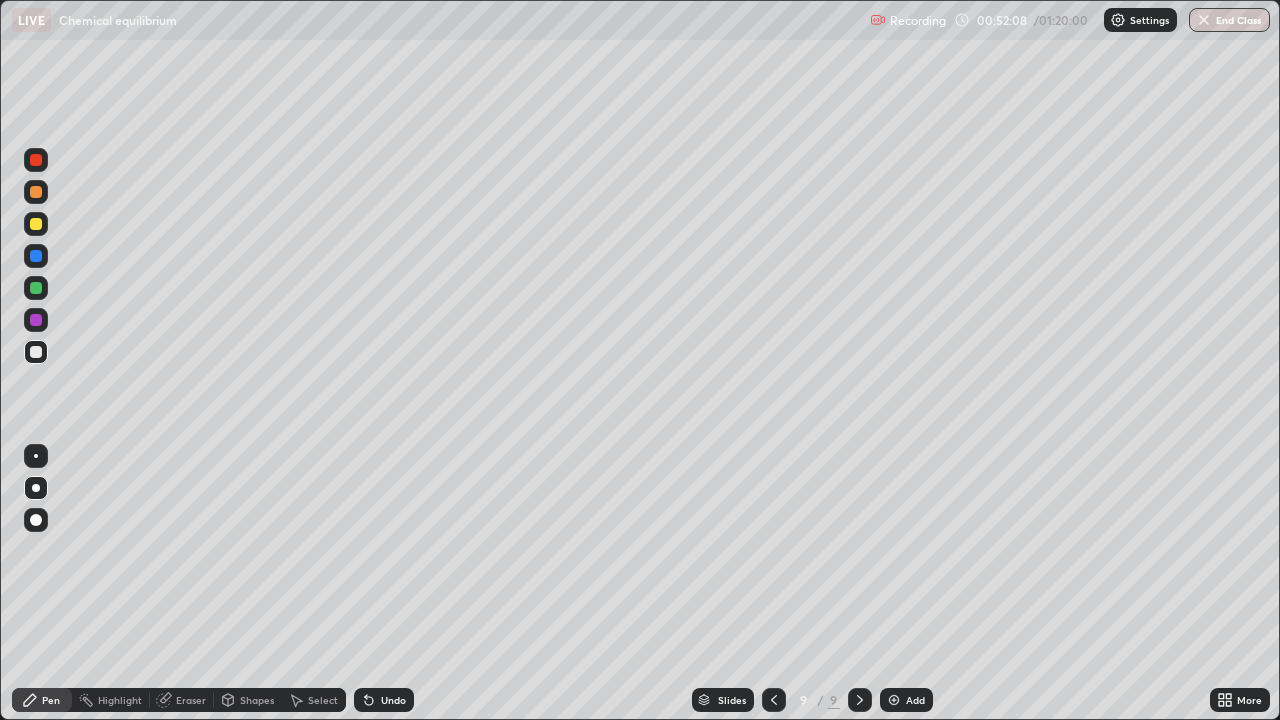 click on "Eraser" at bounding box center (182, 700) 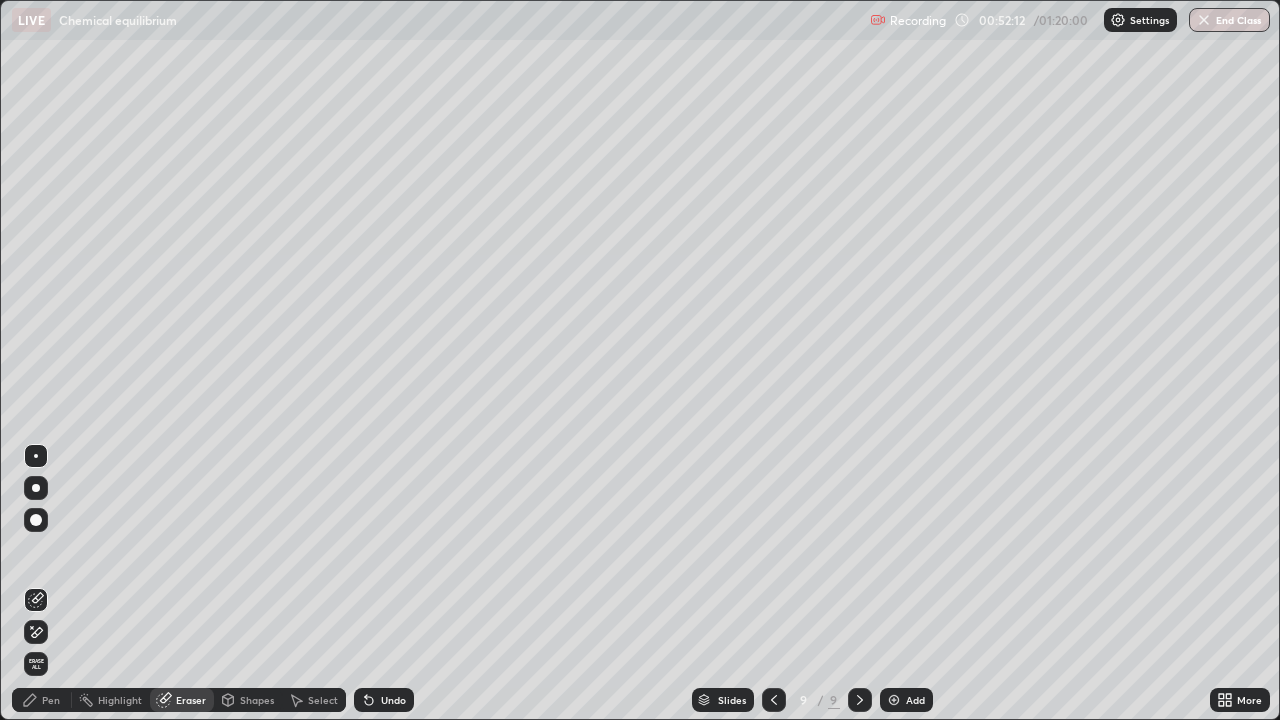 click on "Pen" at bounding box center [51, 700] 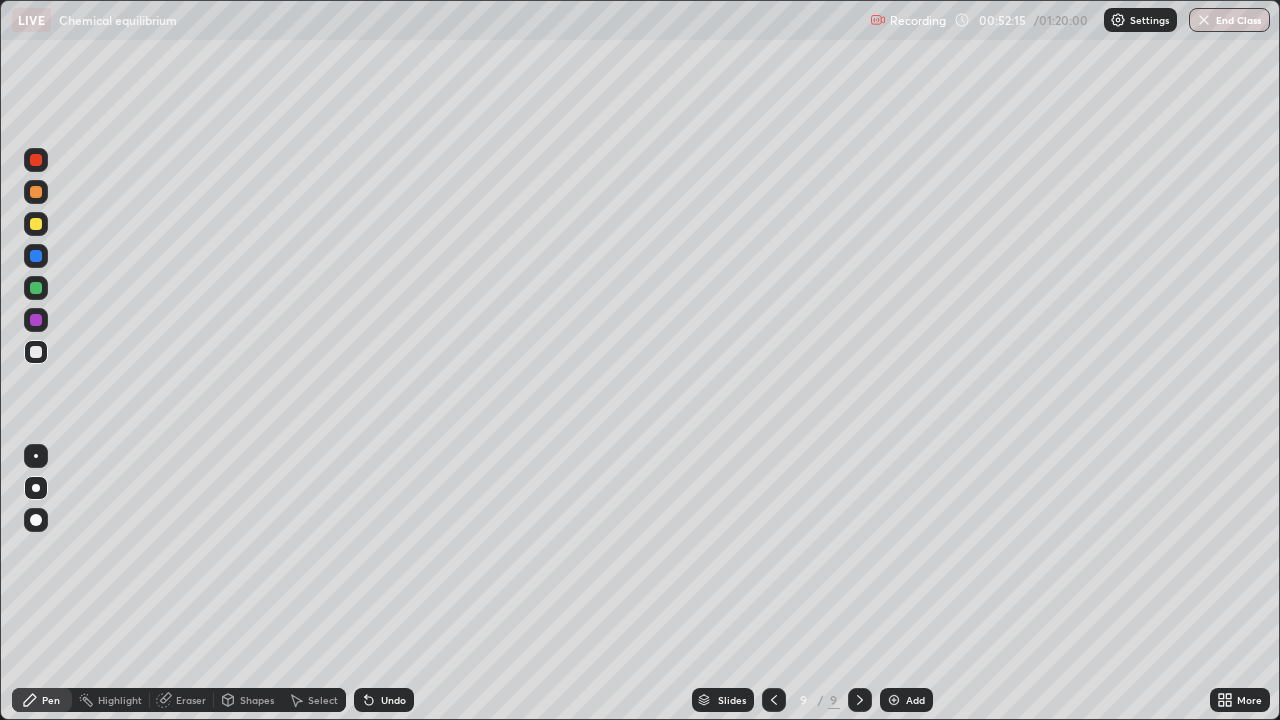 click on "Eraser" at bounding box center (191, 700) 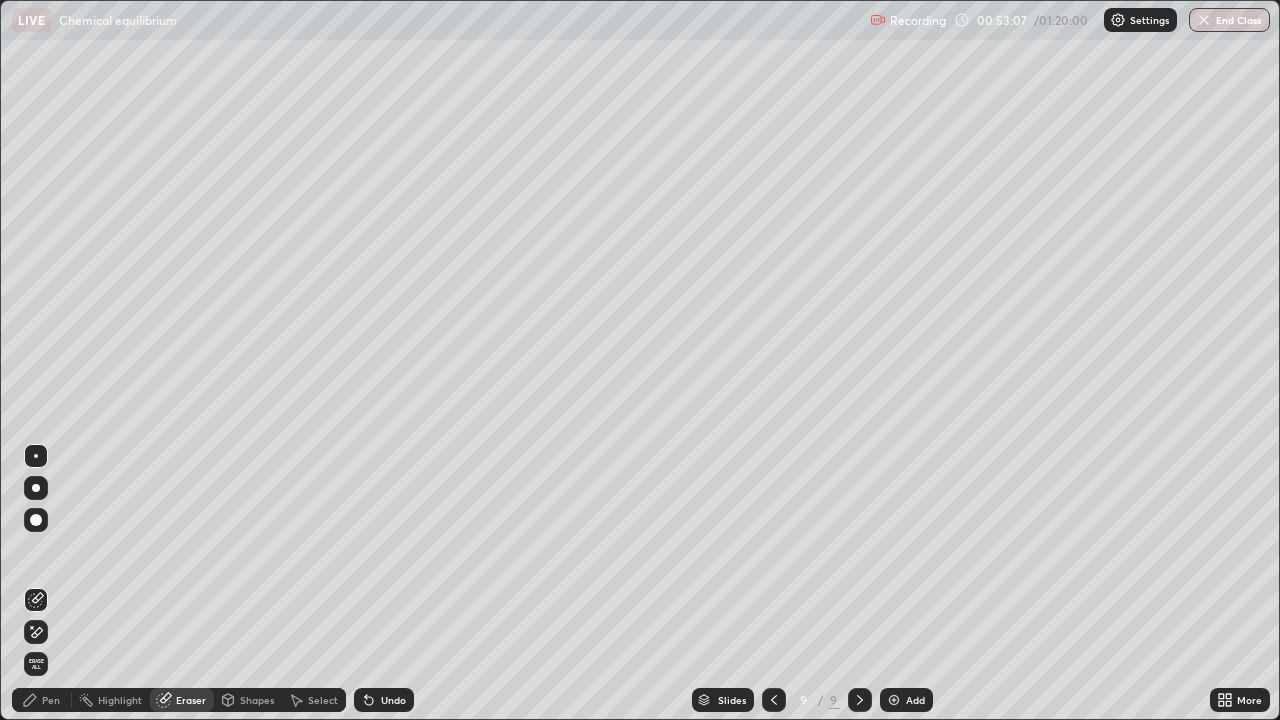 click on "Pen" at bounding box center (42, 700) 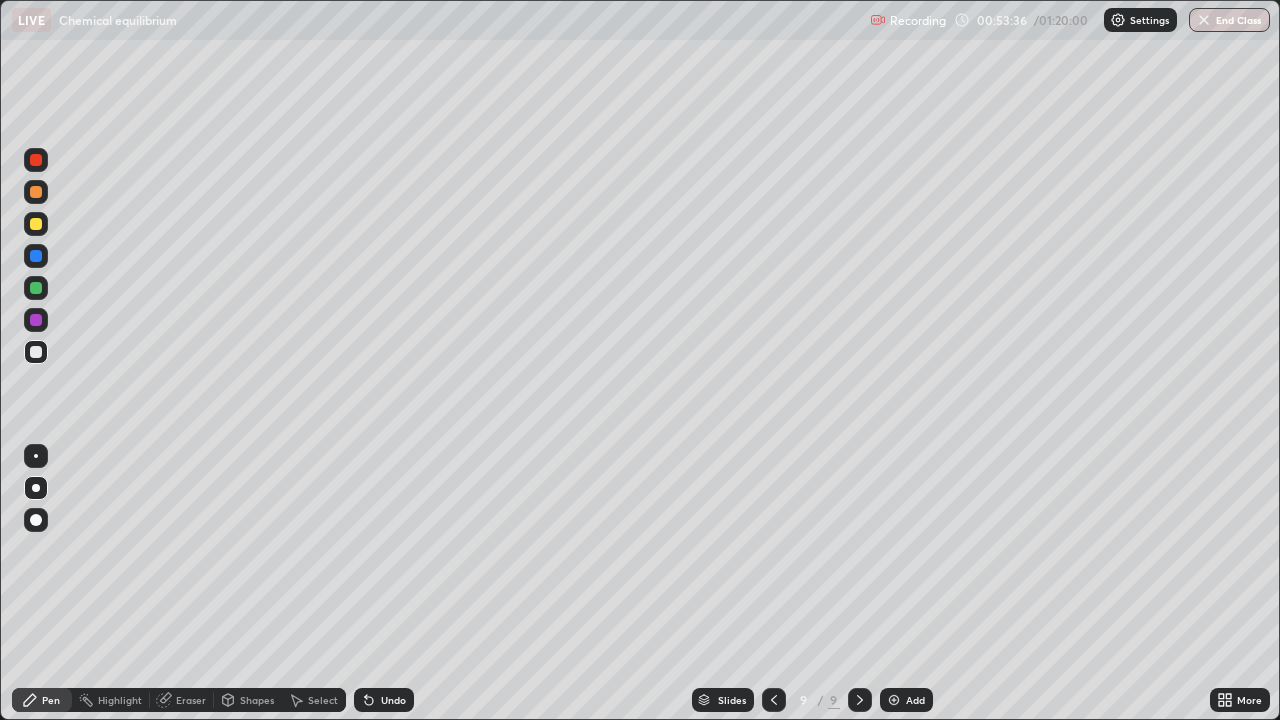 click on "Eraser" at bounding box center (191, 700) 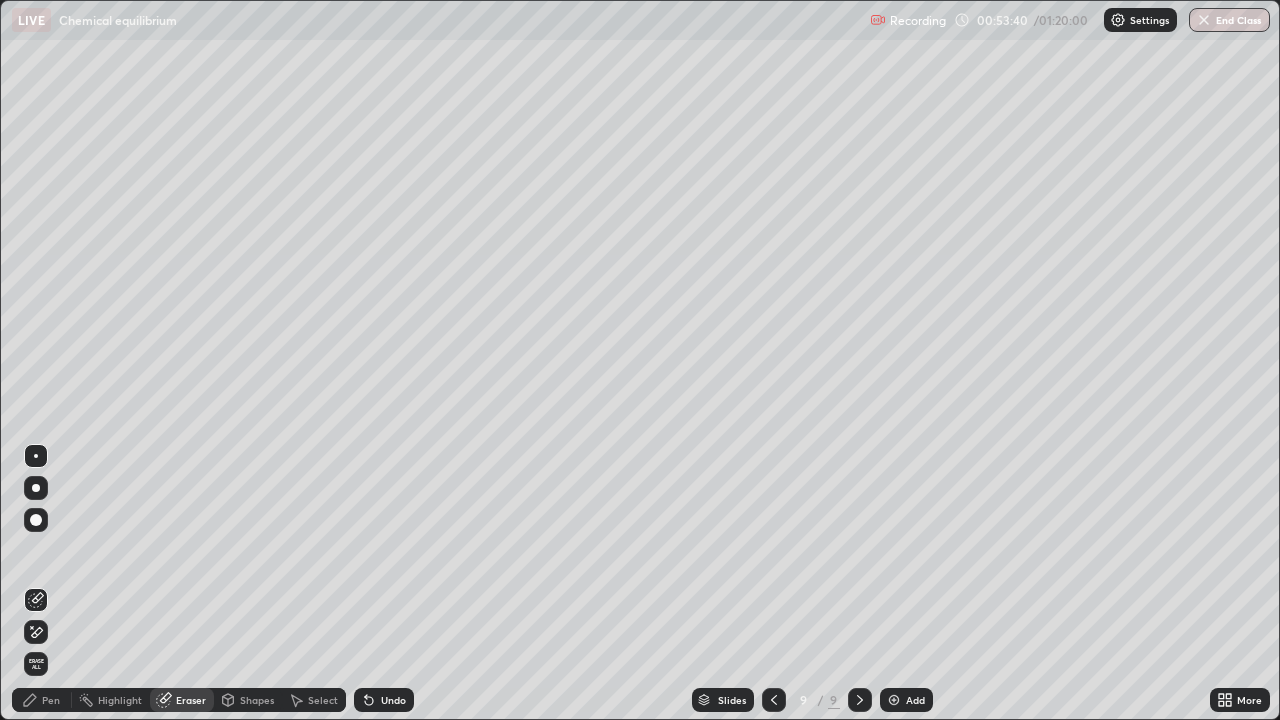 click on "Pen" at bounding box center [42, 700] 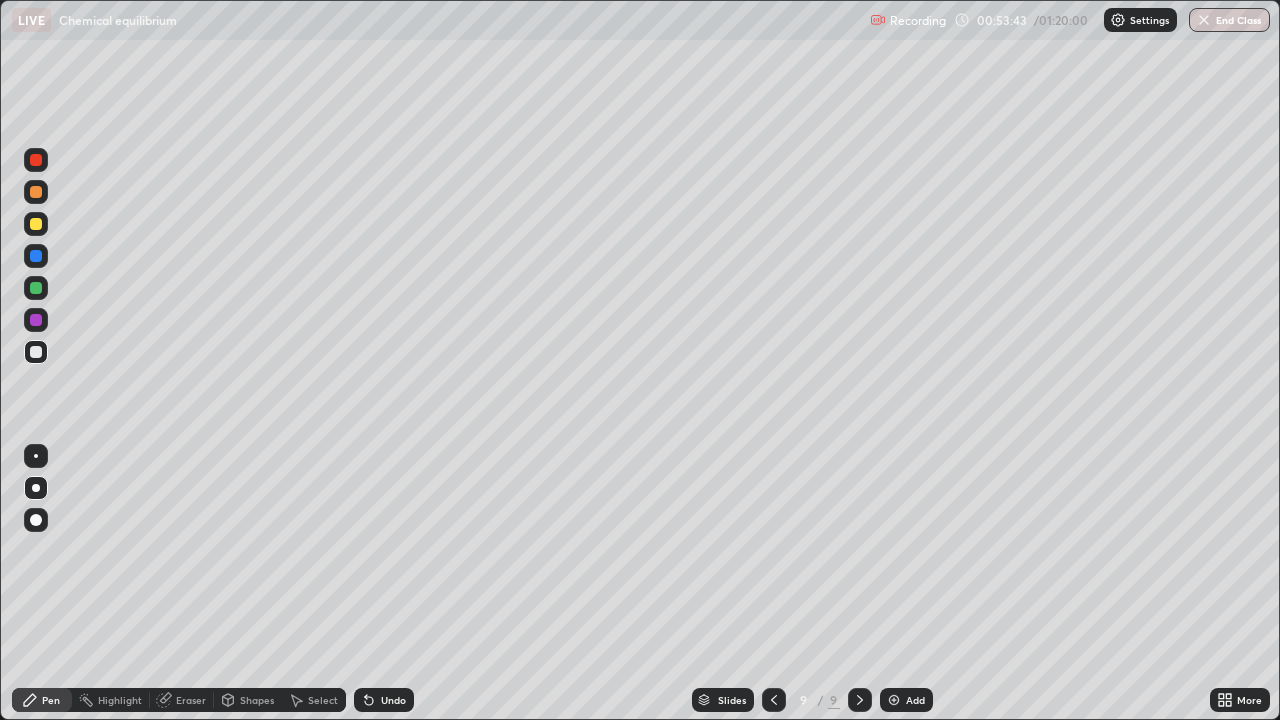 click on "Eraser" at bounding box center [191, 700] 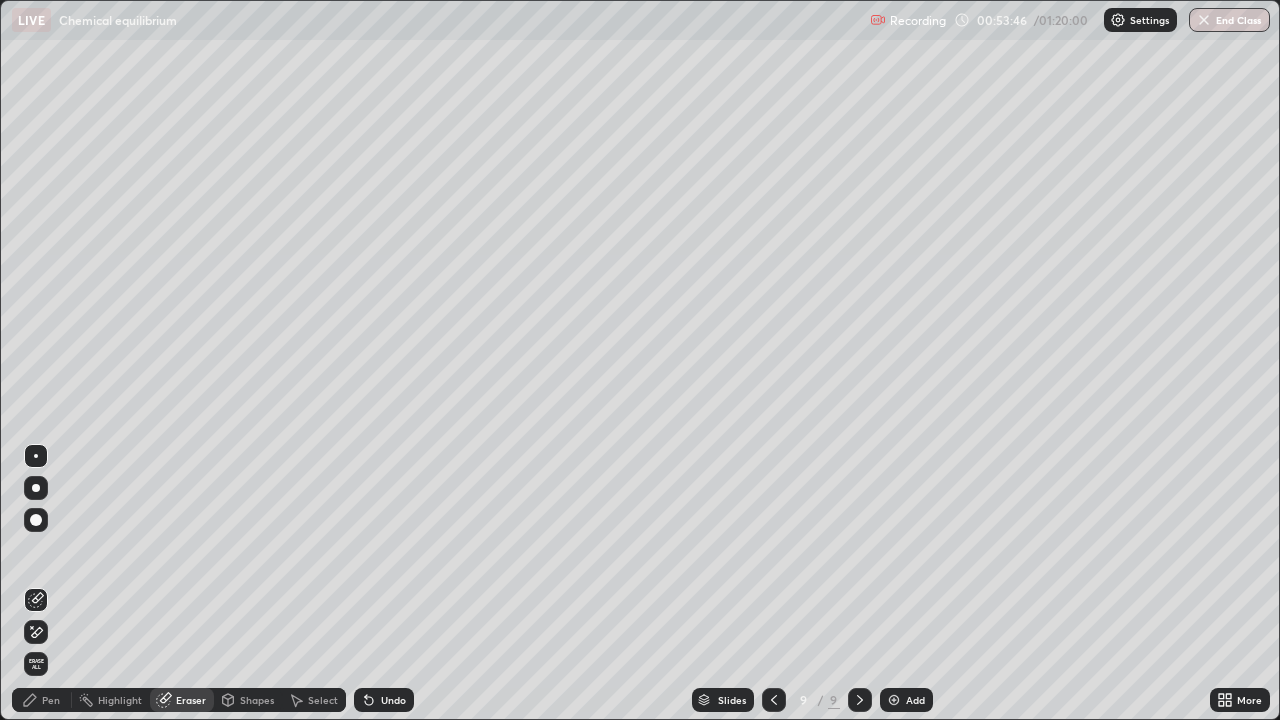 click on "Pen" at bounding box center (51, 700) 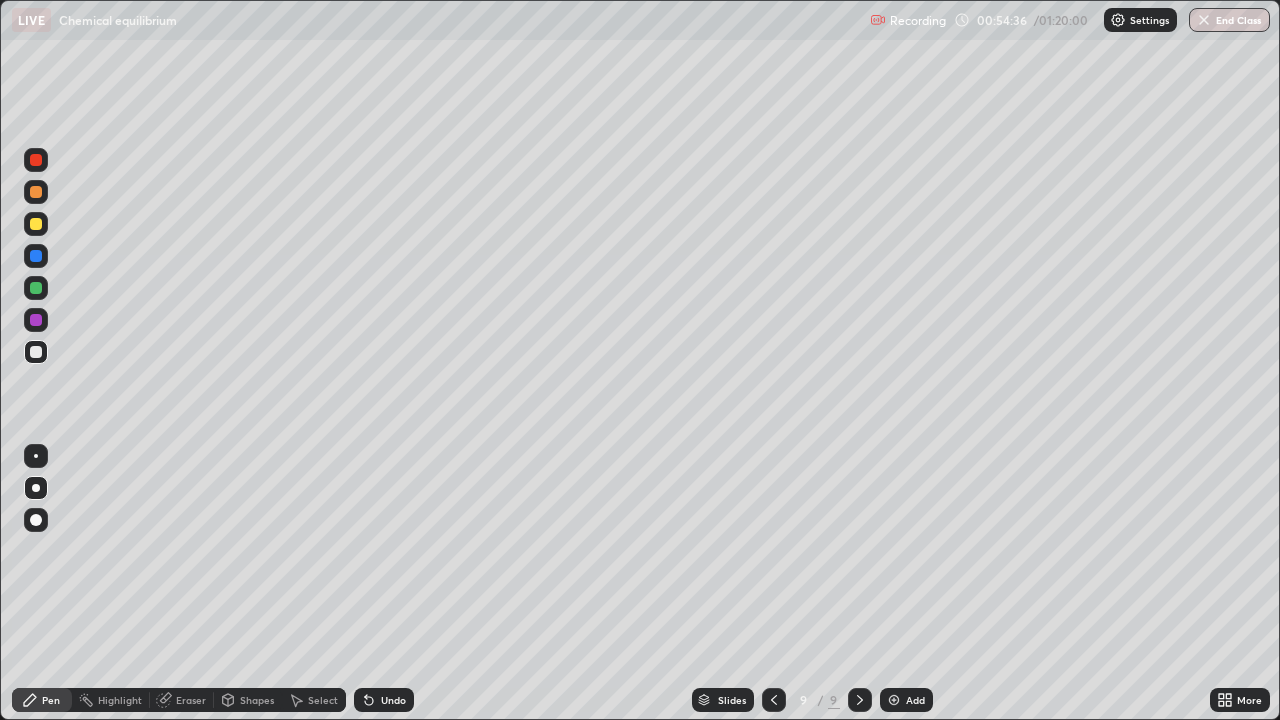 click at bounding box center [894, 700] 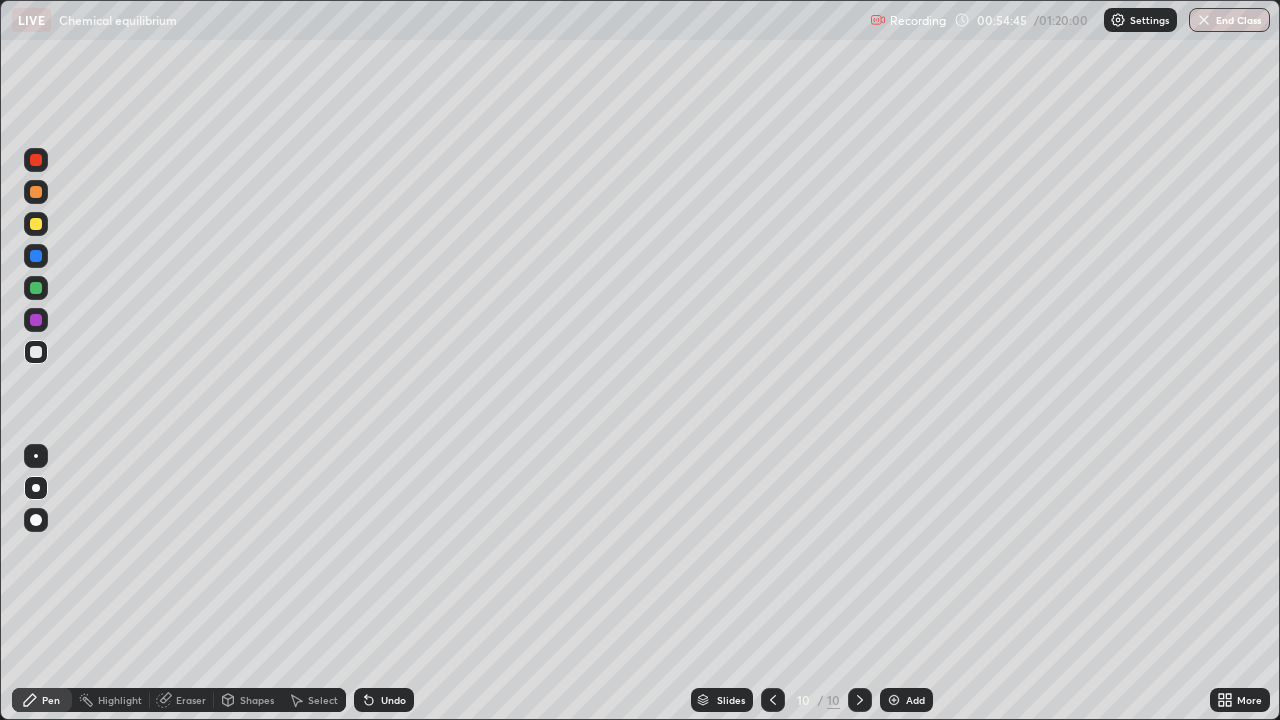 click at bounding box center (773, 700) 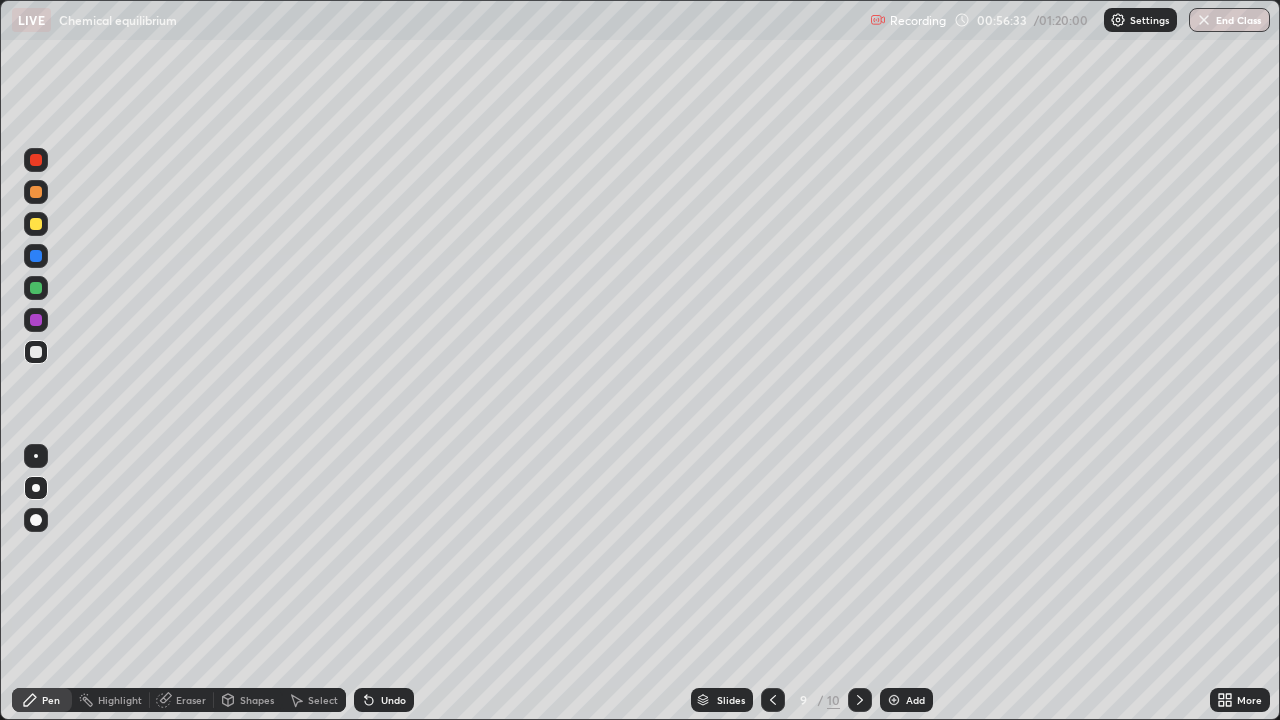 click 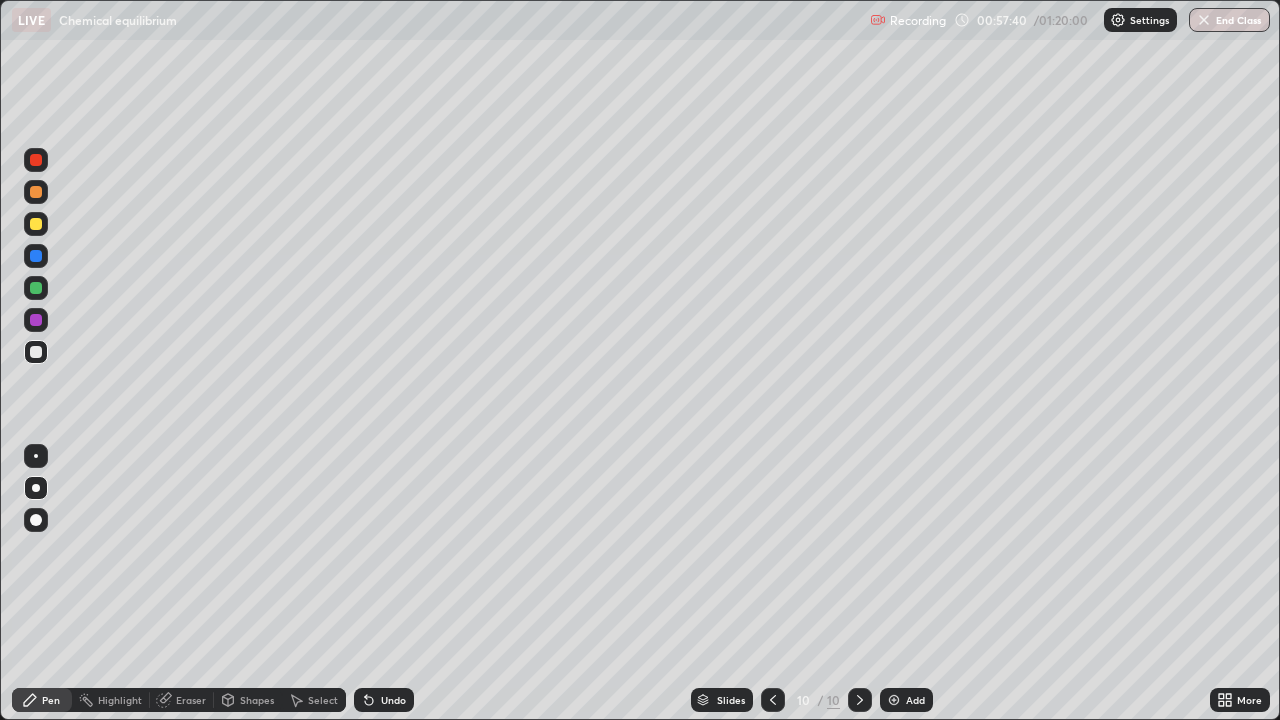 click at bounding box center (36, 320) 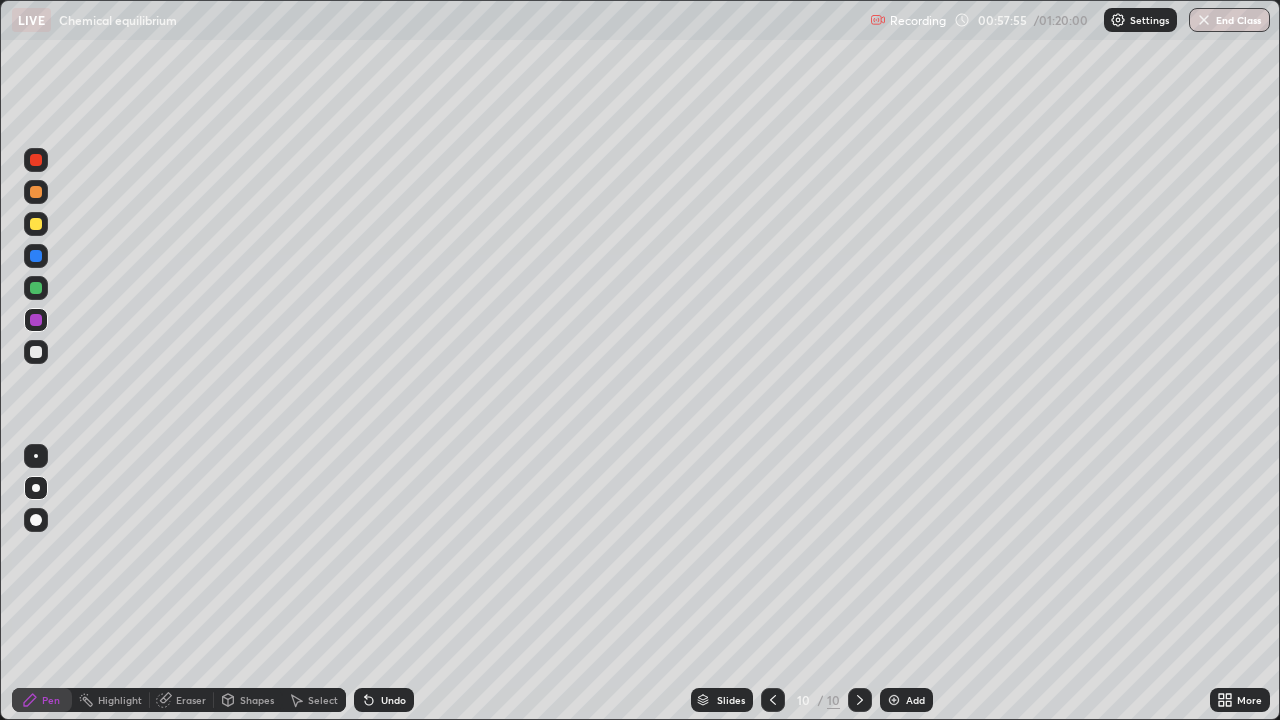 click on "Undo" at bounding box center [384, 700] 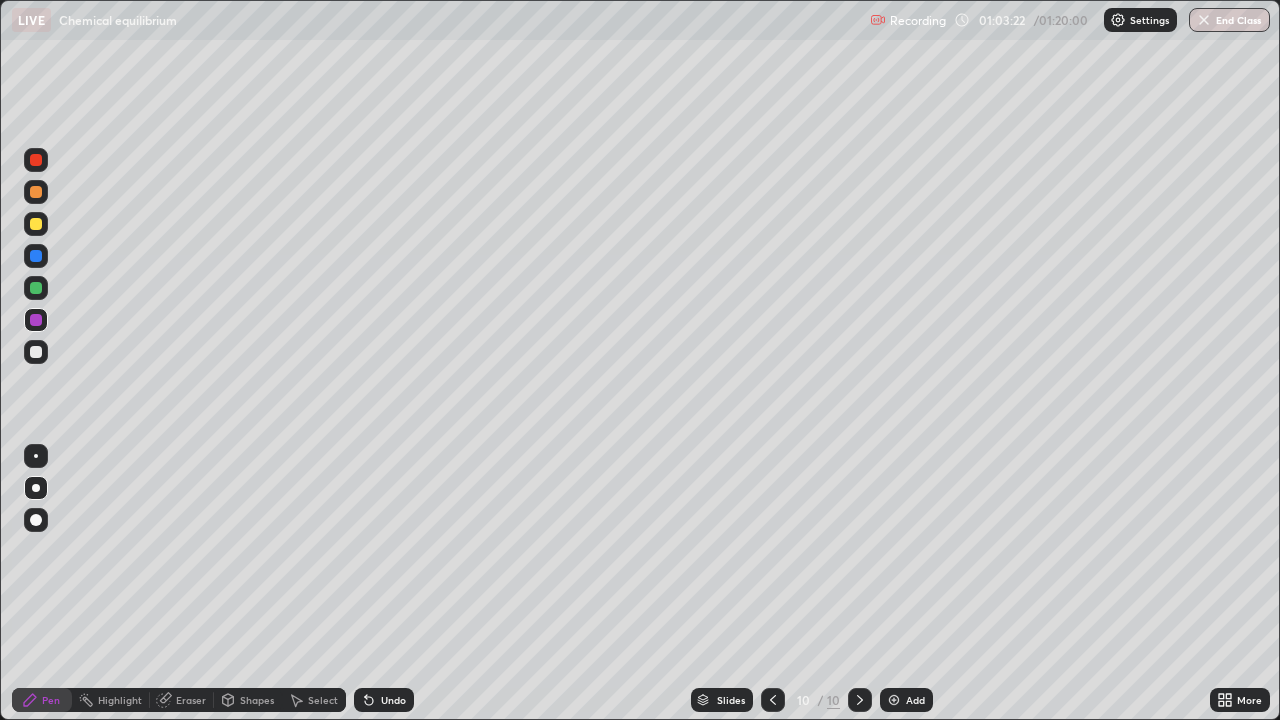 click on "Add" at bounding box center [906, 700] 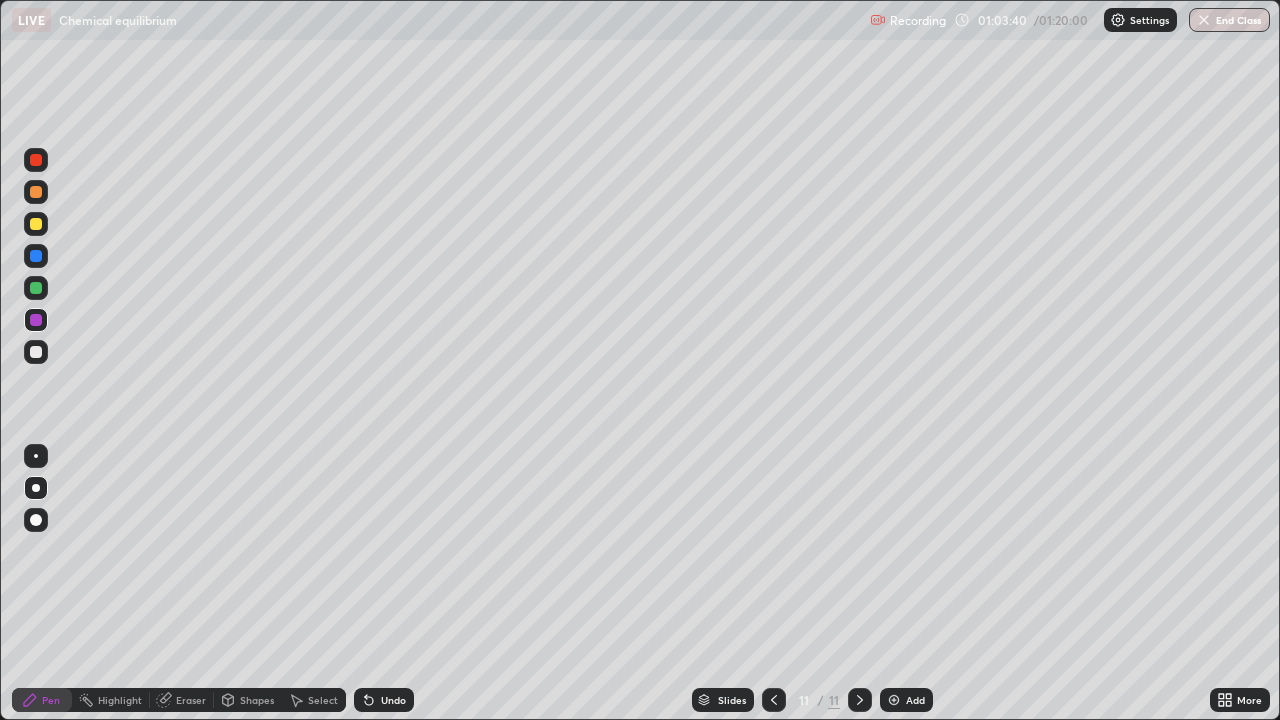 click 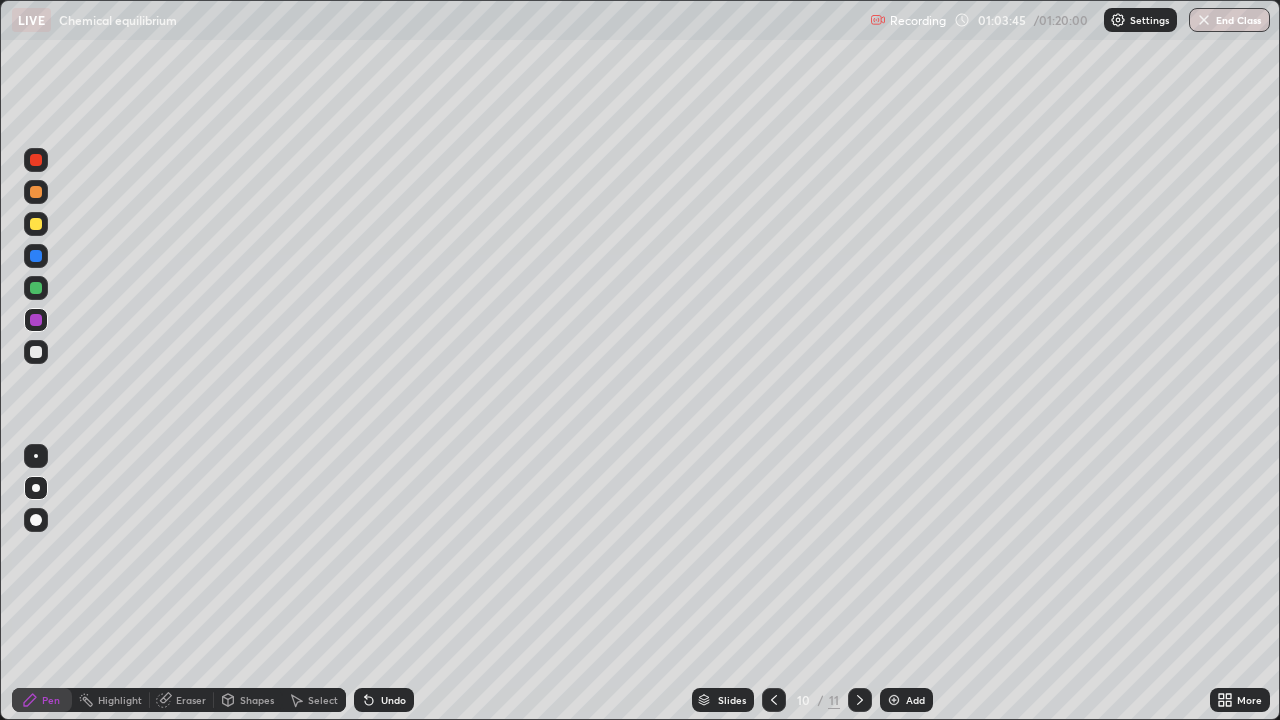 click 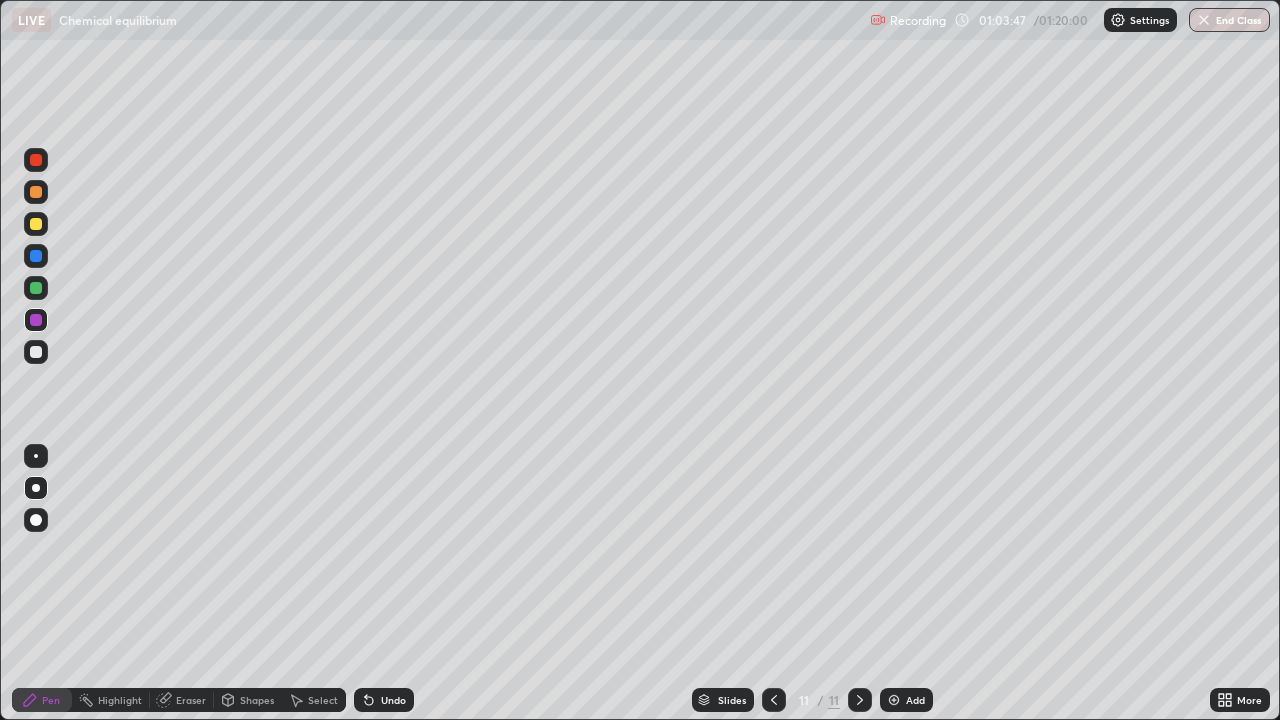 click at bounding box center [36, 224] 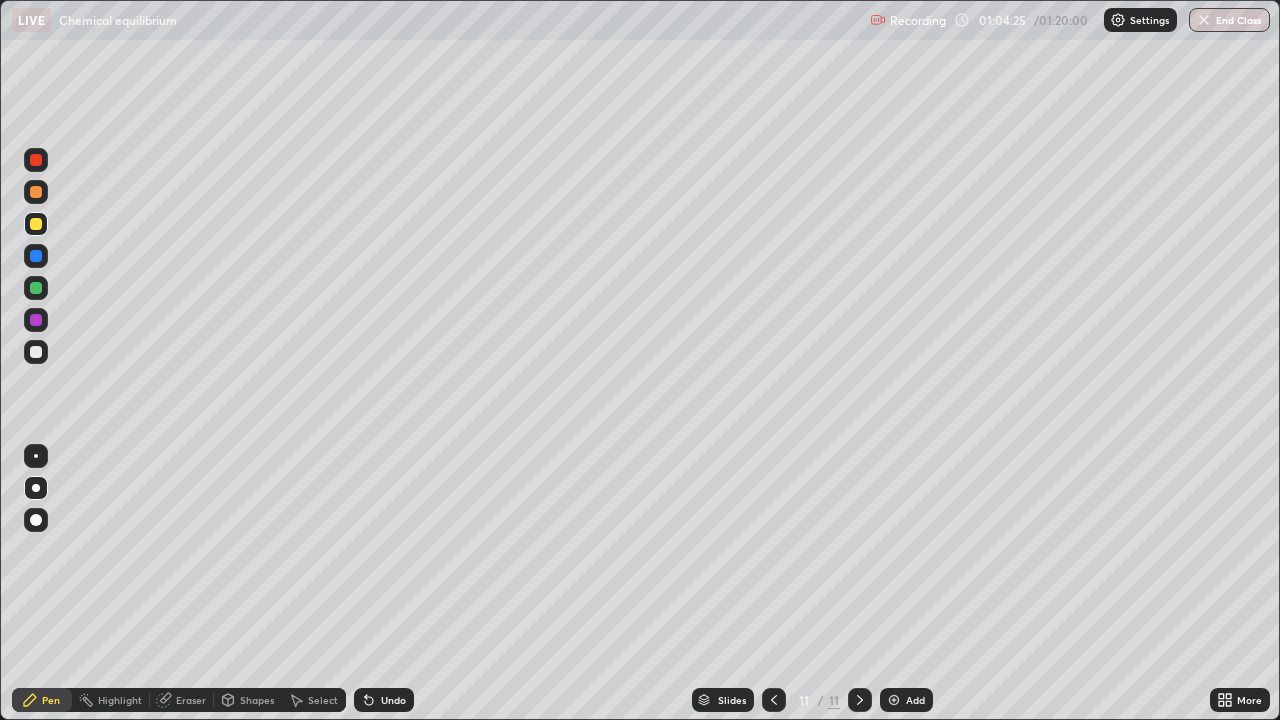 click on "Undo" at bounding box center [384, 700] 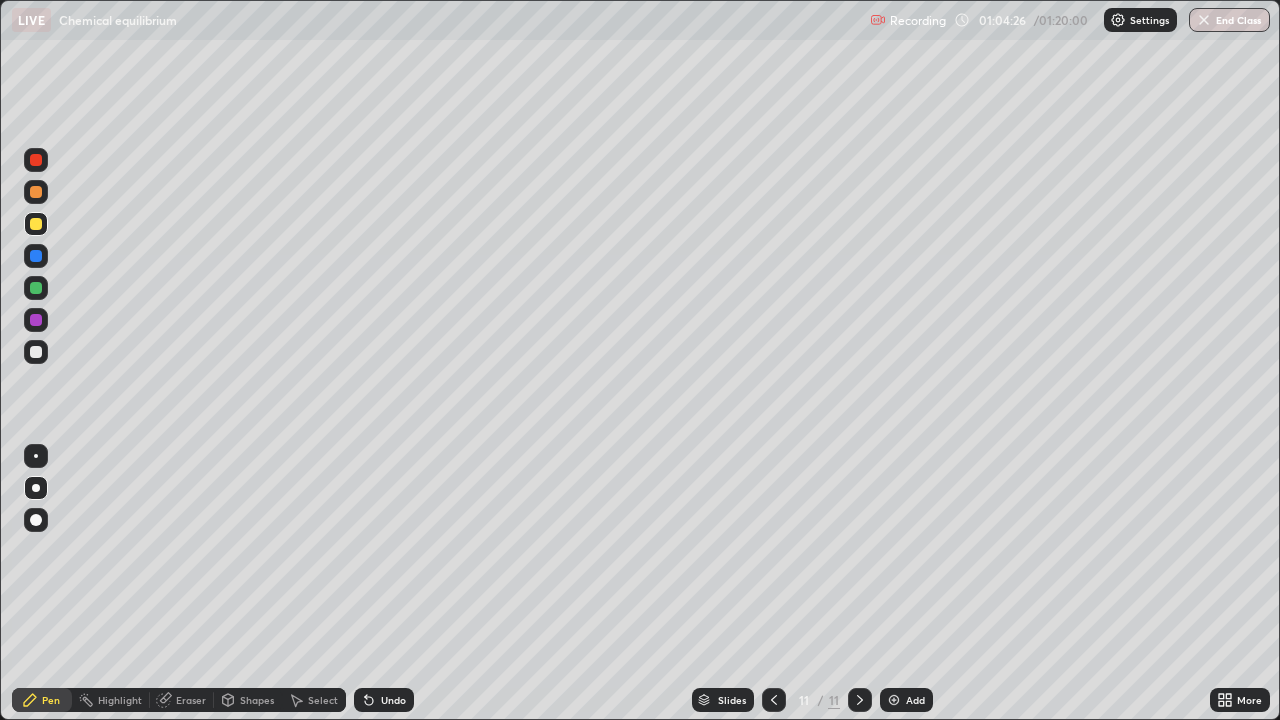click on "Undo" at bounding box center [393, 700] 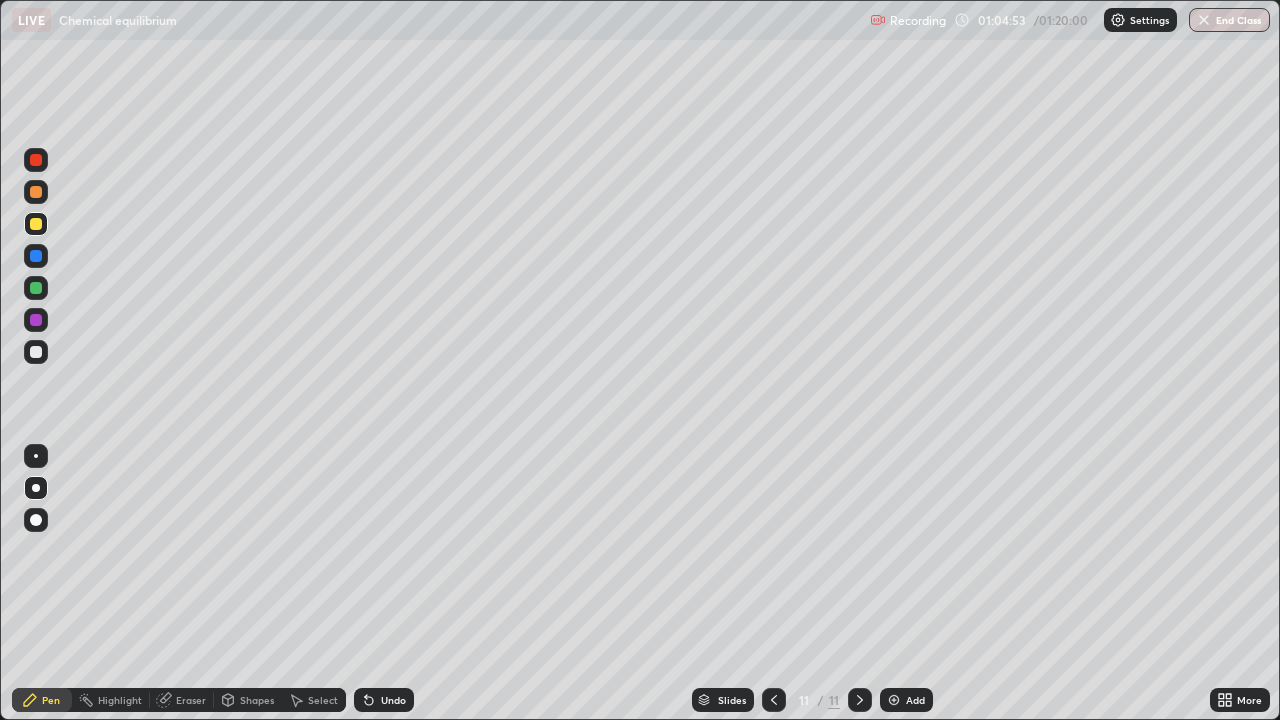click on "Eraser" at bounding box center [182, 700] 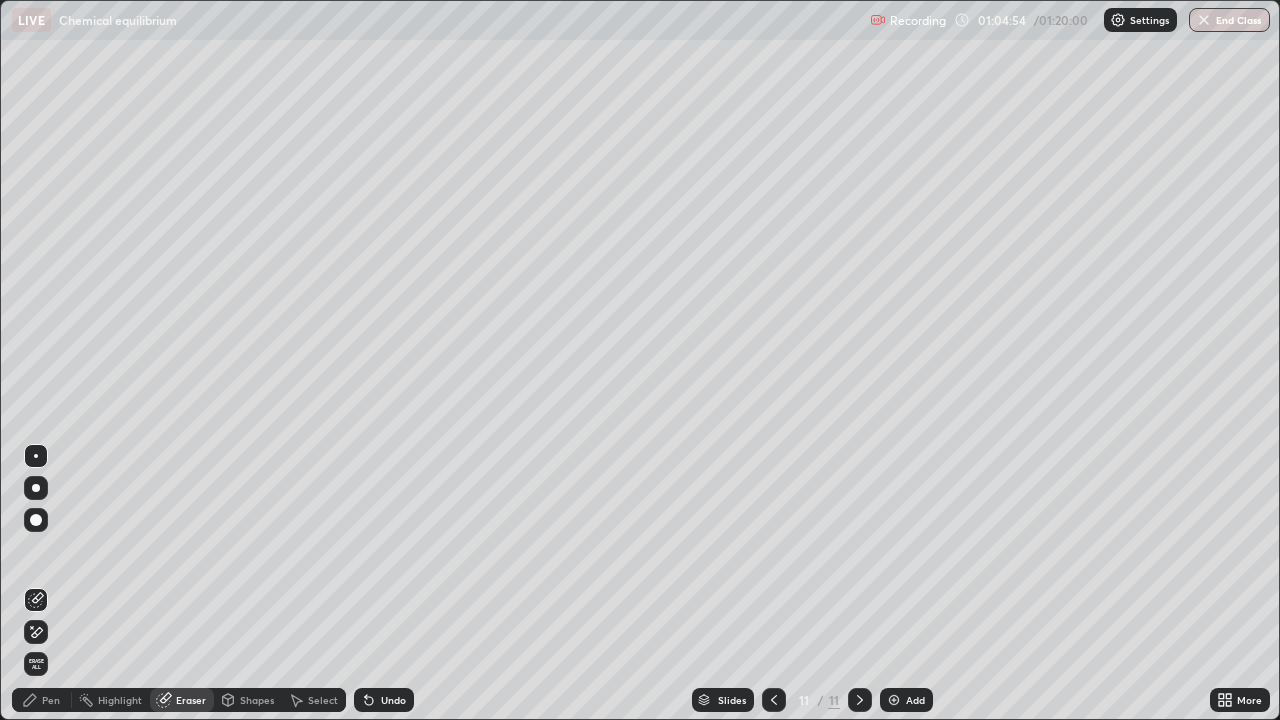 click on "Pen" at bounding box center [42, 700] 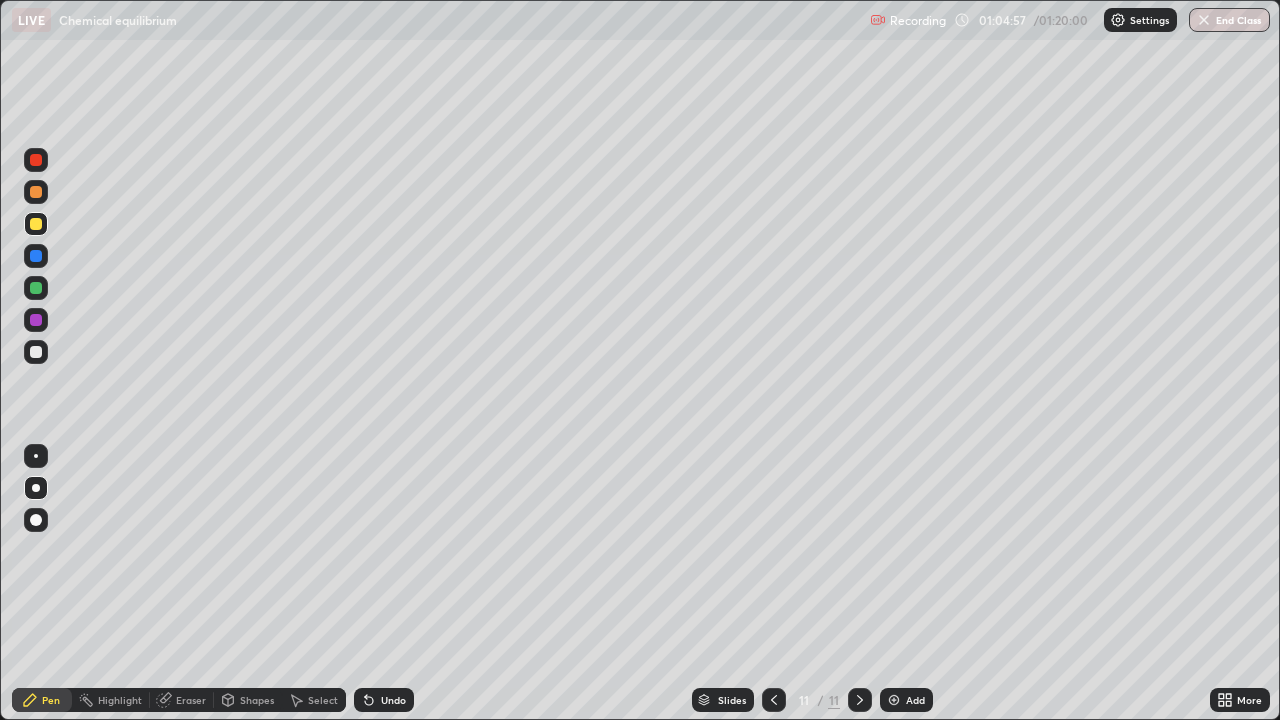 click on "Eraser" at bounding box center [191, 700] 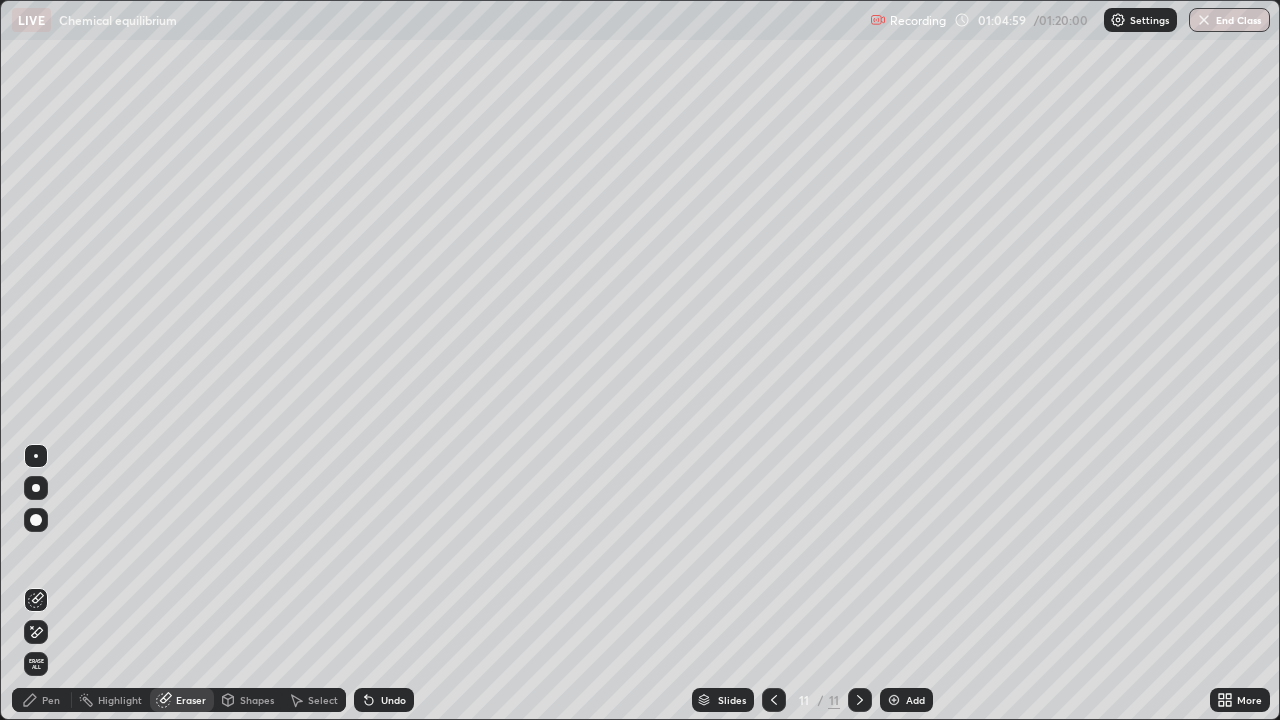 click on "Pen" at bounding box center [42, 700] 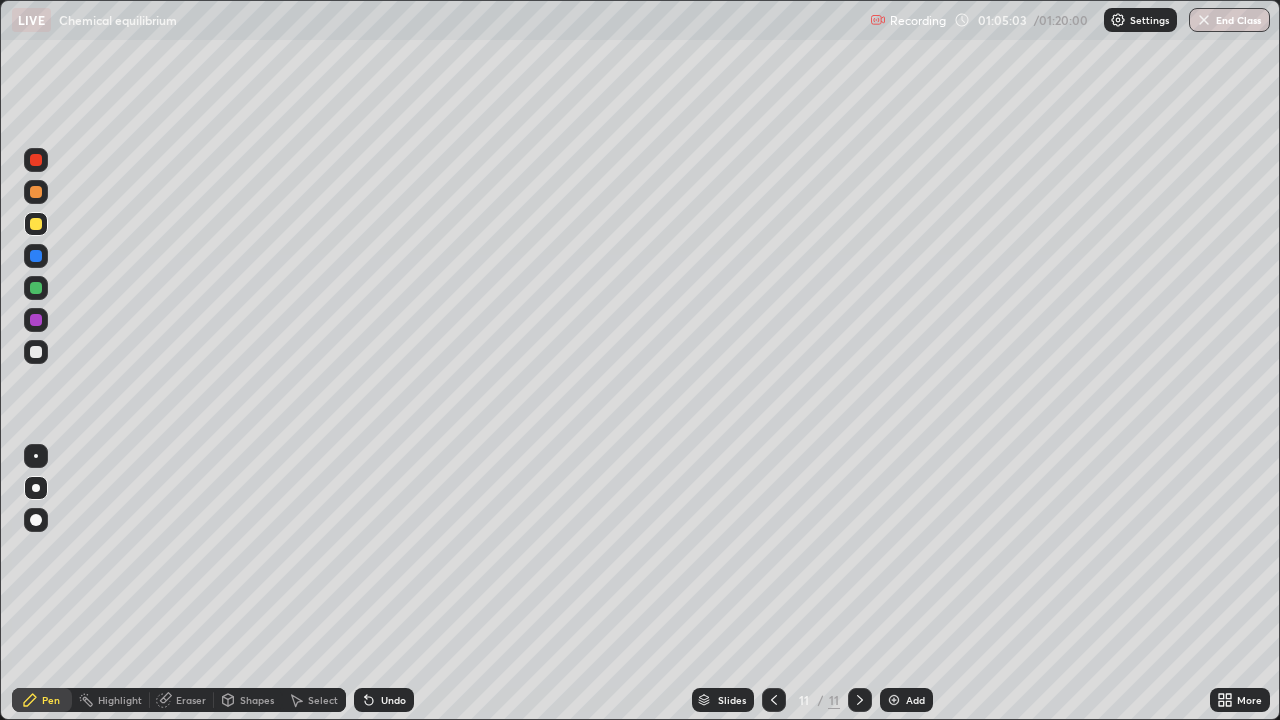 click on "Eraser" at bounding box center (182, 700) 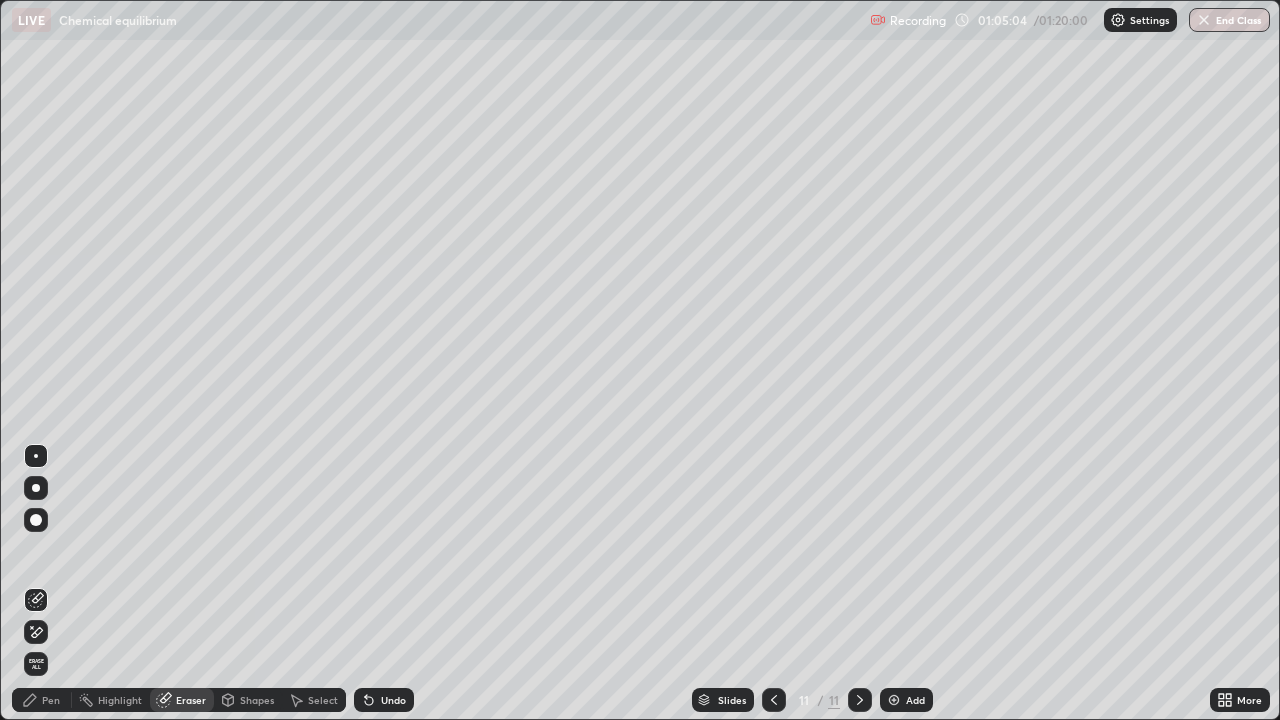 click on "Pen" at bounding box center [51, 700] 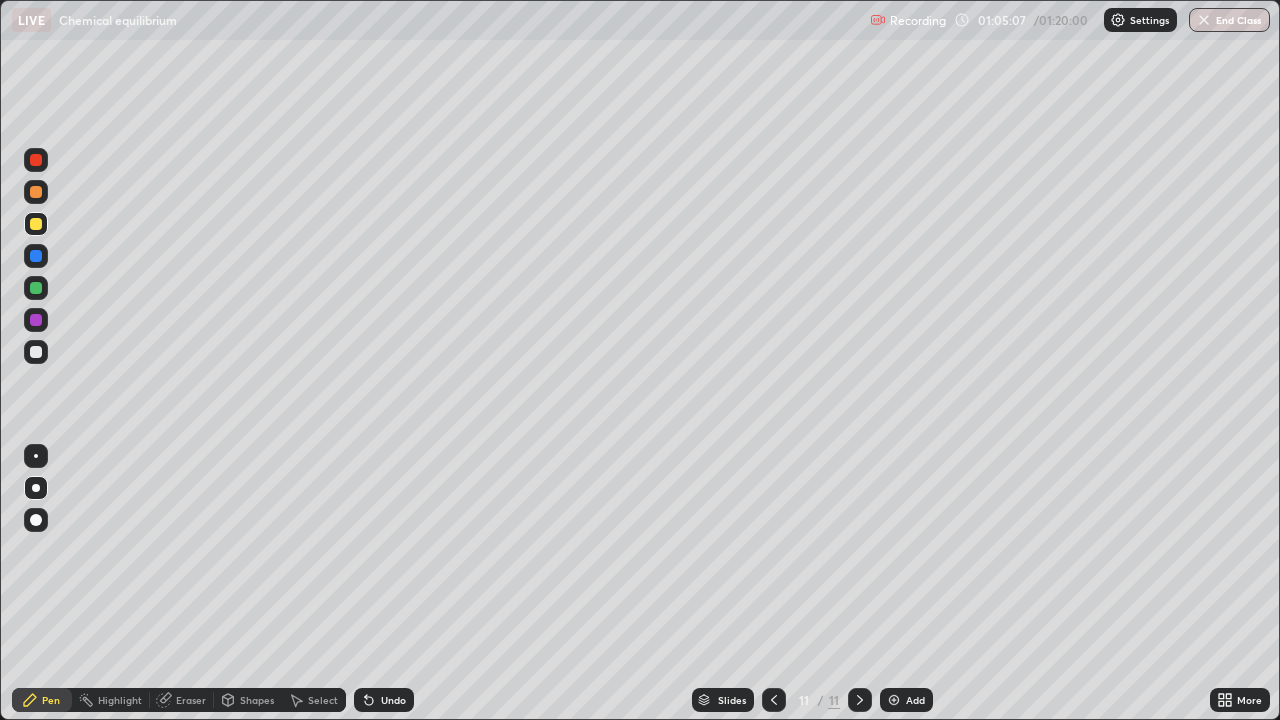 click on "Eraser" at bounding box center (191, 700) 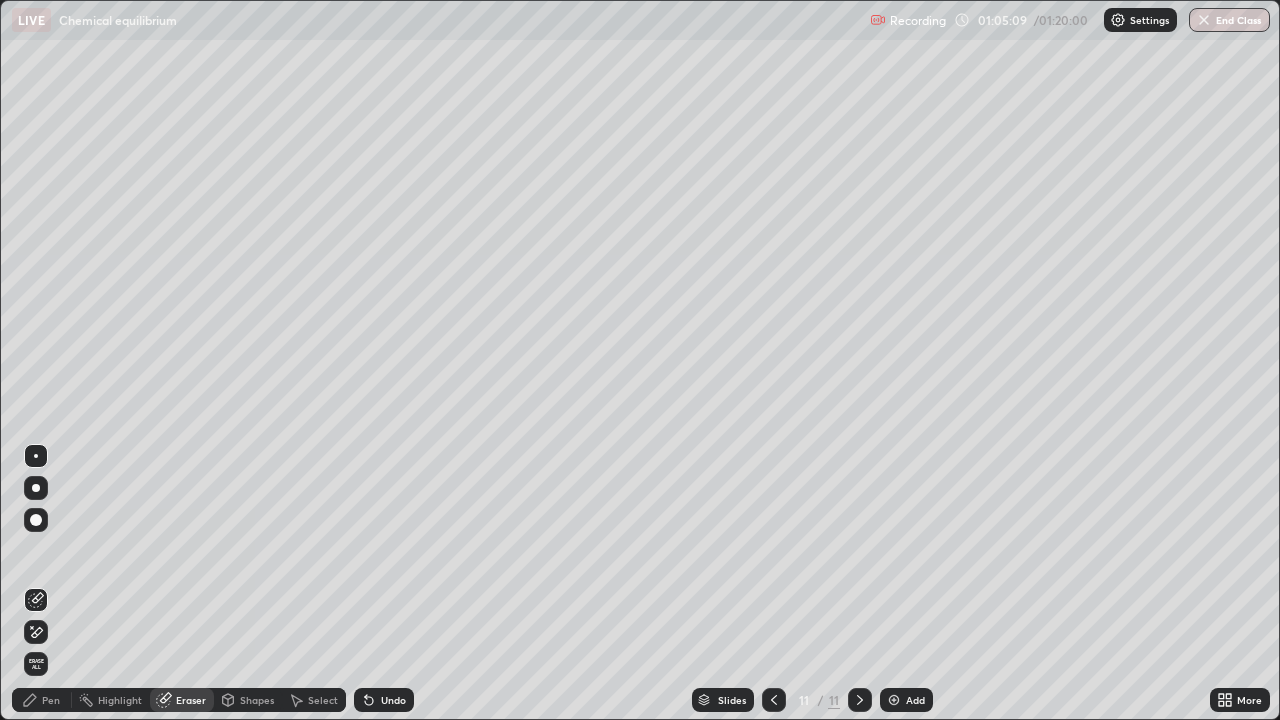 click on "Pen" at bounding box center [42, 700] 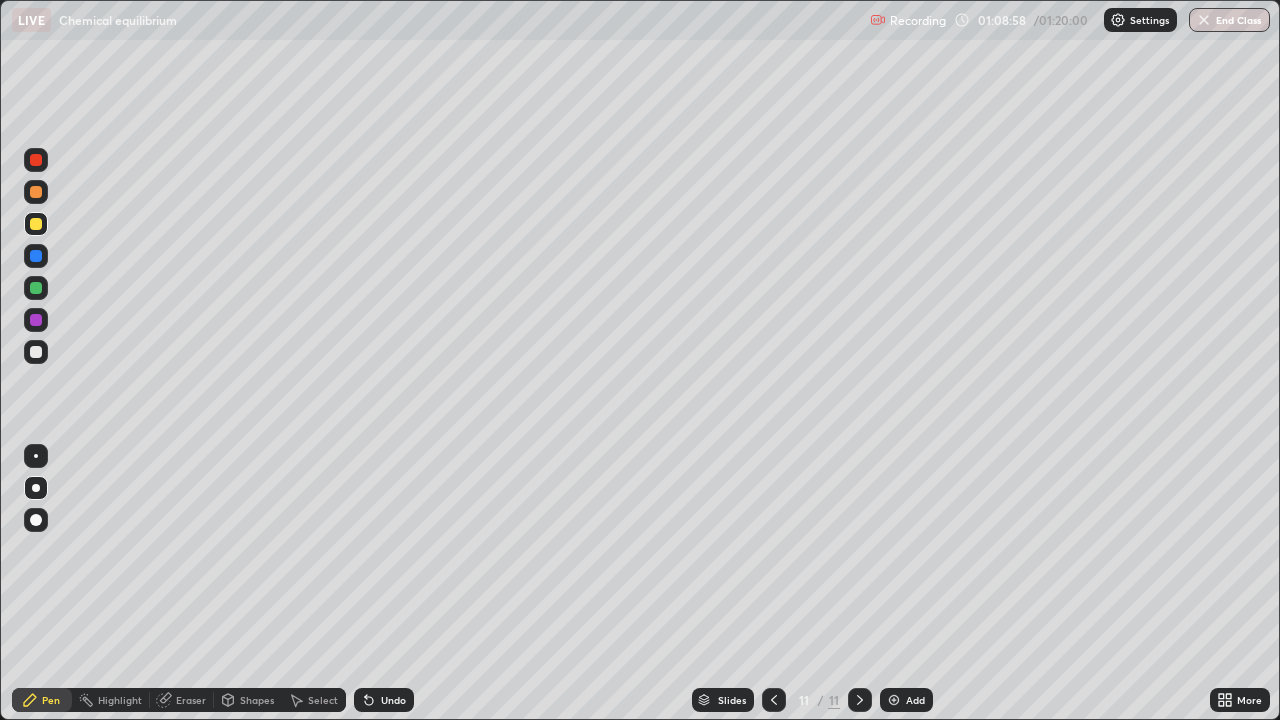 click on "Add" at bounding box center [906, 700] 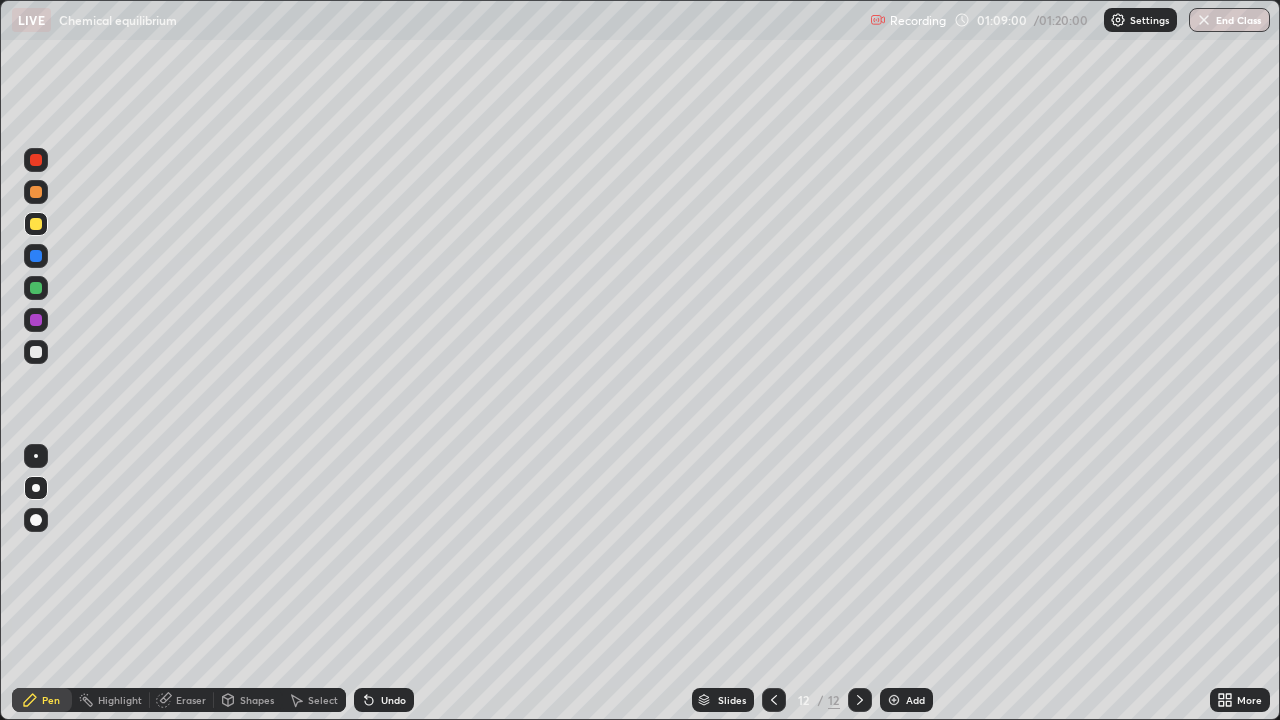 click at bounding box center (36, 352) 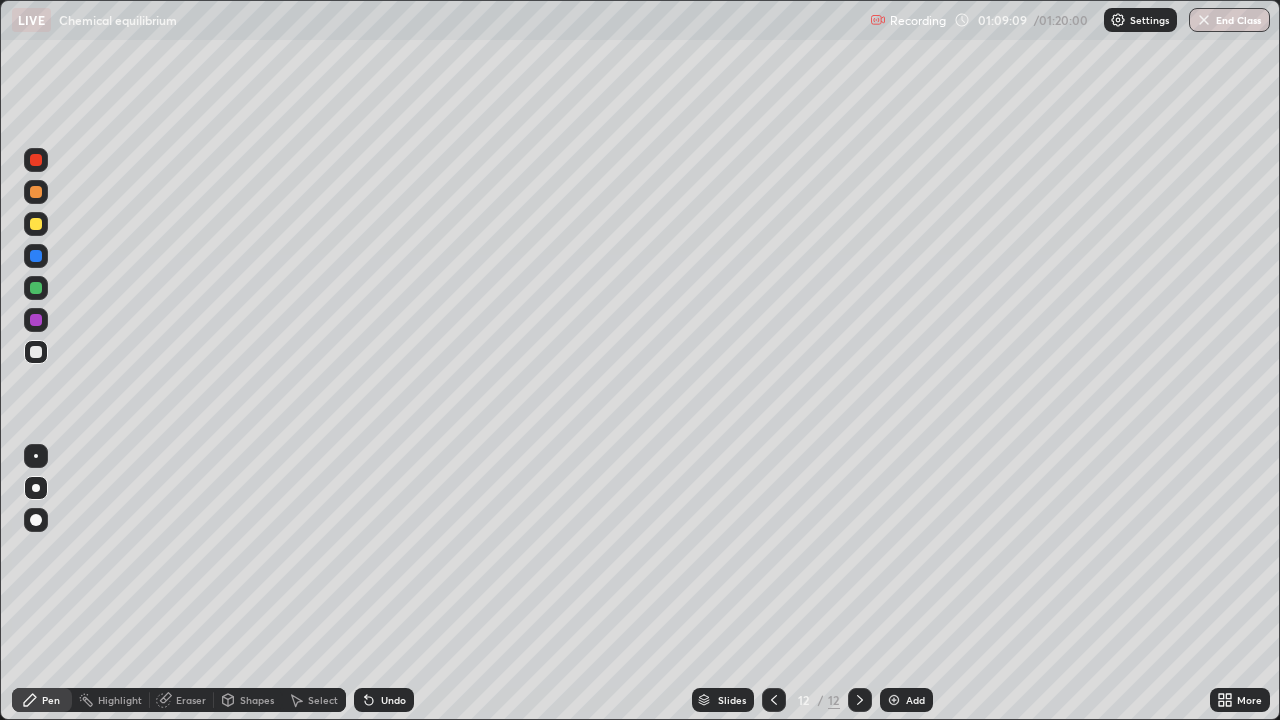 click at bounding box center (36, 256) 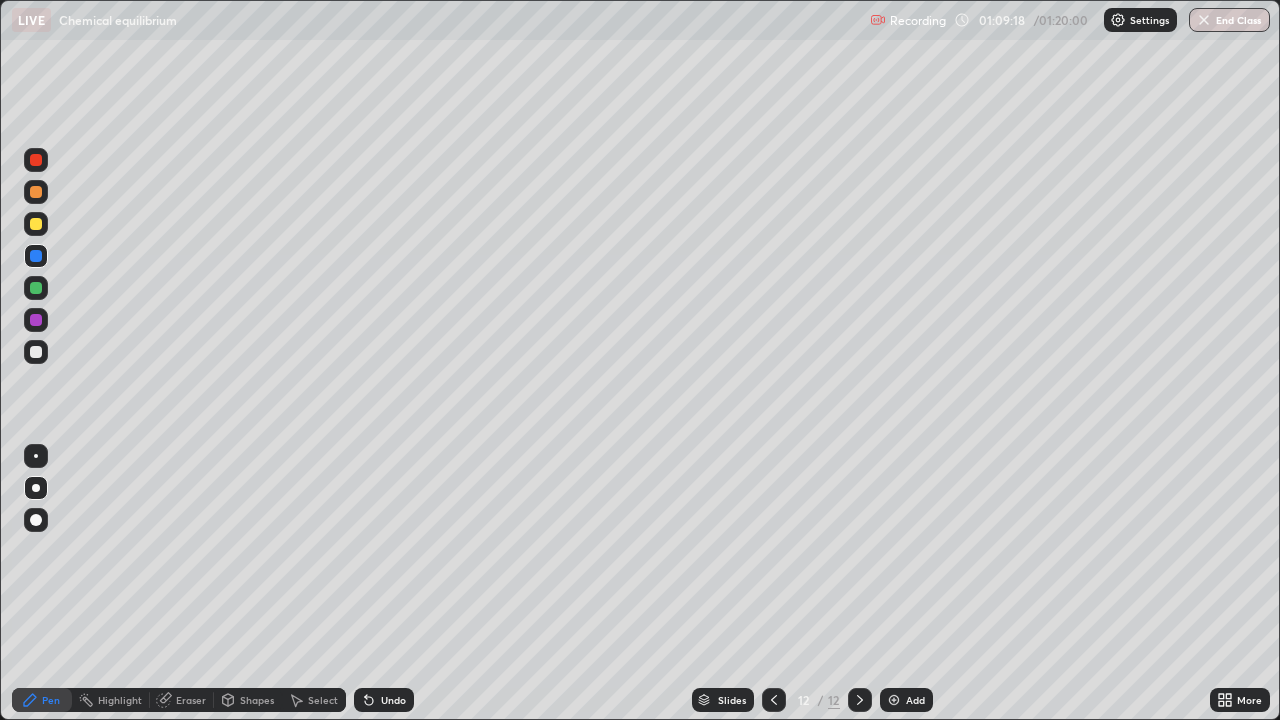click 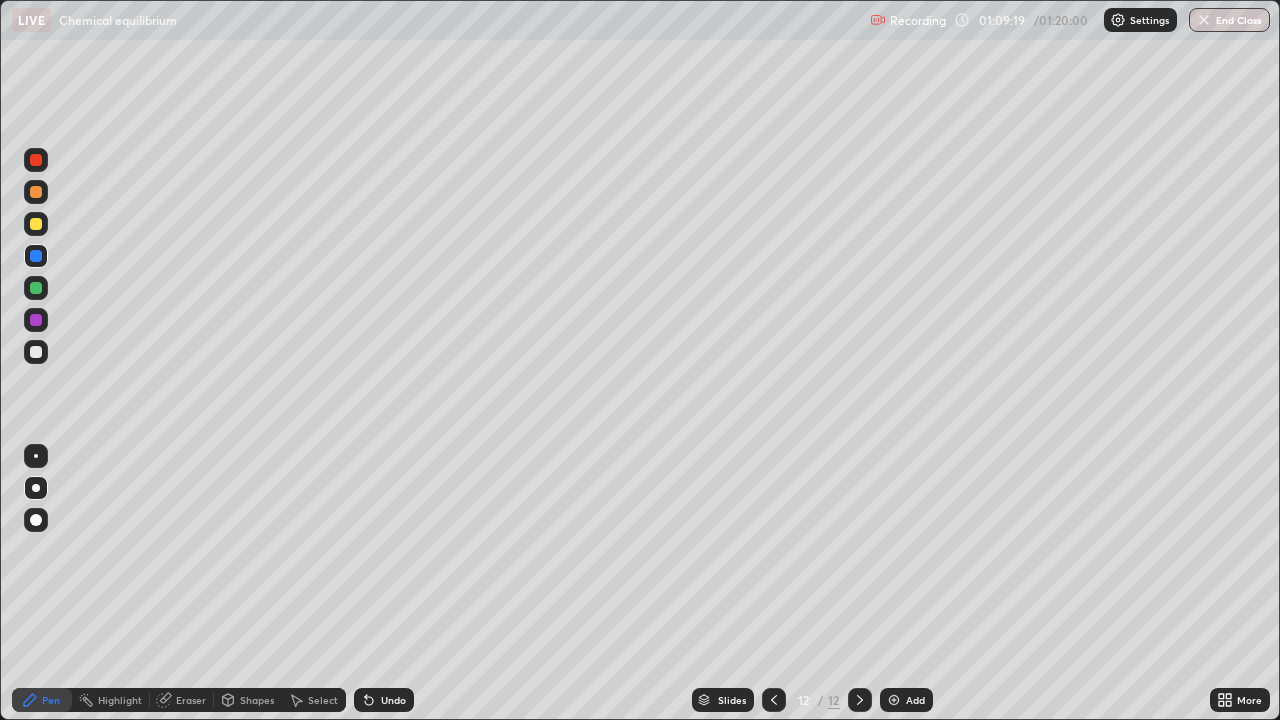 click on "Undo" at bounding box center [384, 700] 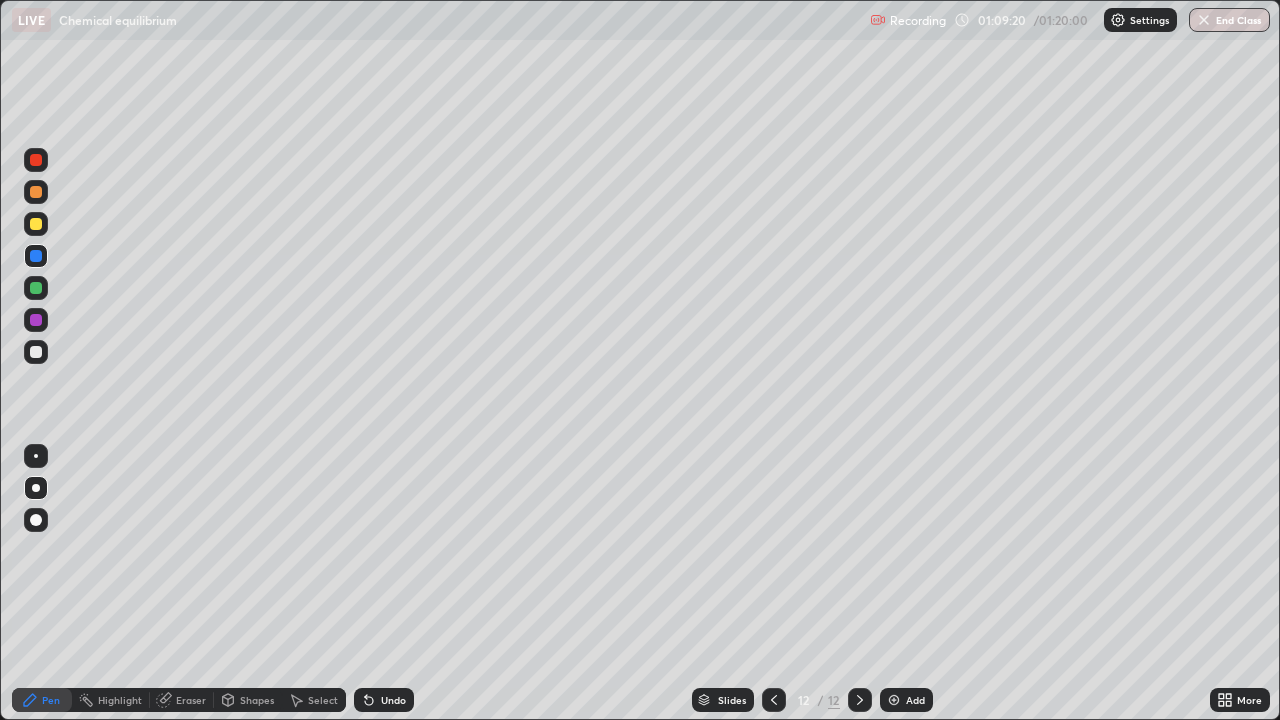 click on "Undo" at bounding box center [384, 700] 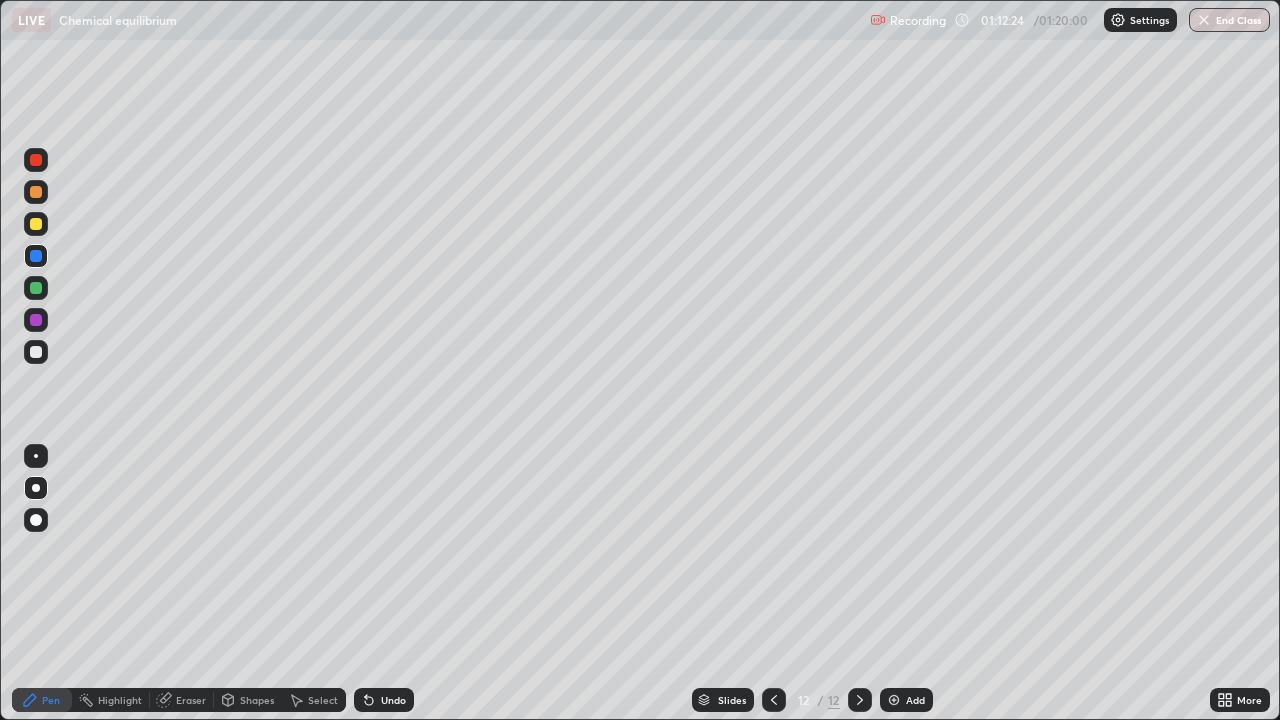 click at bounding box center [36, 352] 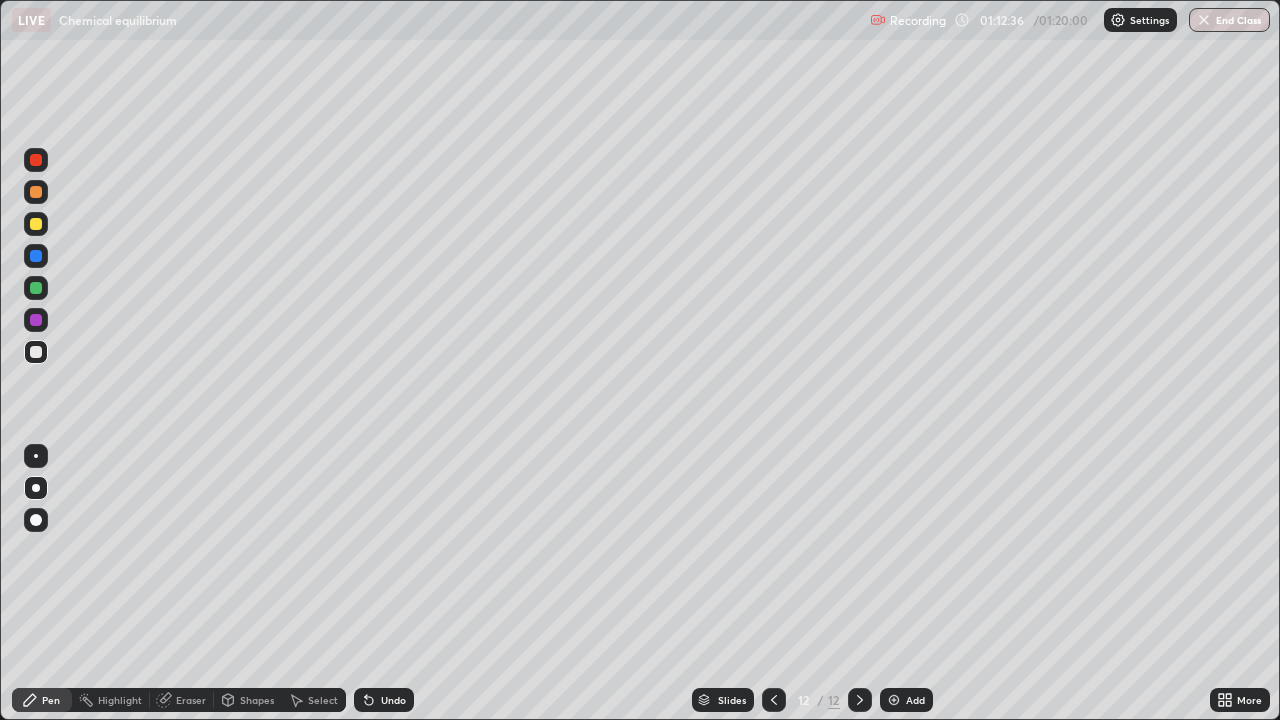 click on "Undo" at bounding box center (393, 700) 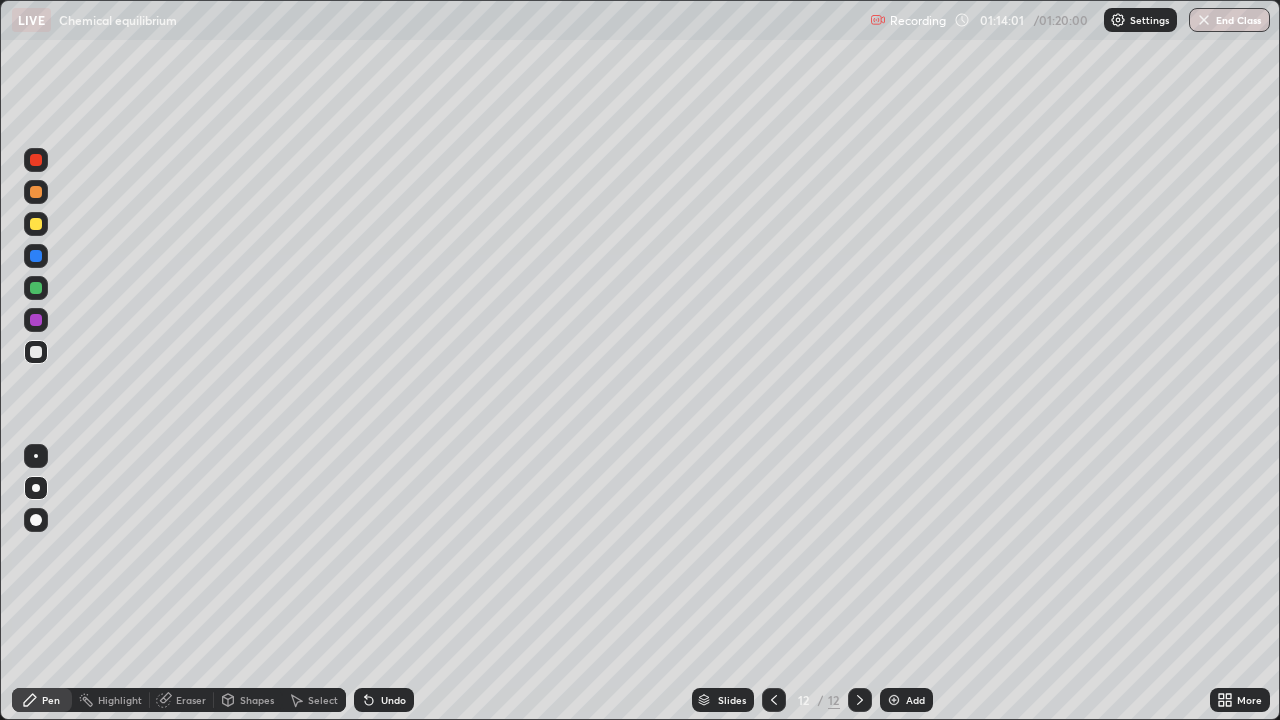 click on "Add" at bounding box center (915, 700) 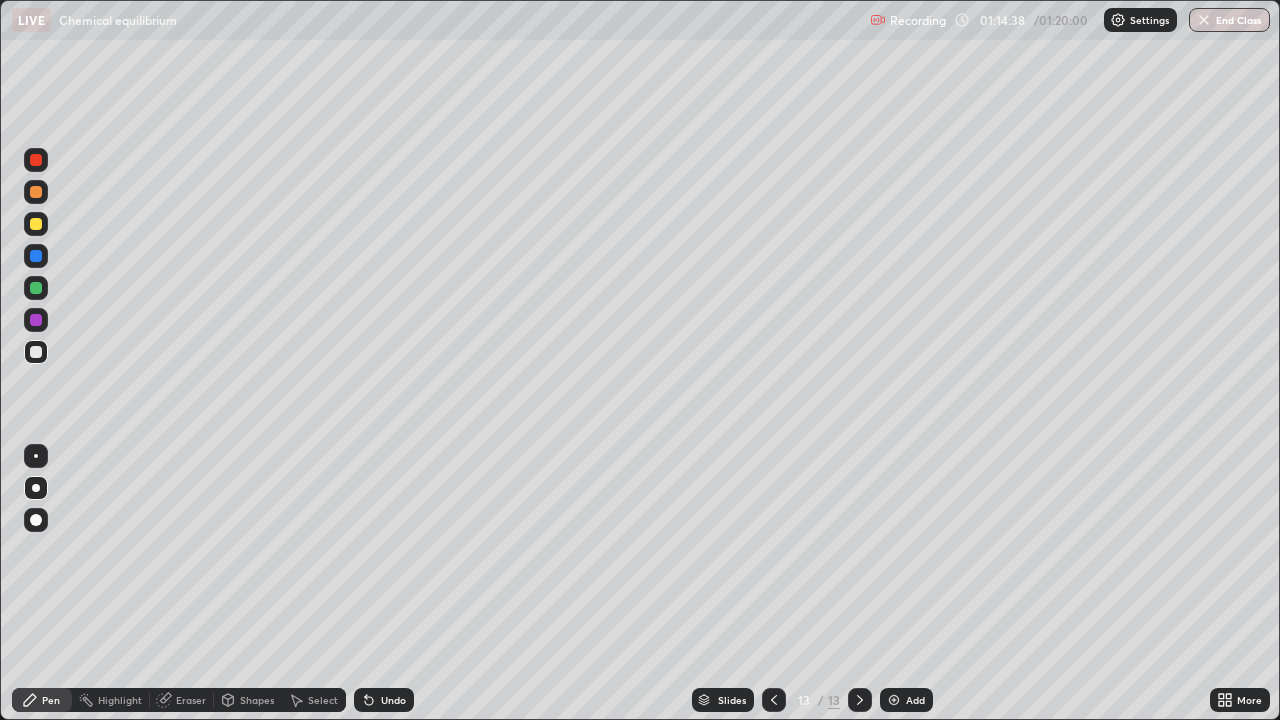 click at bounding box center [36, 224] 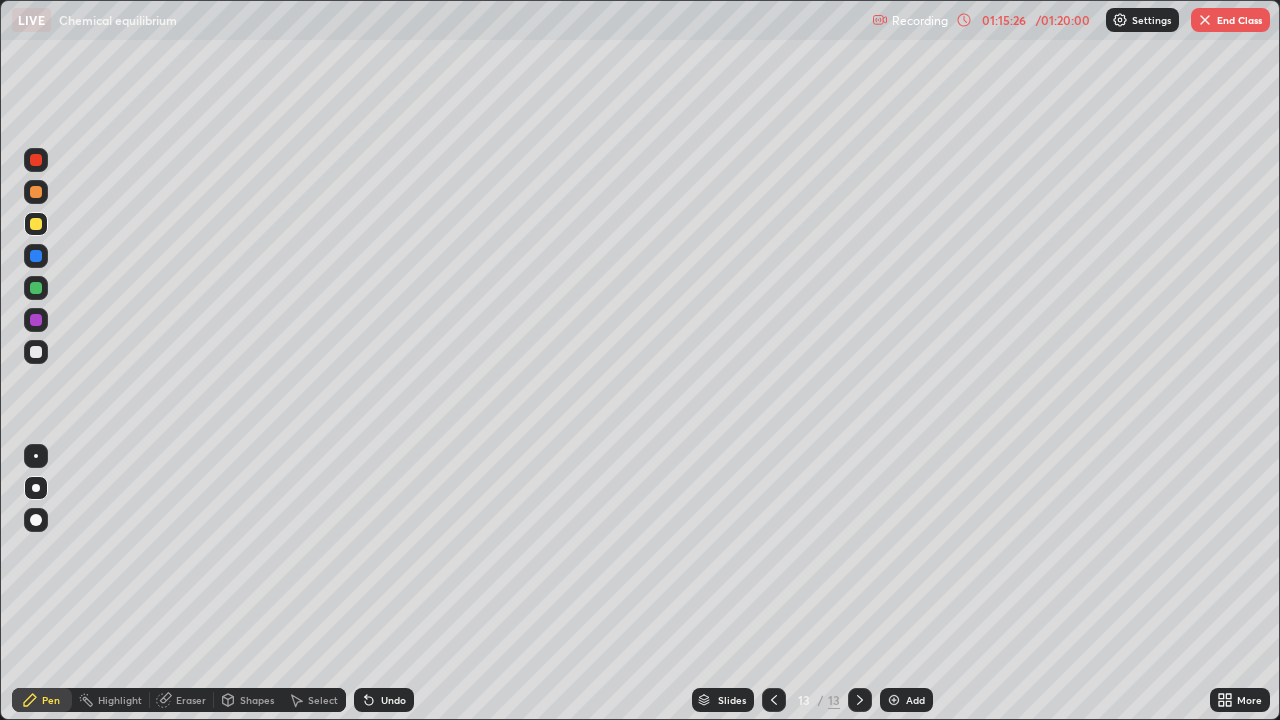 click at bounding box center [36, 352] 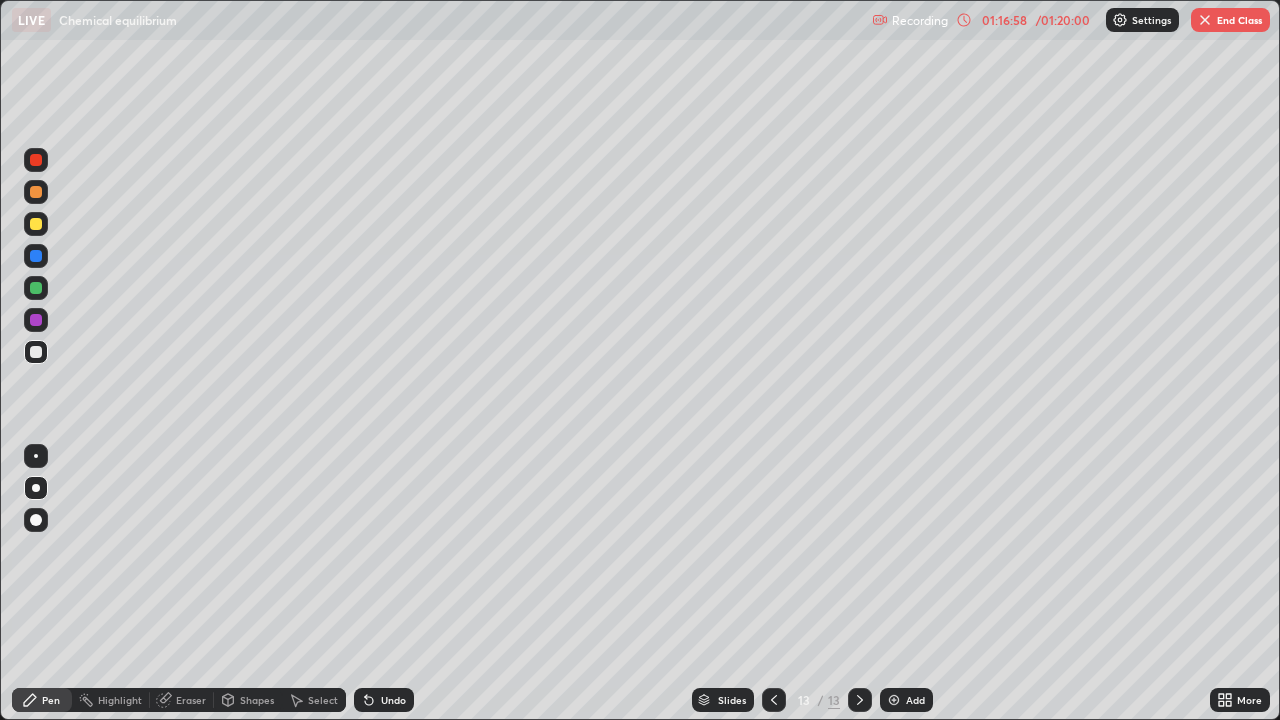 click on "Undo" at bounding box center (384, 700) 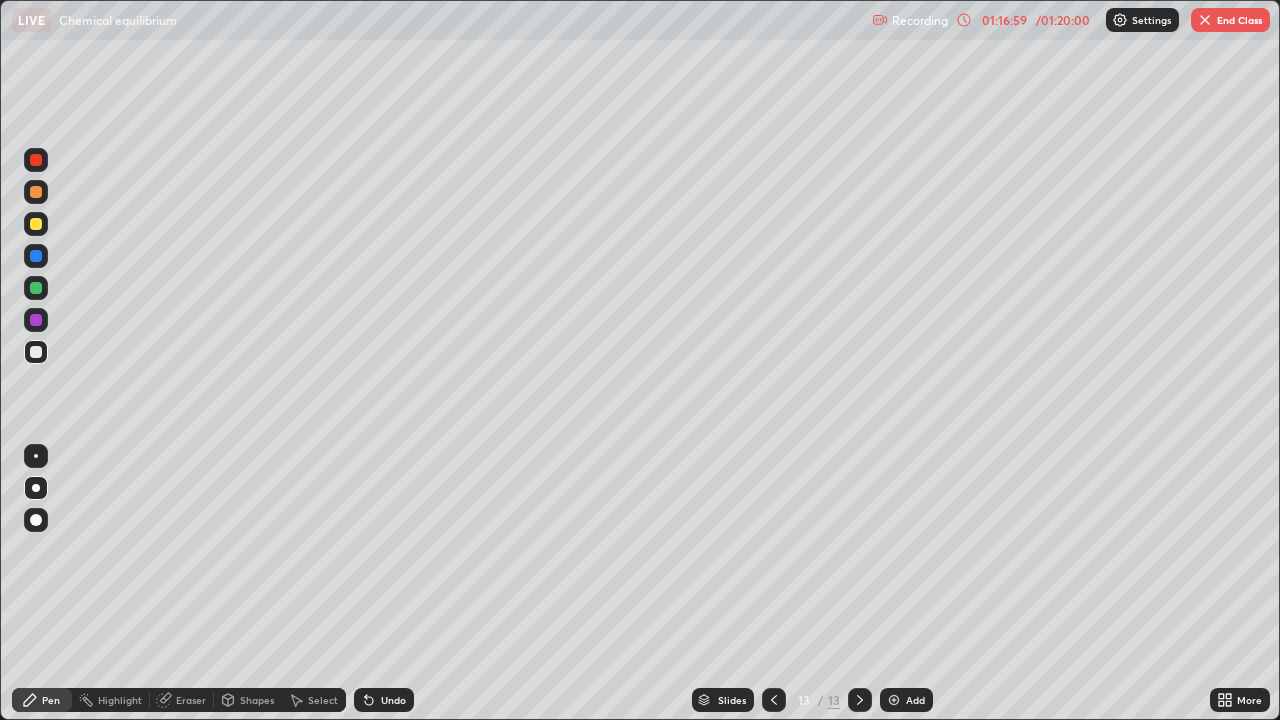 click on "Undo" at bounding box center [384, 700] 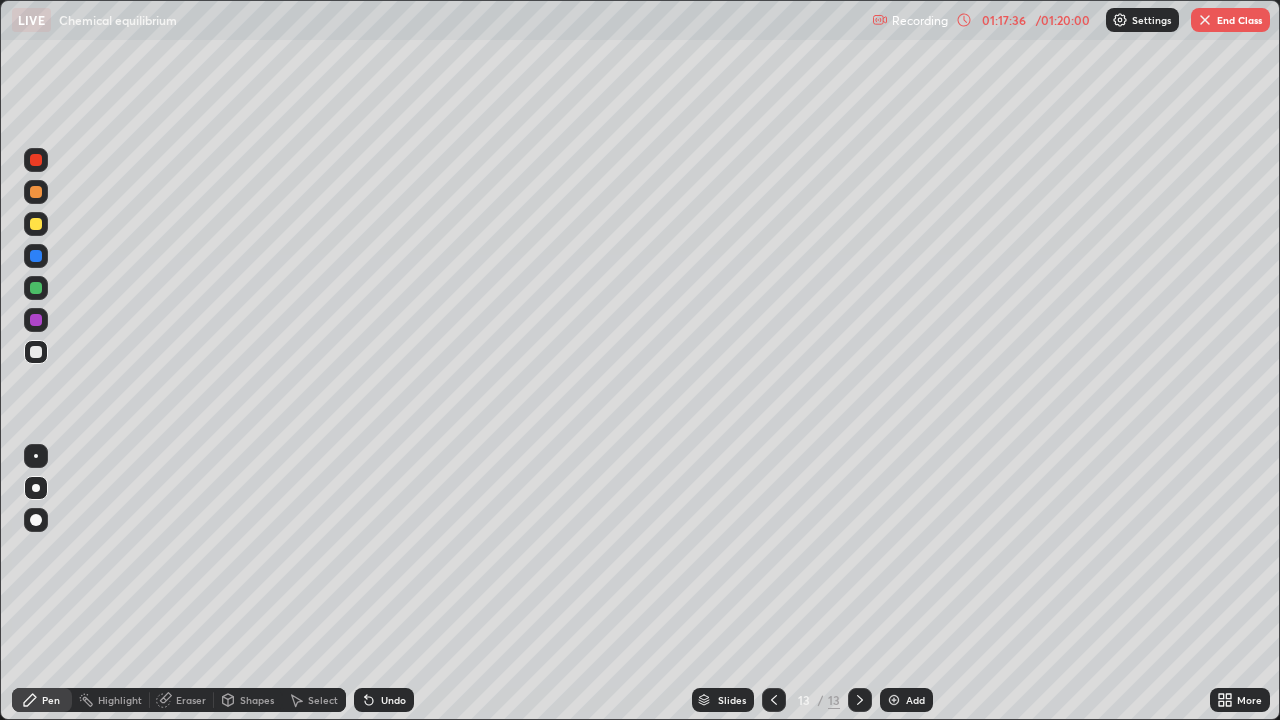 click on "Eraser" at bounding box center [191, 700] 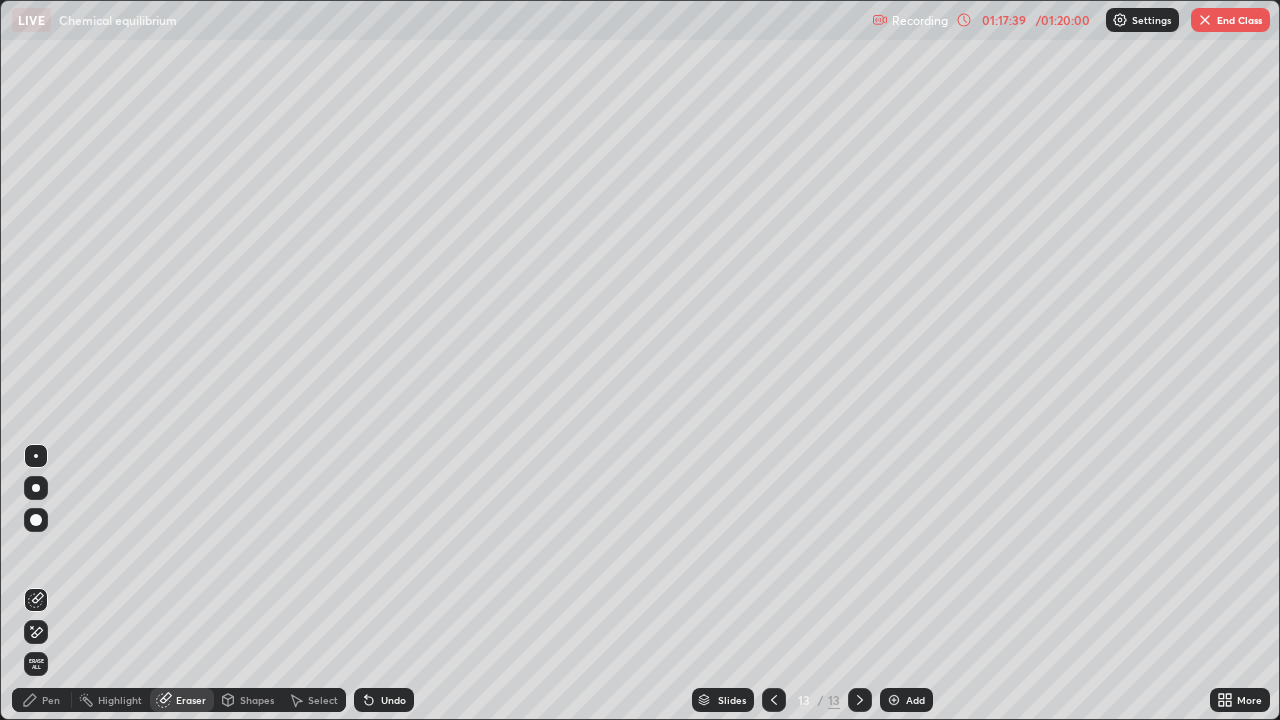 click on "Pen" at bounding box center [51, 700] 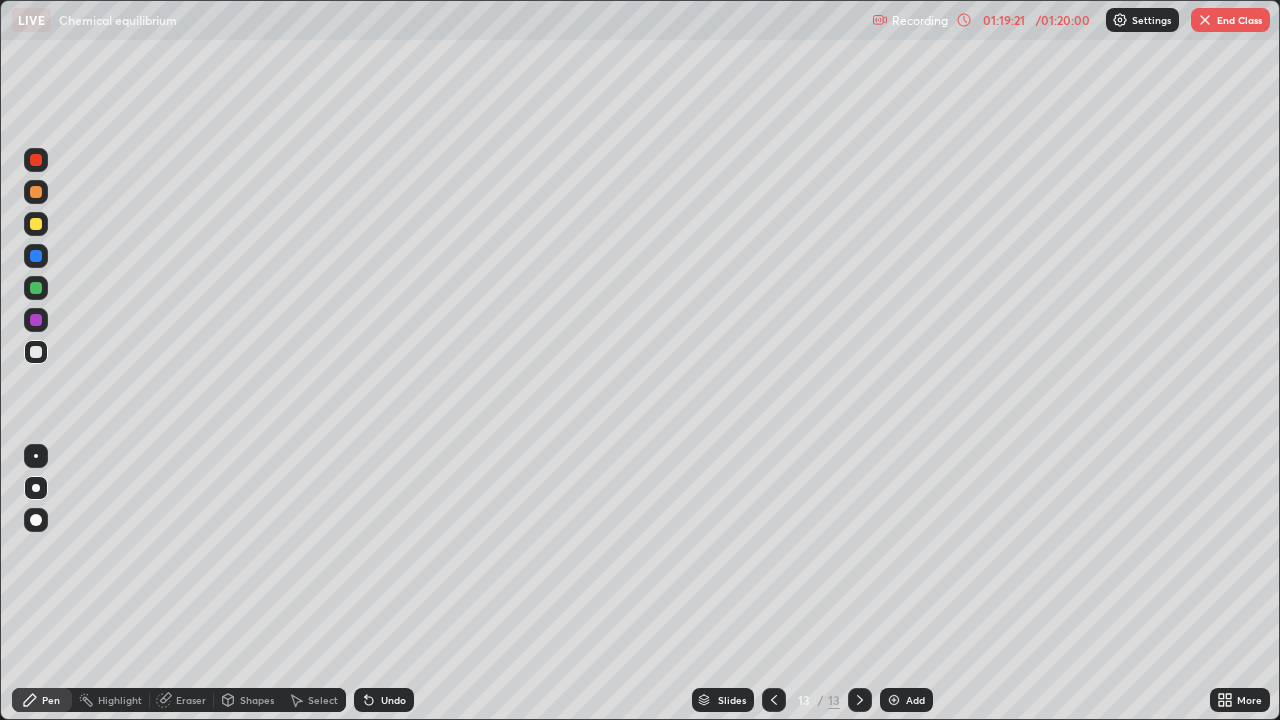 click on "Eraser" at bounding box center [191, 700] 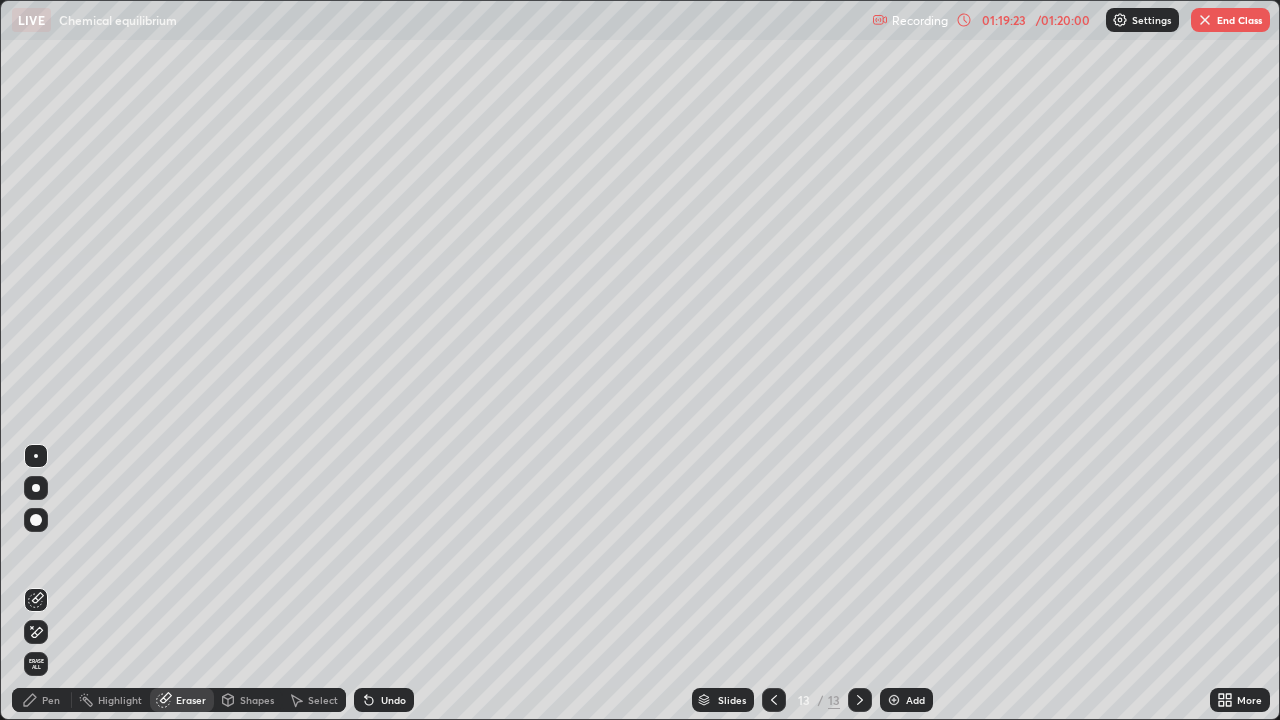 click on "Pen" at bounding box center (51, 700) 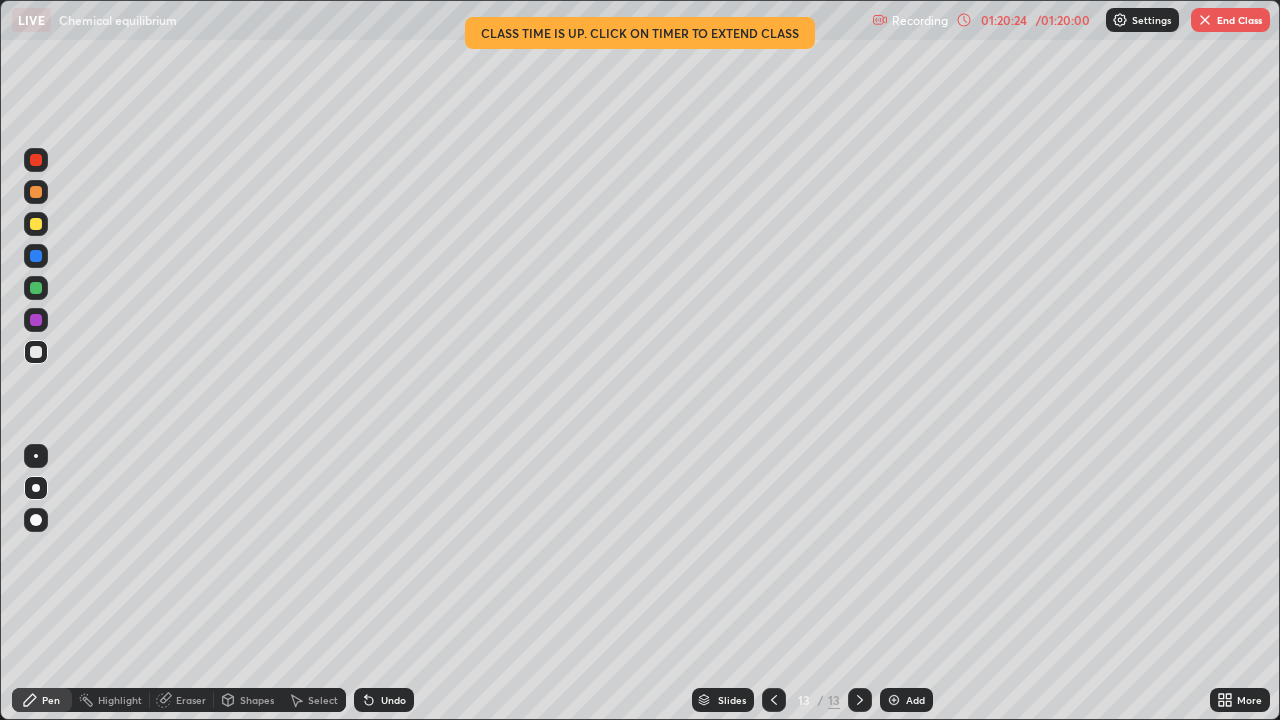 click on "Add" at bounding box center (915, 700) 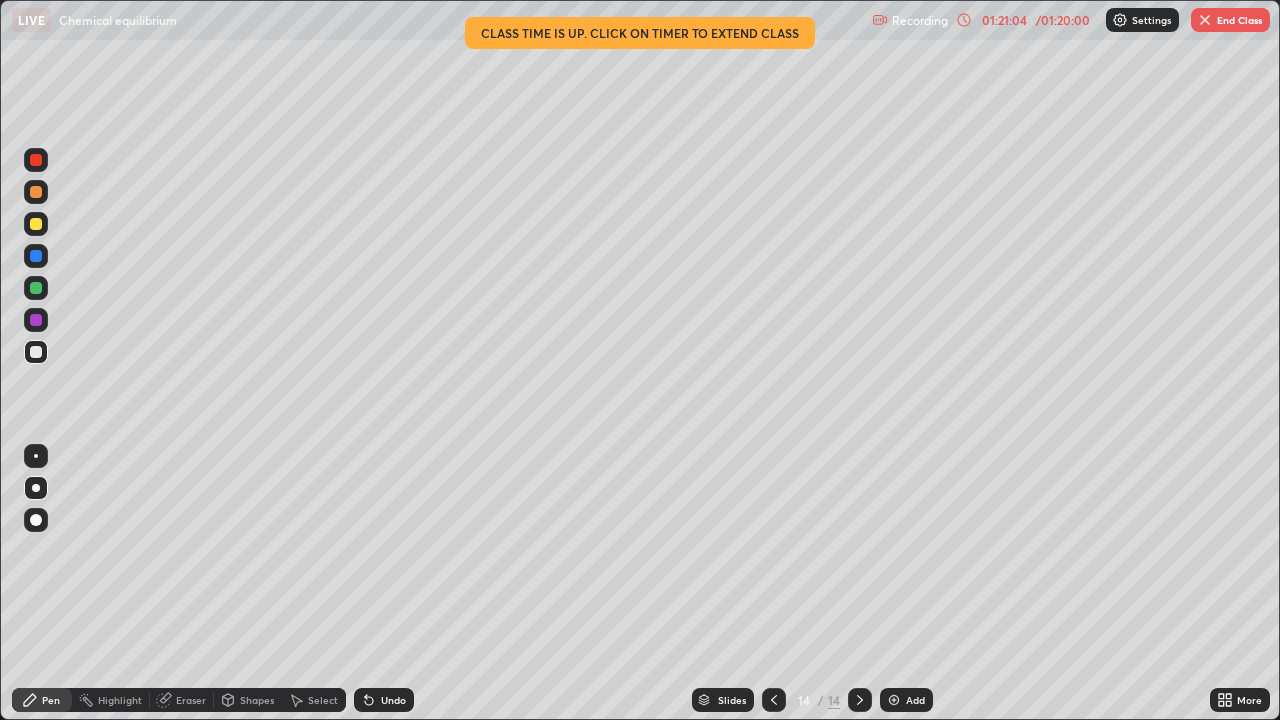 click on "Undo" at bounding box center [384, 700] 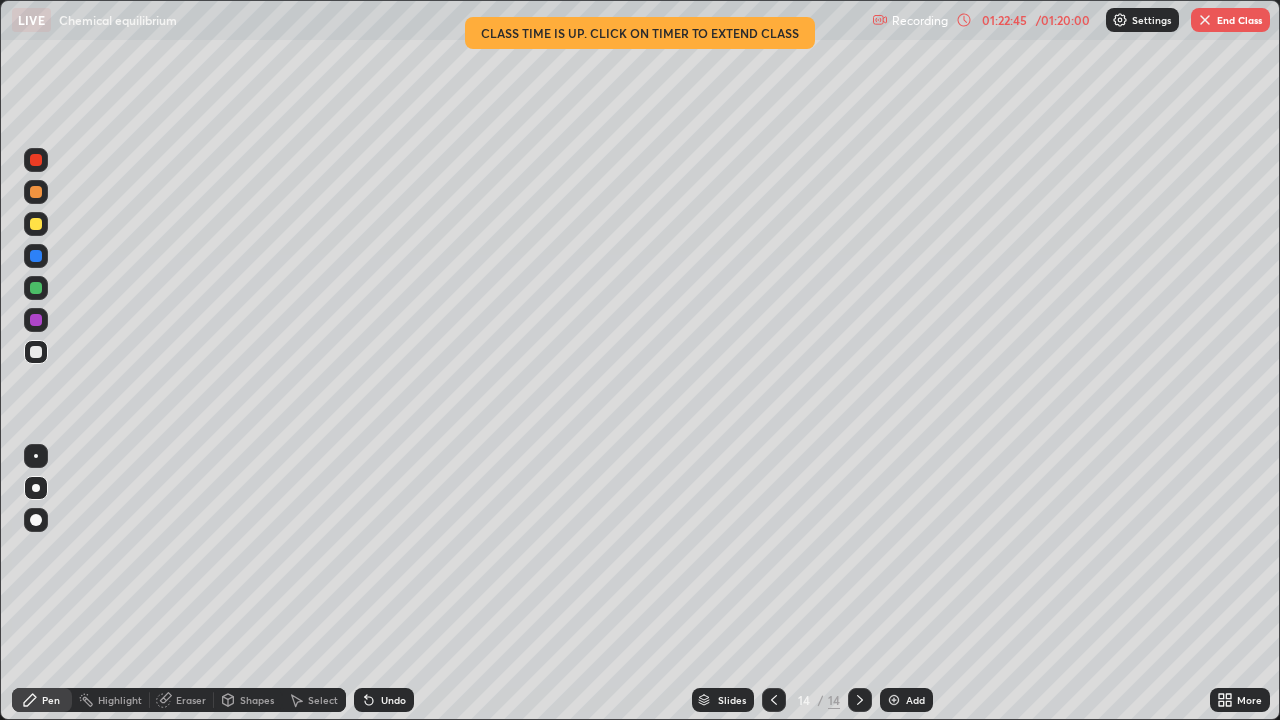 click on "Add" at bounding box center (906, 700) 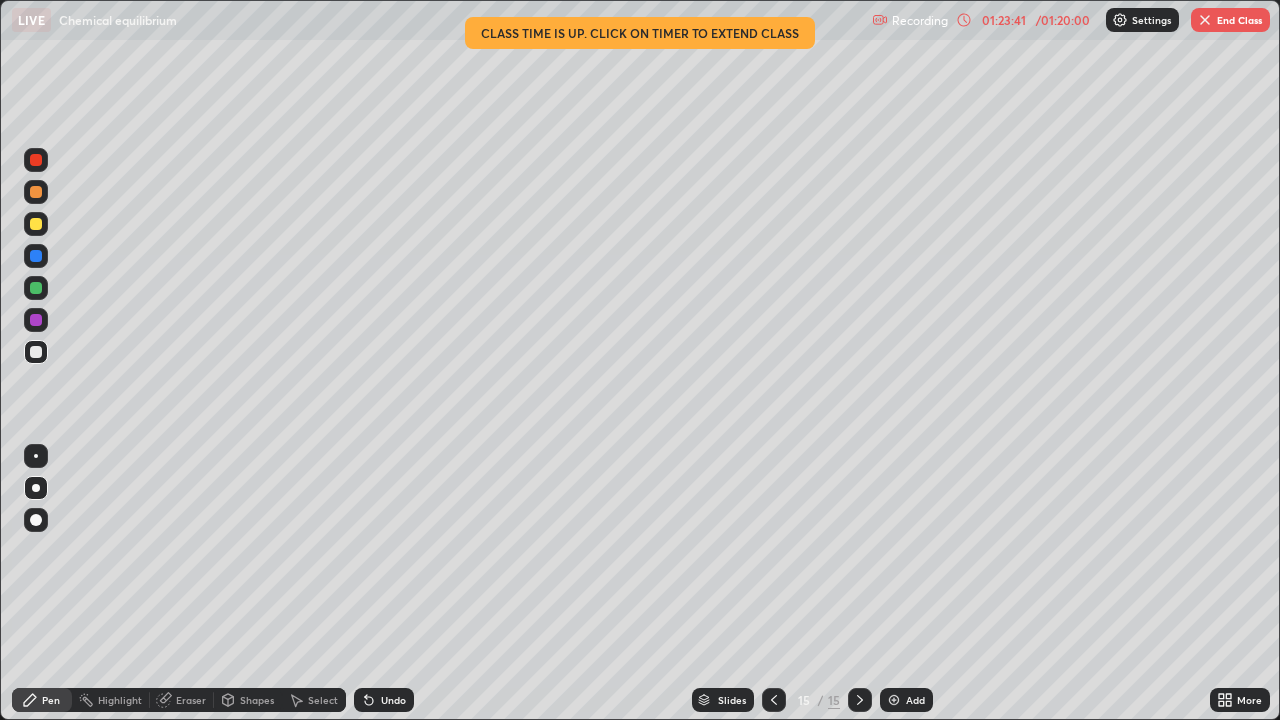 click on "Eraser" at bounding box center [191, 700] 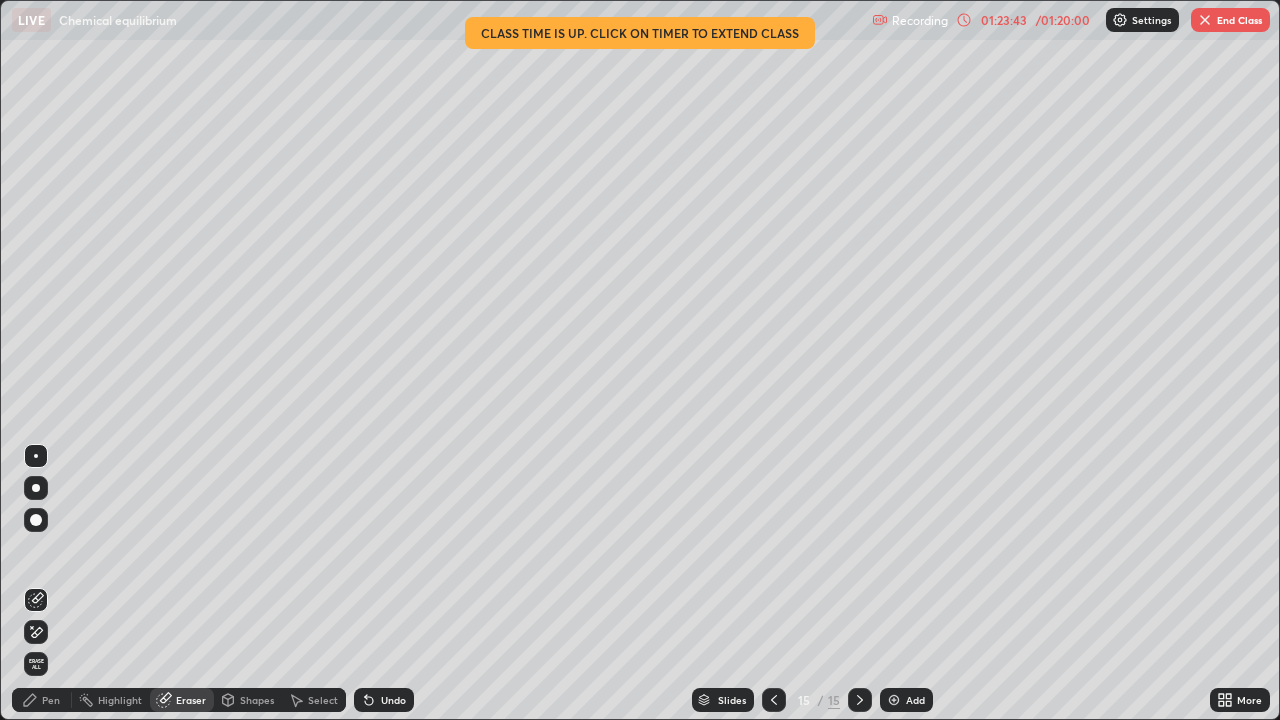 click on "Pen" at bounding box center [51, 700] 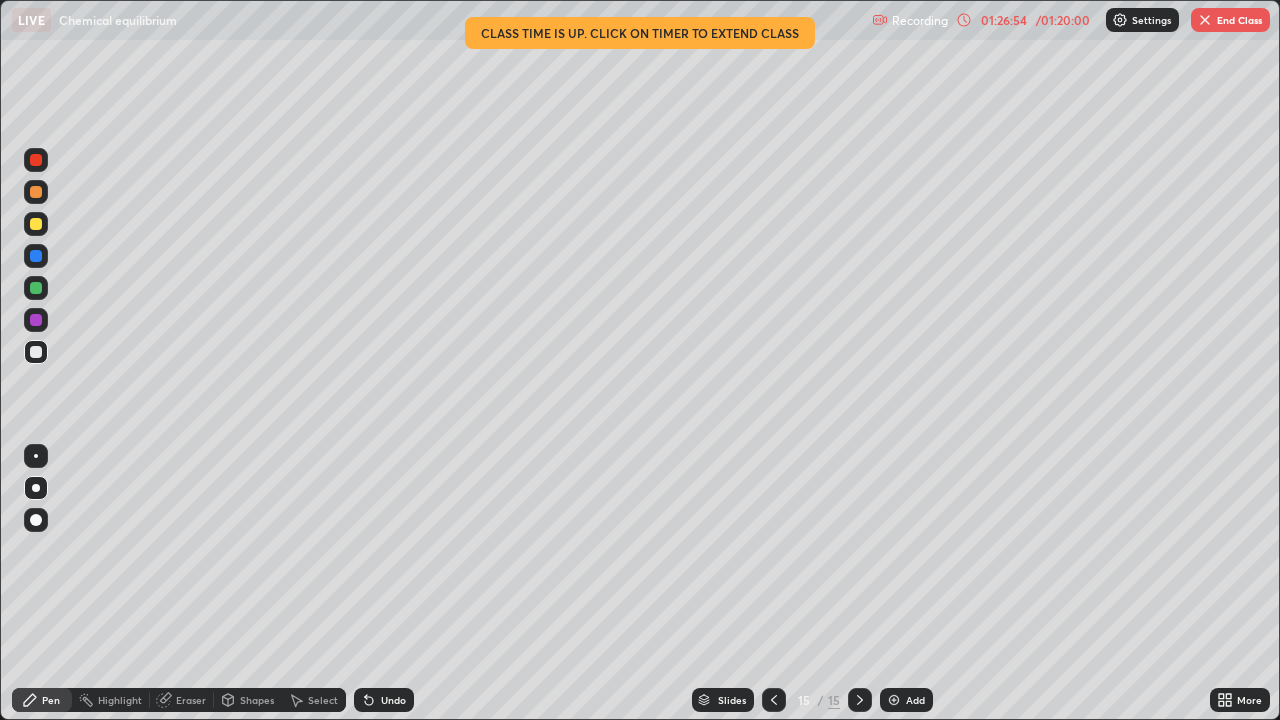 click on "End Class" at bounding box center (1230, 20) 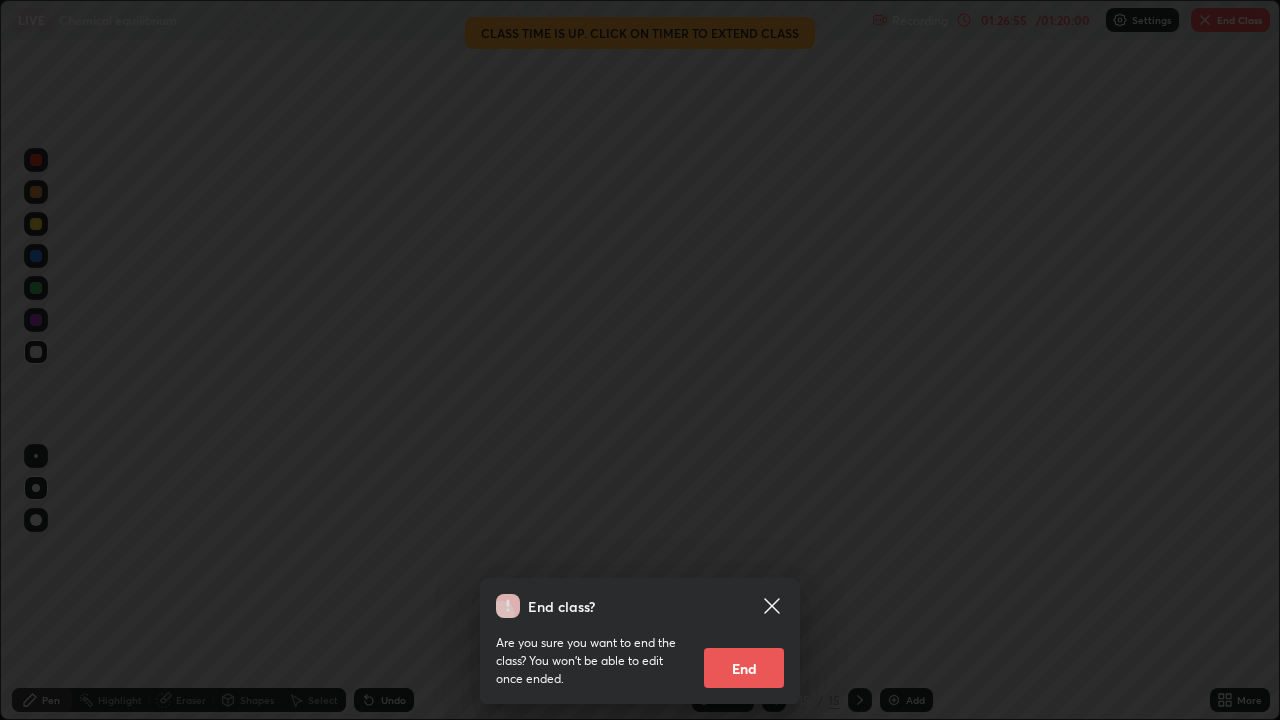 click on "End" at bounding box center [744, 668] 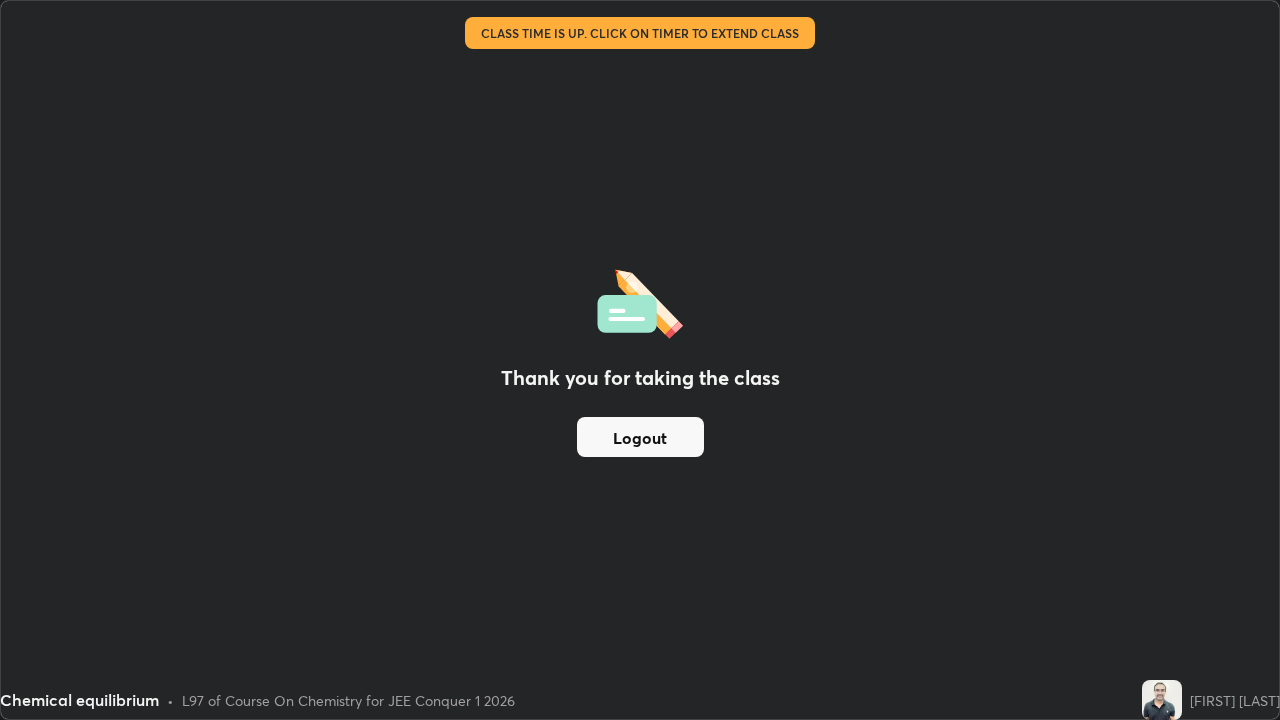 click on "Thank you for taking the class Logout" at bounding box center [640, 360] 